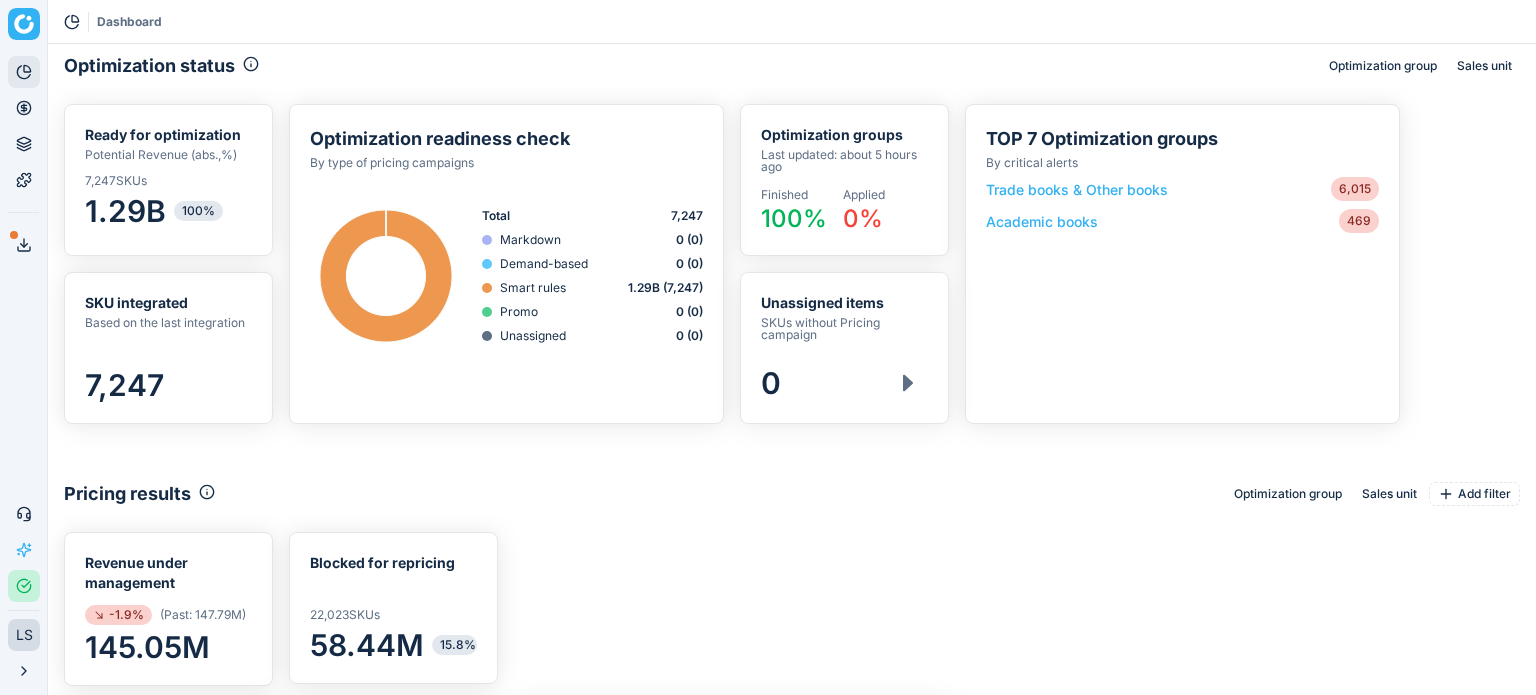 scroll, scrollTop: 0, scrollLeft: 0, axis: both 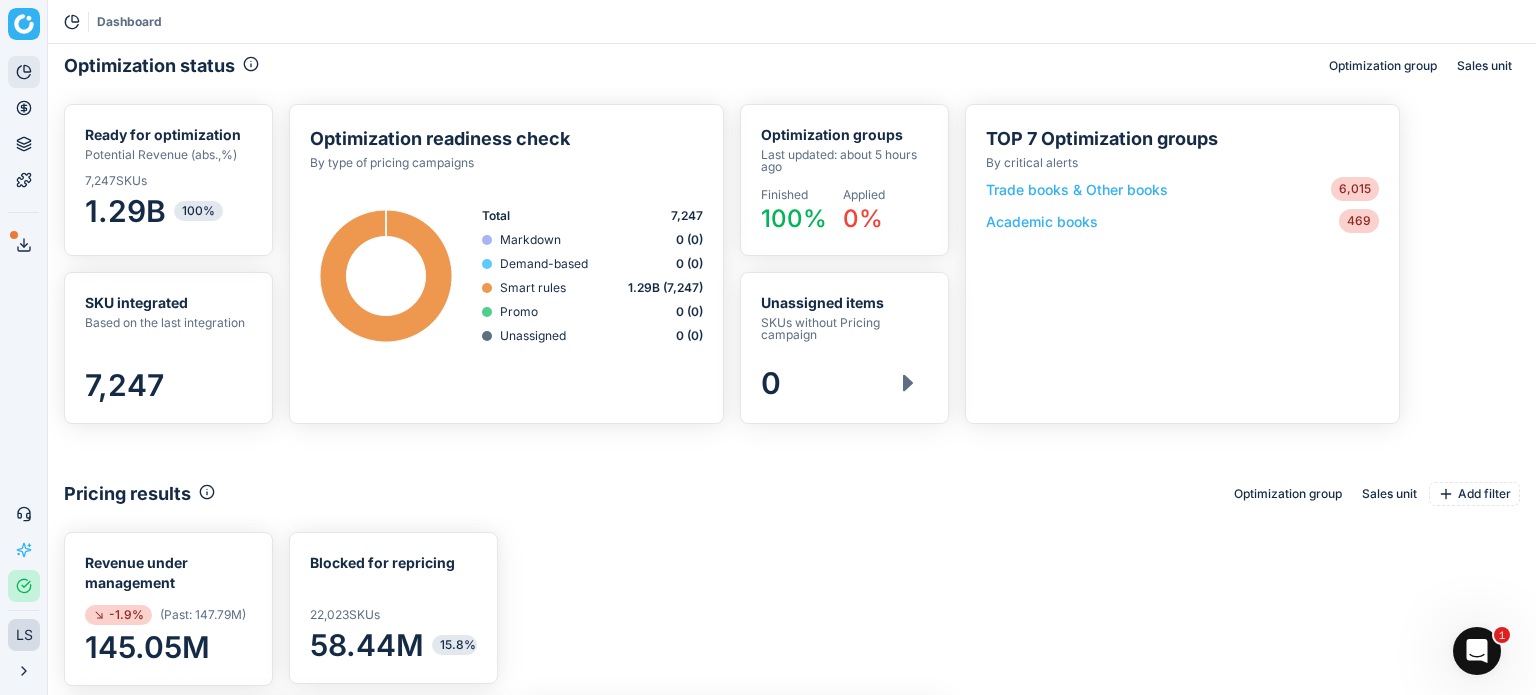 click 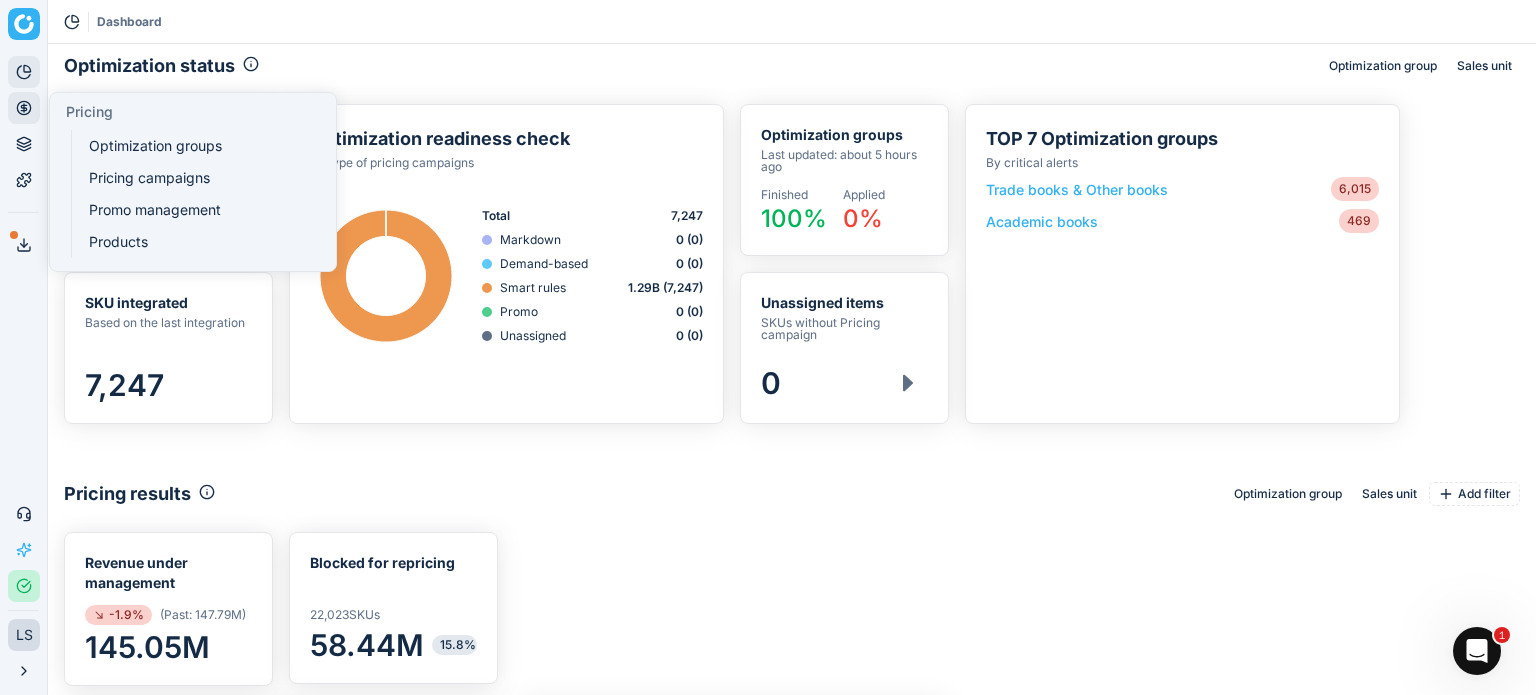 click 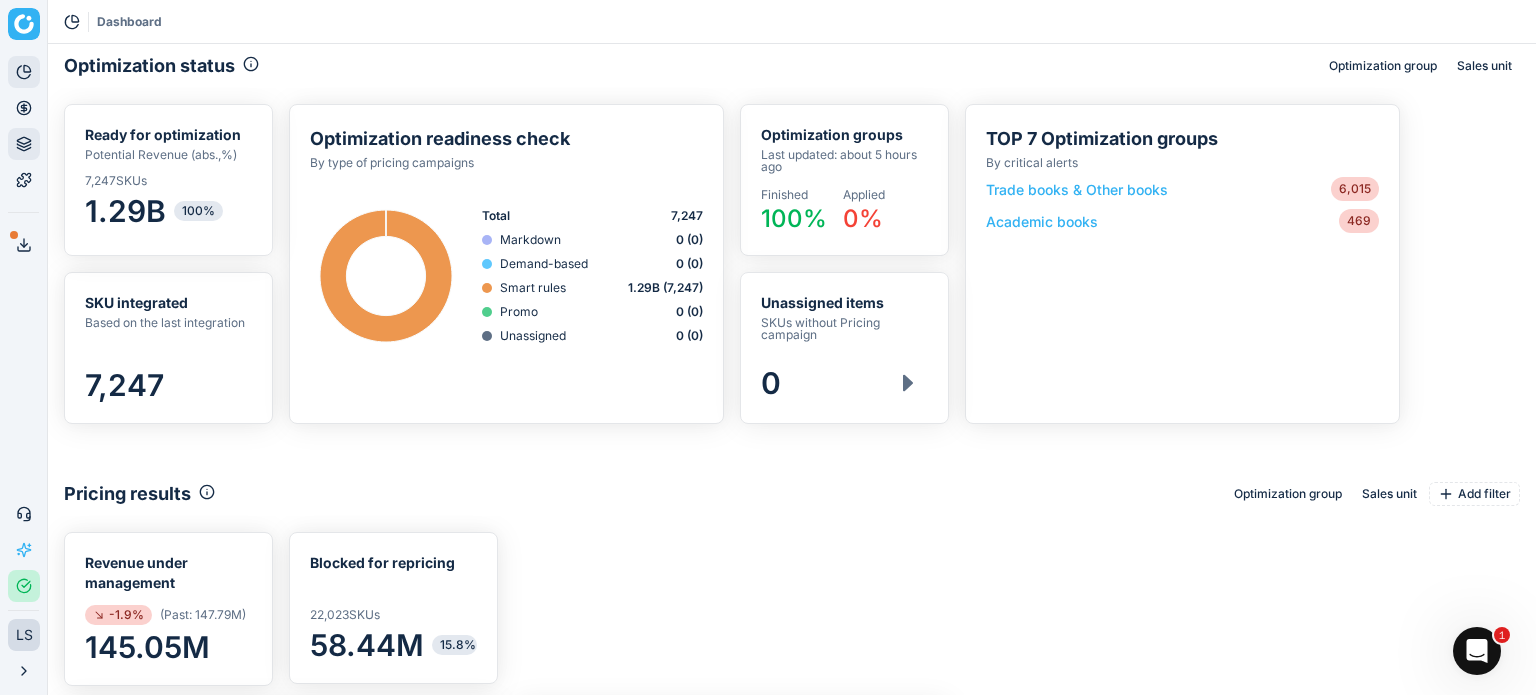 click 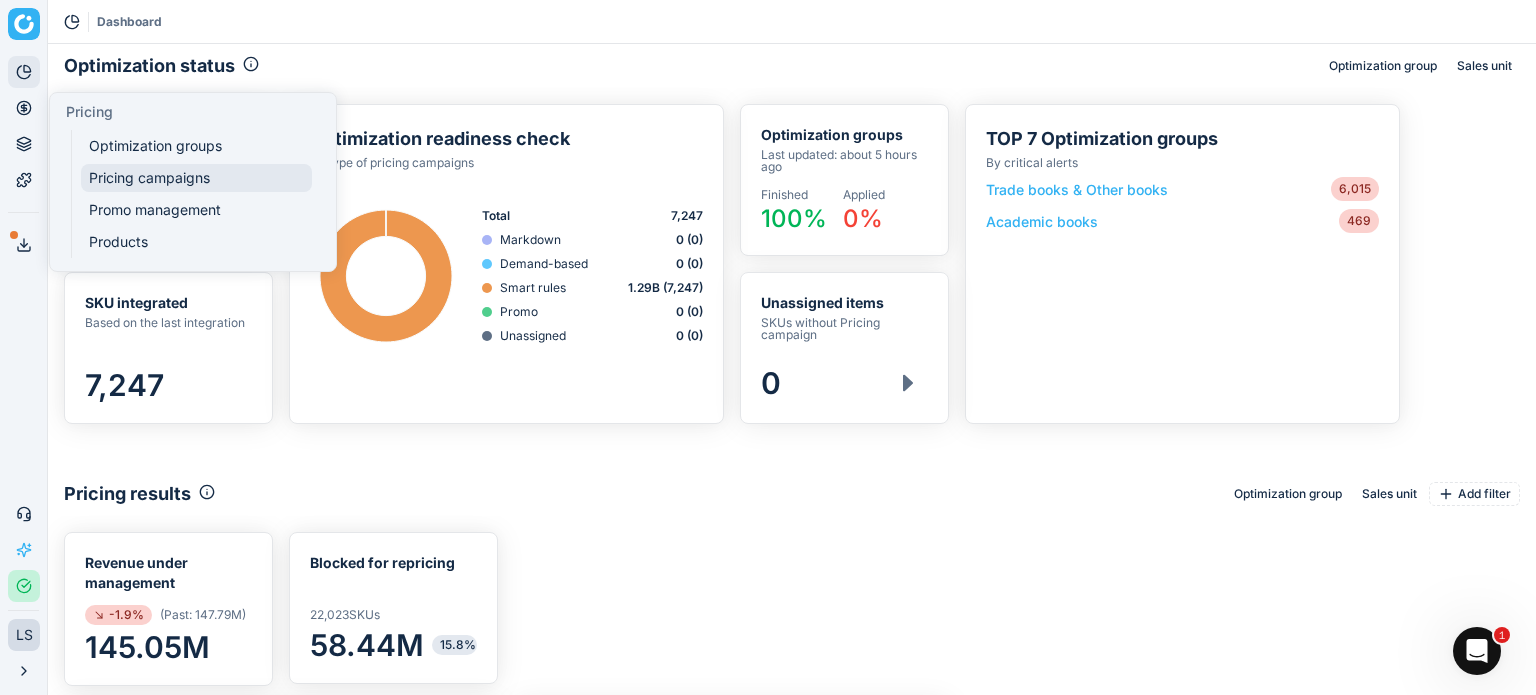 click on "Pricing campaigns" at bounding box center (196, 178) 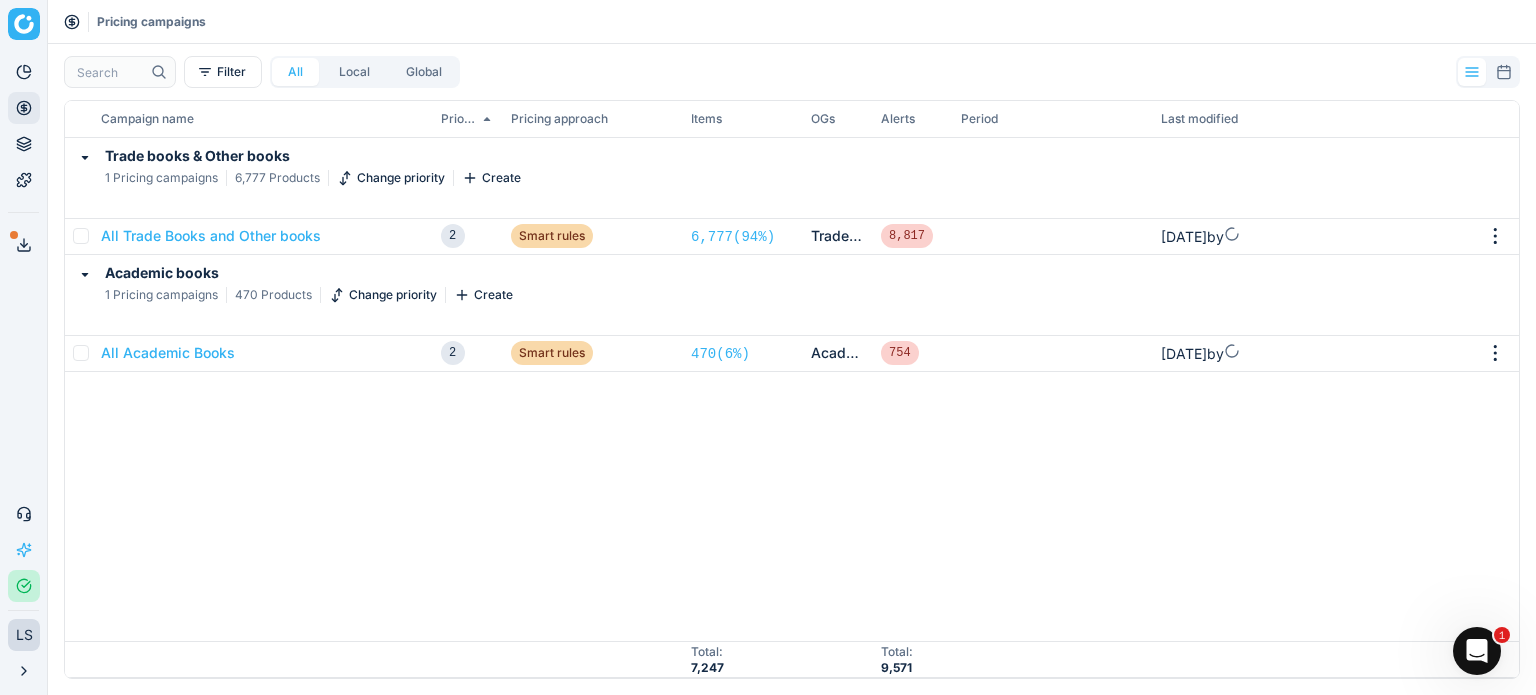 click on "Trade books & Other books 1   Pricing campaigns 6,777   Products   Change priority   Create All Trade Books and Other books 2 Smart rules 6,777  ( 94% ) Trade books & Other books 8,817 6/25/2025  by  Academic books 1   Pricing campaigns 470   Products   Change priority   Create All Academic Books 2 Smart rules 470  ( 6% ) Academic books 754 6/25/2025  by" at bounding box center (792, 390) 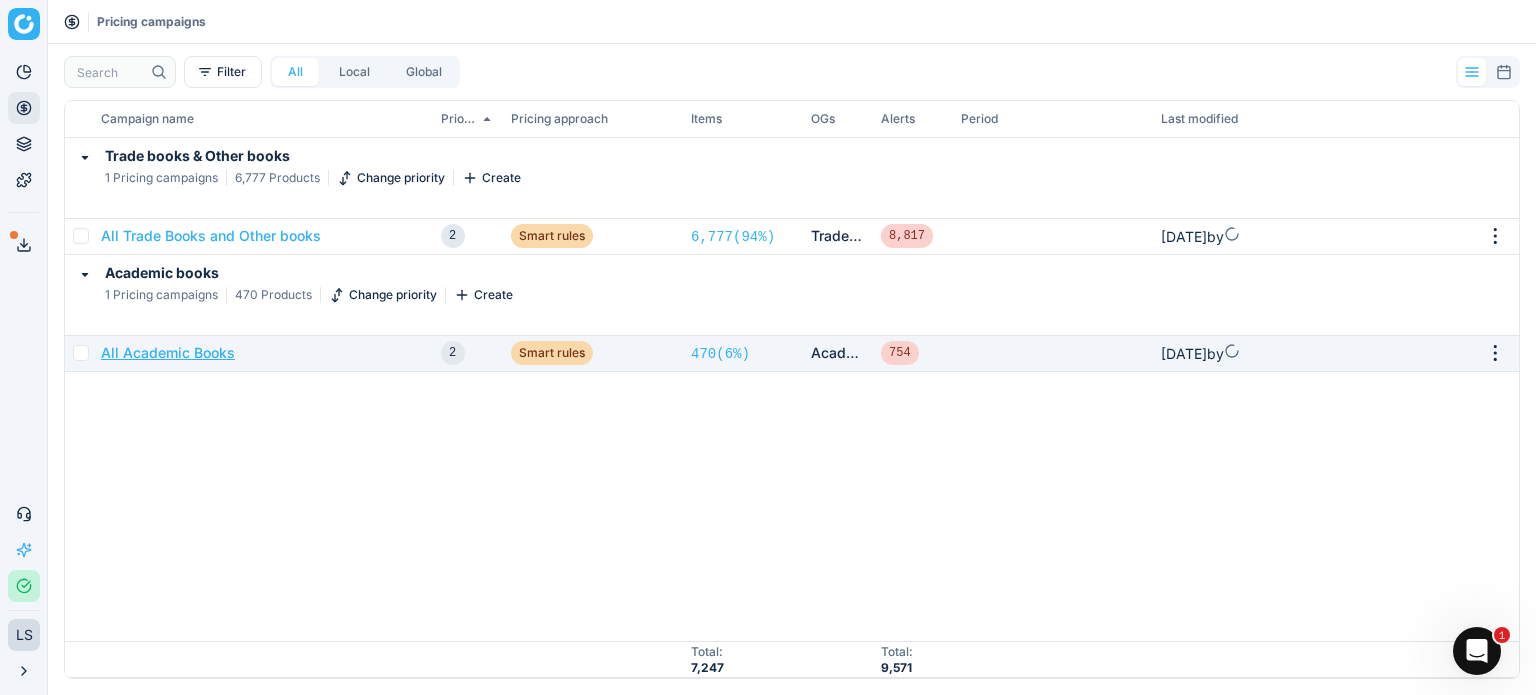 click on "All Academic Books" at bounding box center [168, 353] 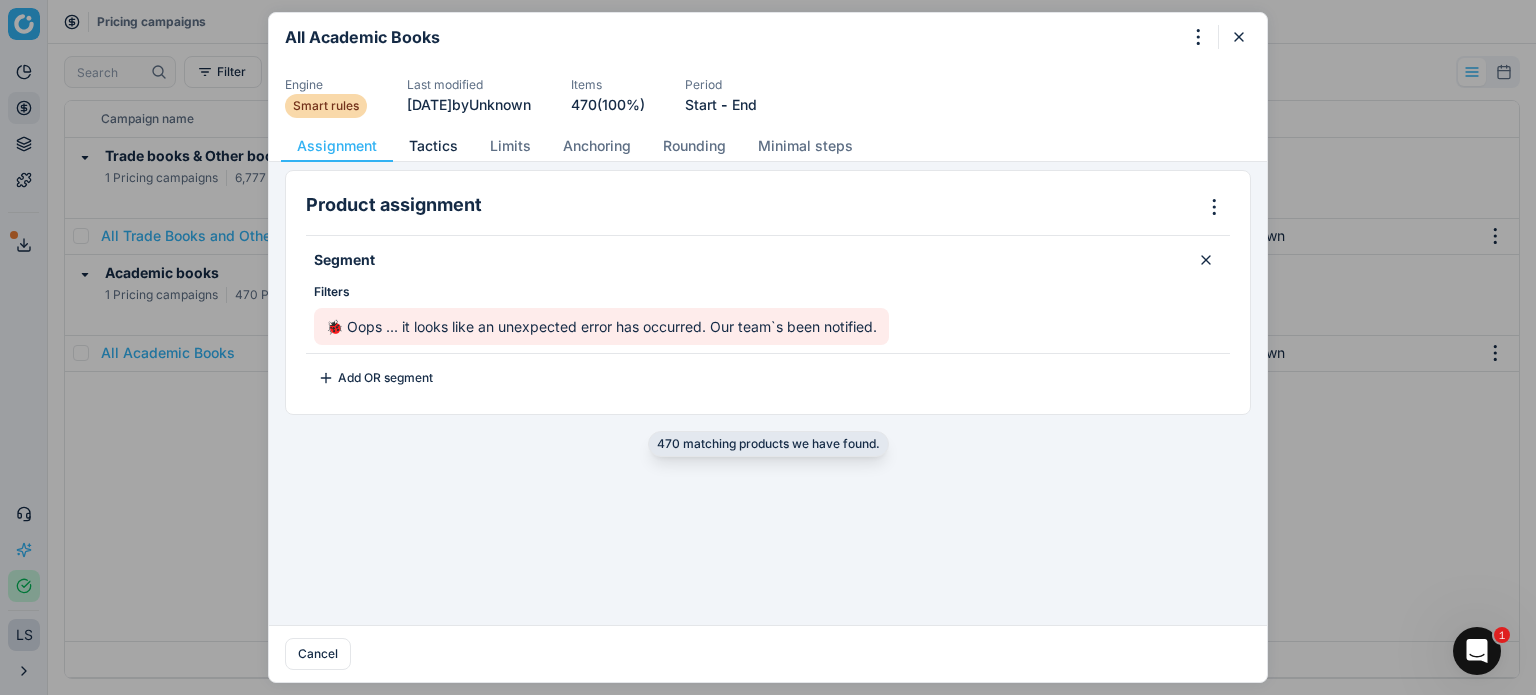click on "Tactics" at bounding box center [433, 146] 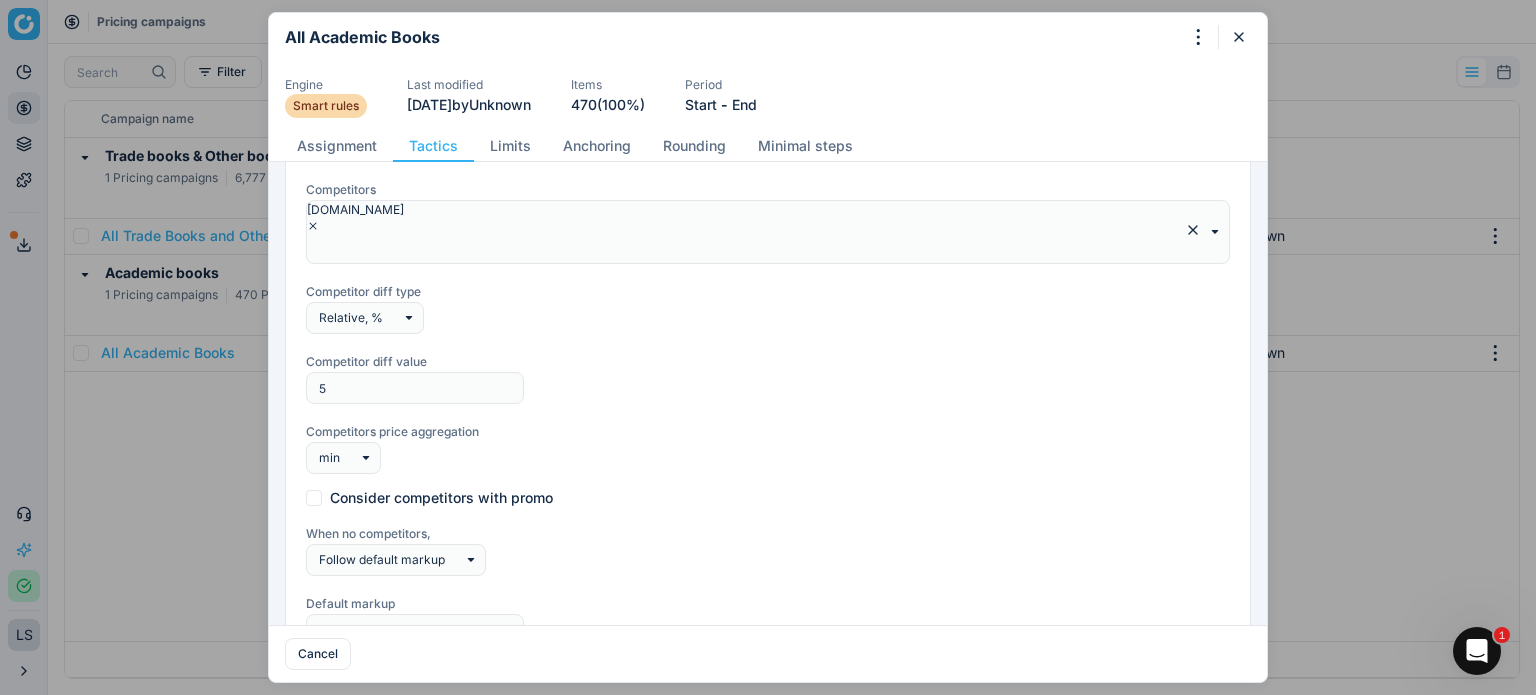 scroll, scrollTop: 370, scrollLeft: 0, axis: vertical 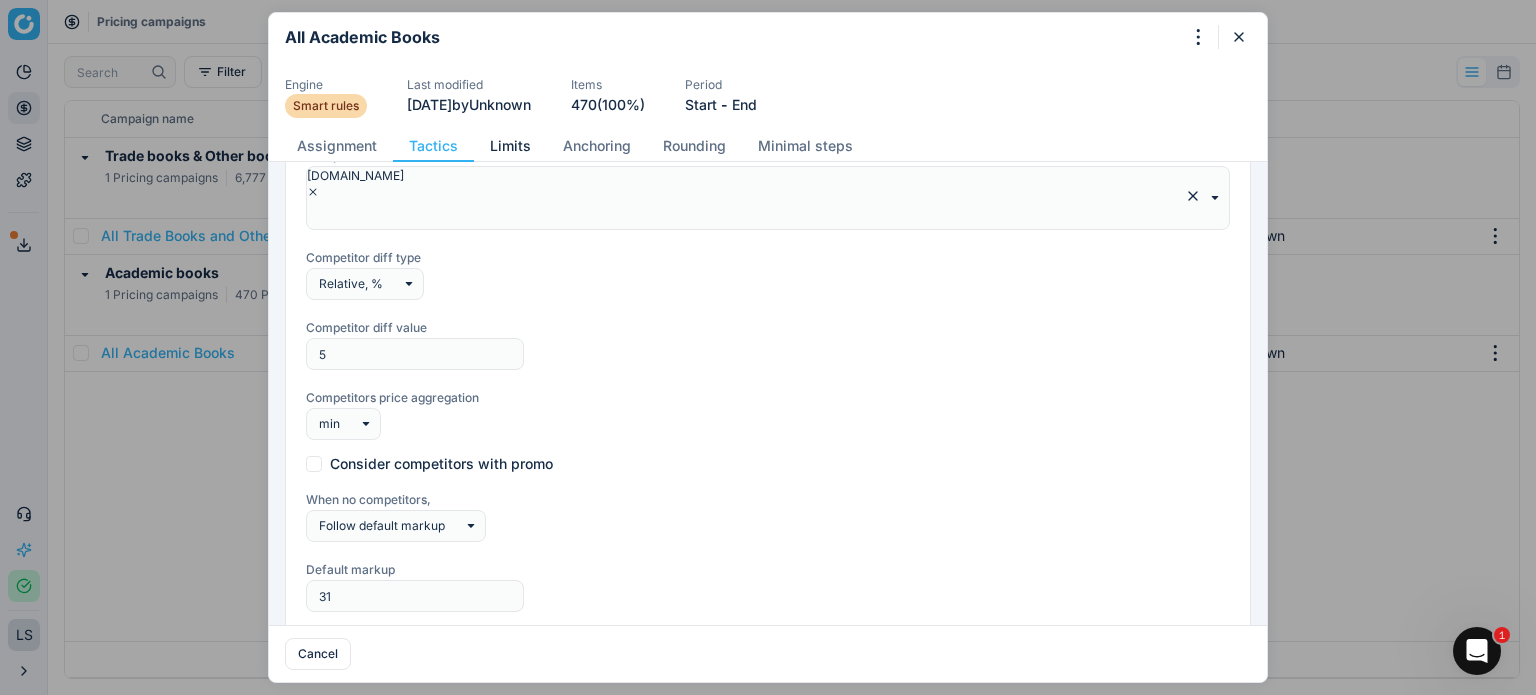 click on "Limits" at bounding box center [510, 146] 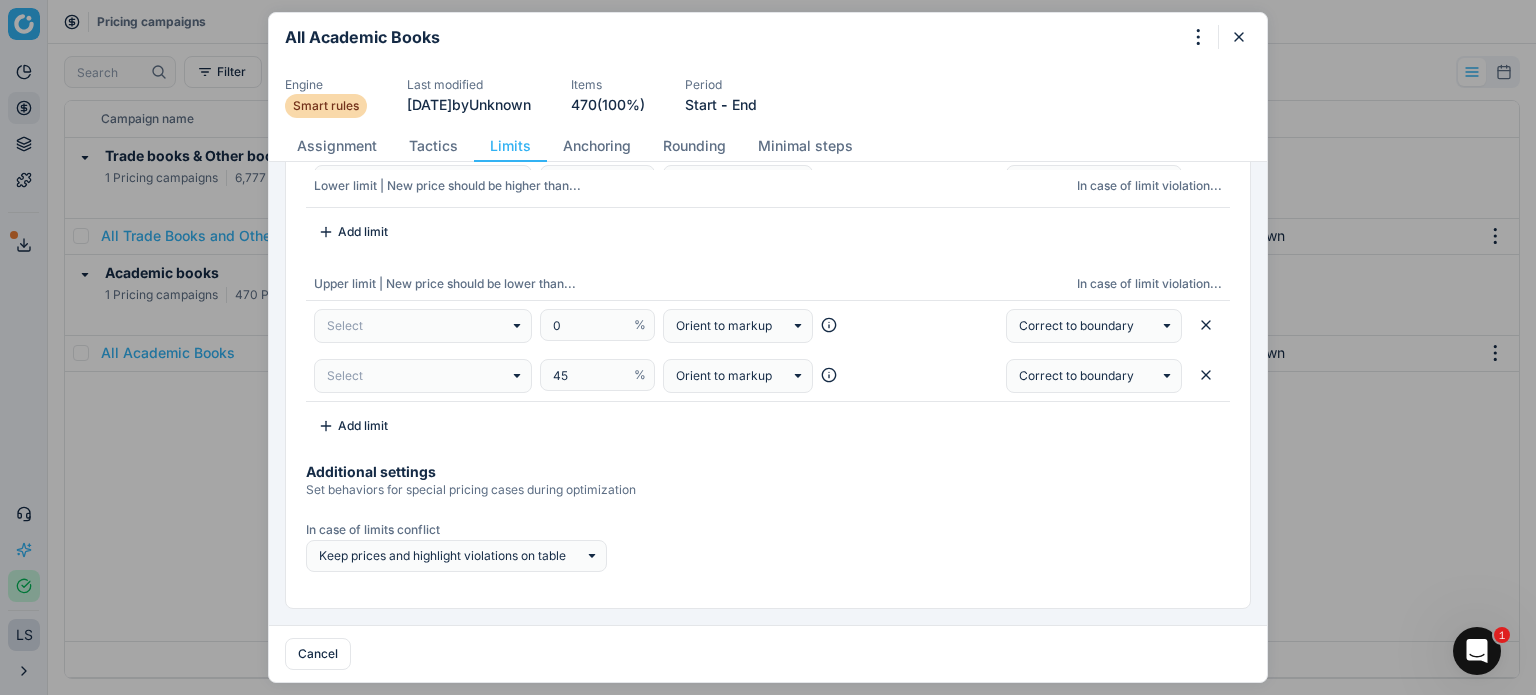 scroll, scrollTop: 114, scrollLeft: 0, axis: vertical 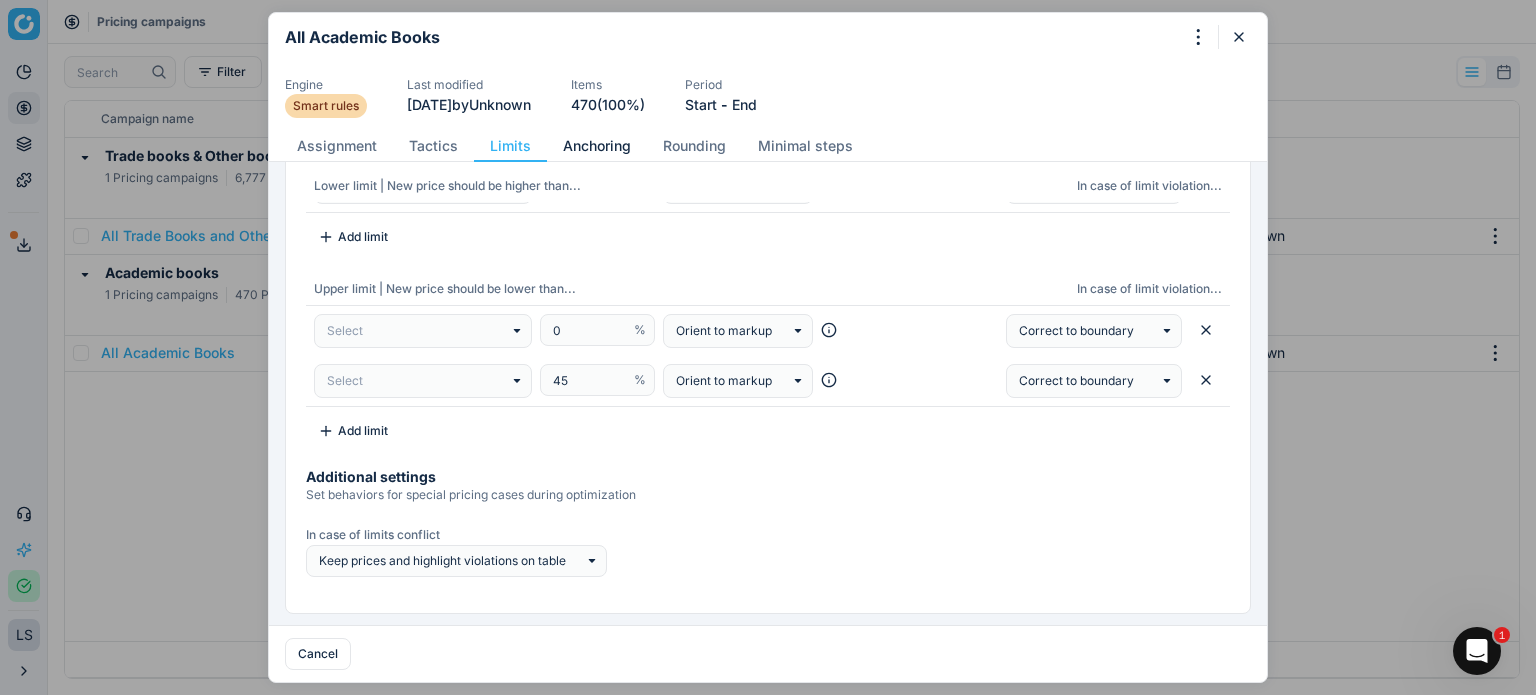 click on "Anchoring" at bounding box center [597, 146] 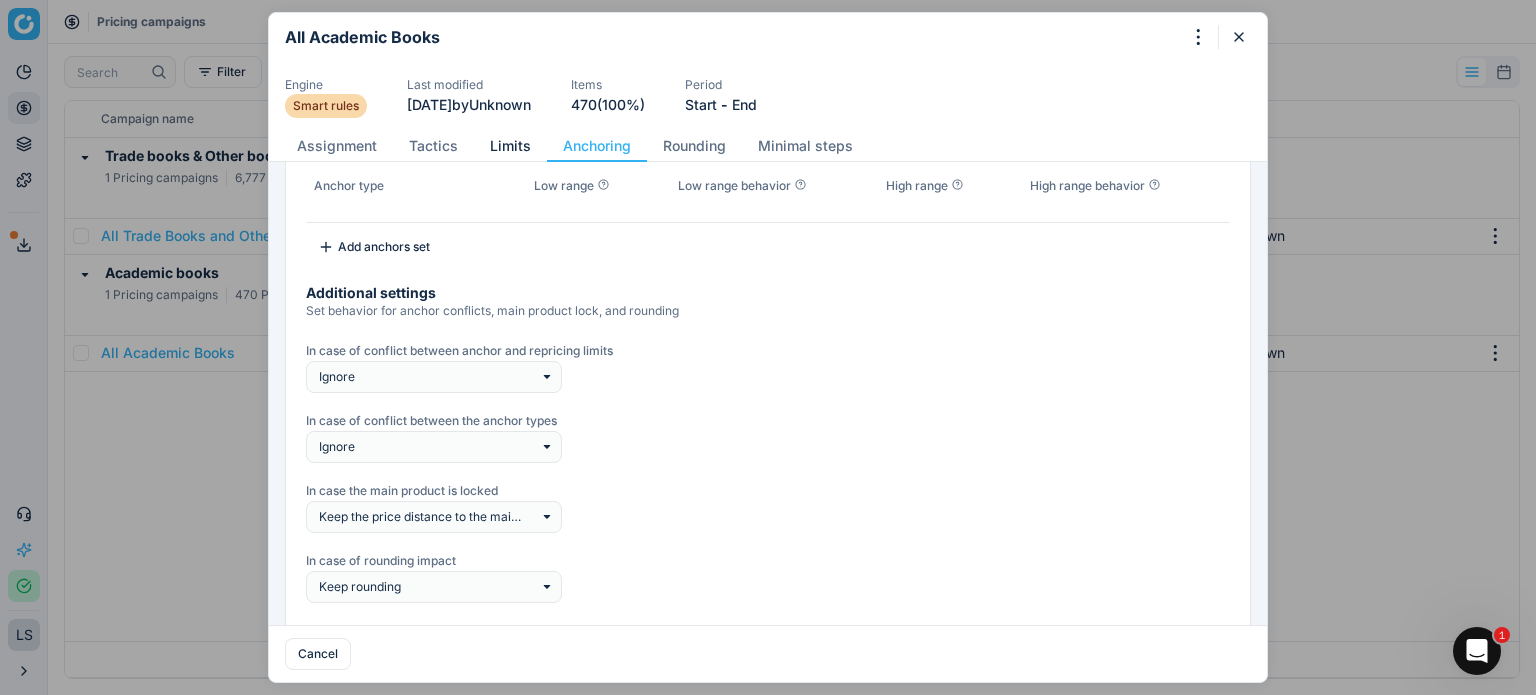 click on "Limits" at bounding box center (510, 146) 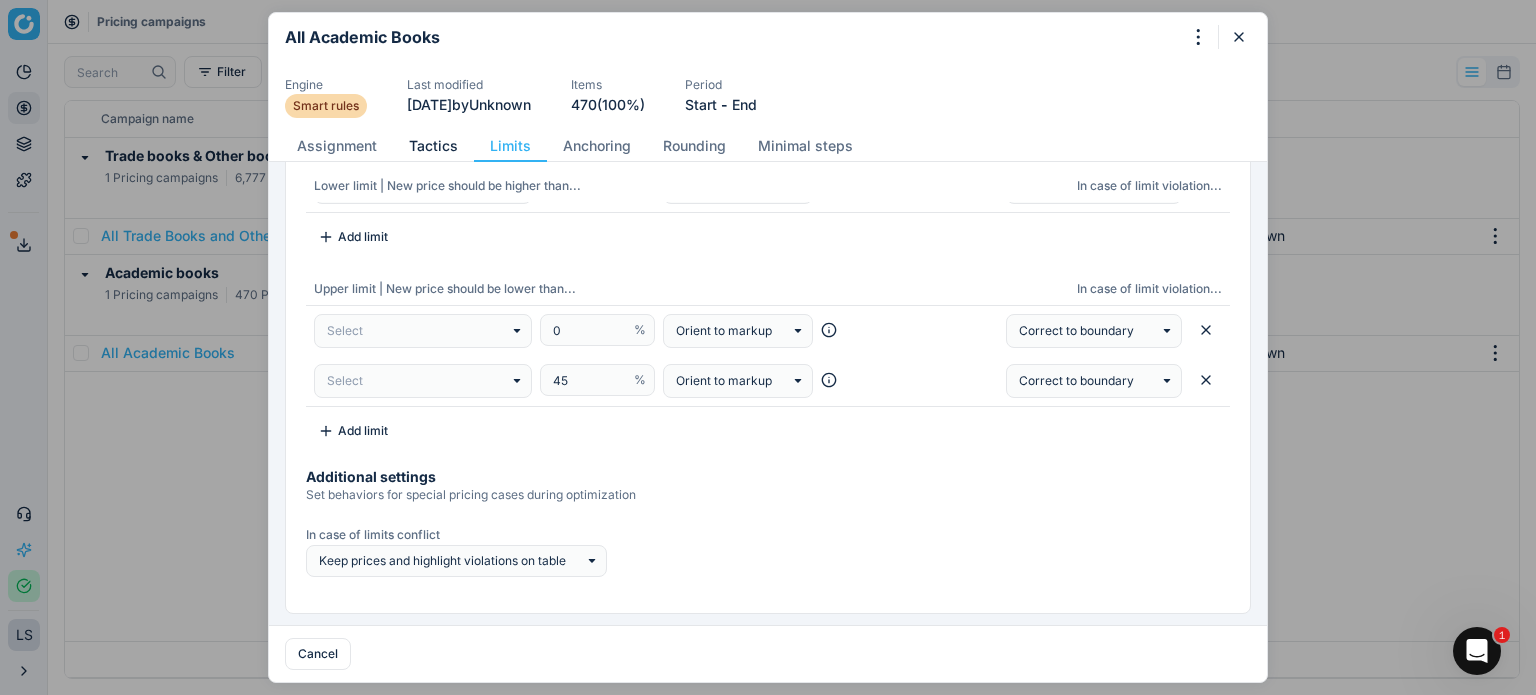 click on "Tactics" at bounding box center (433, 146) 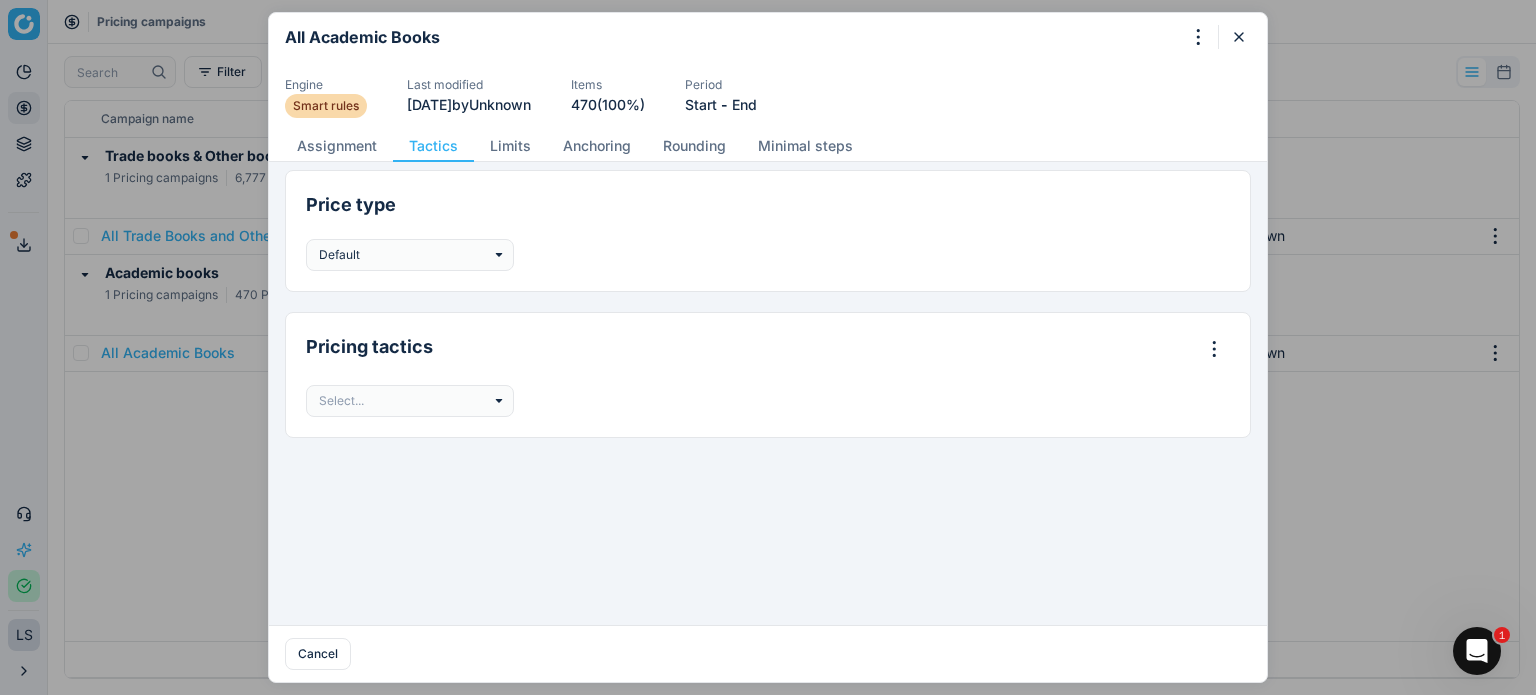 scroll, scrollTop: 0, scrollLeft: 0, axis: both 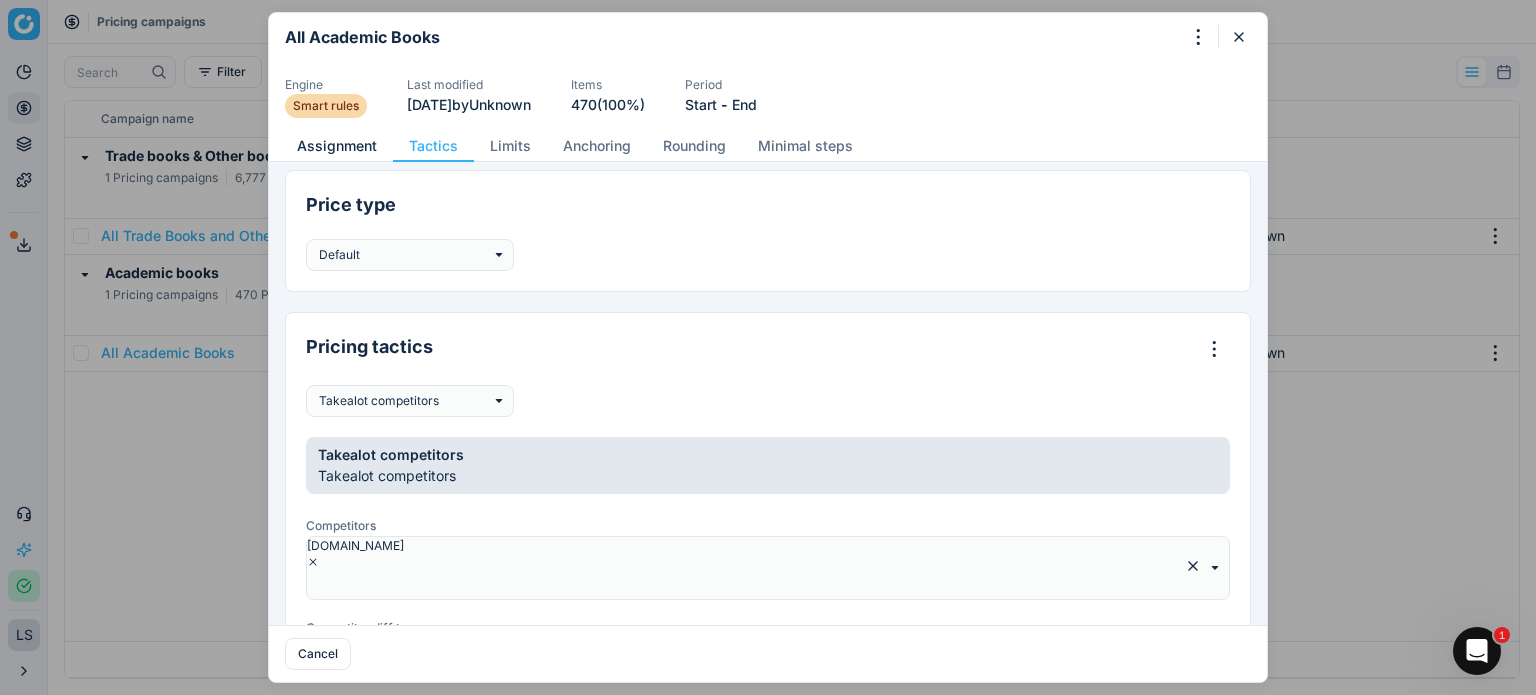 click on "Assignment" at bounding box center [337, 146] 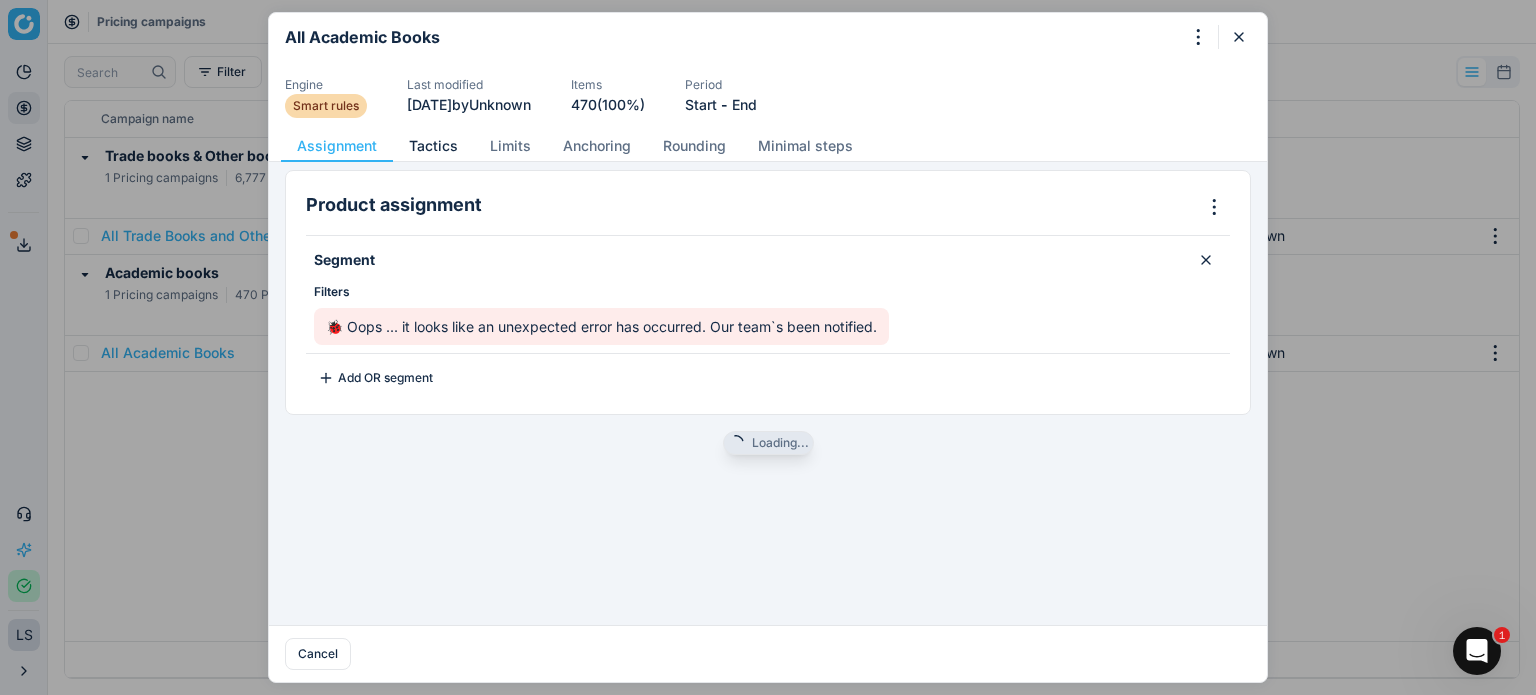click on "Tactics" at bounding box center (433, 146) 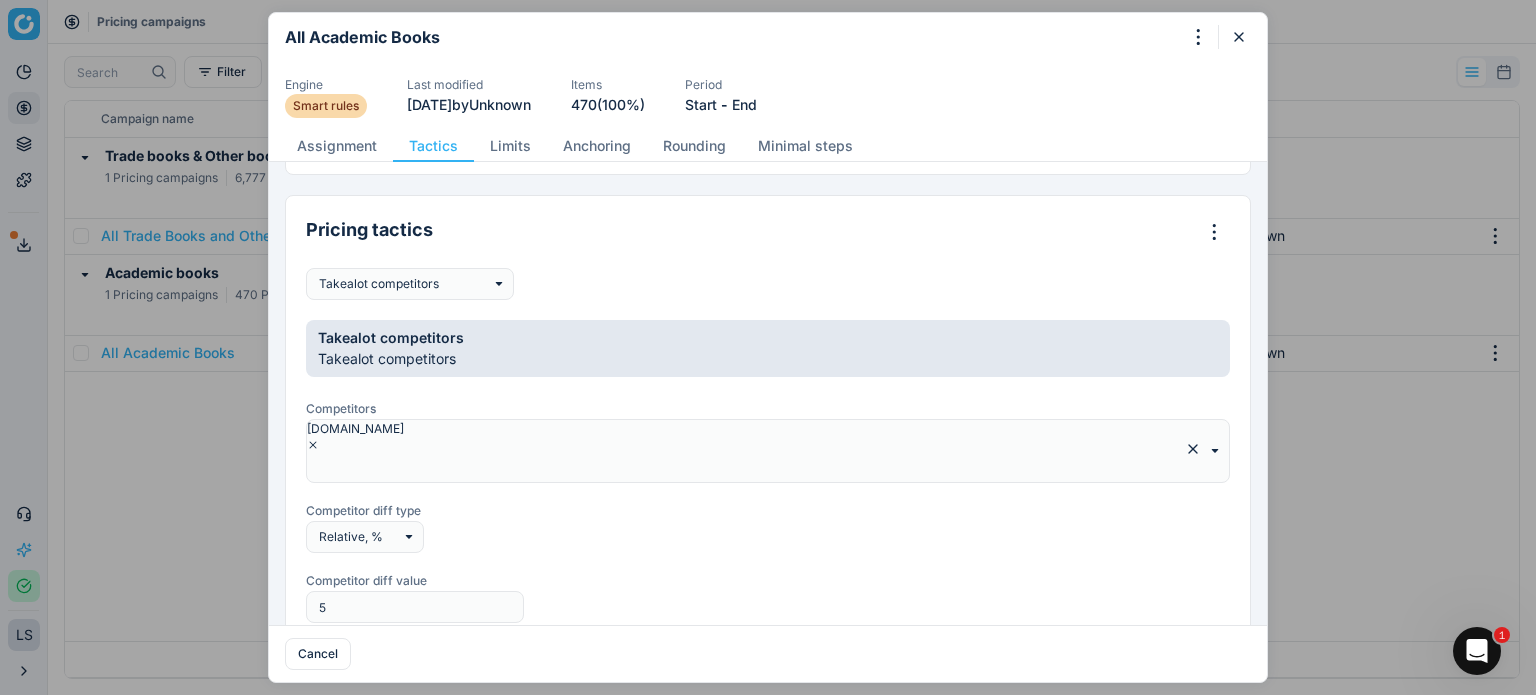 scroll, scrollTop: 184, scrollLeft: 0, axis: vertical 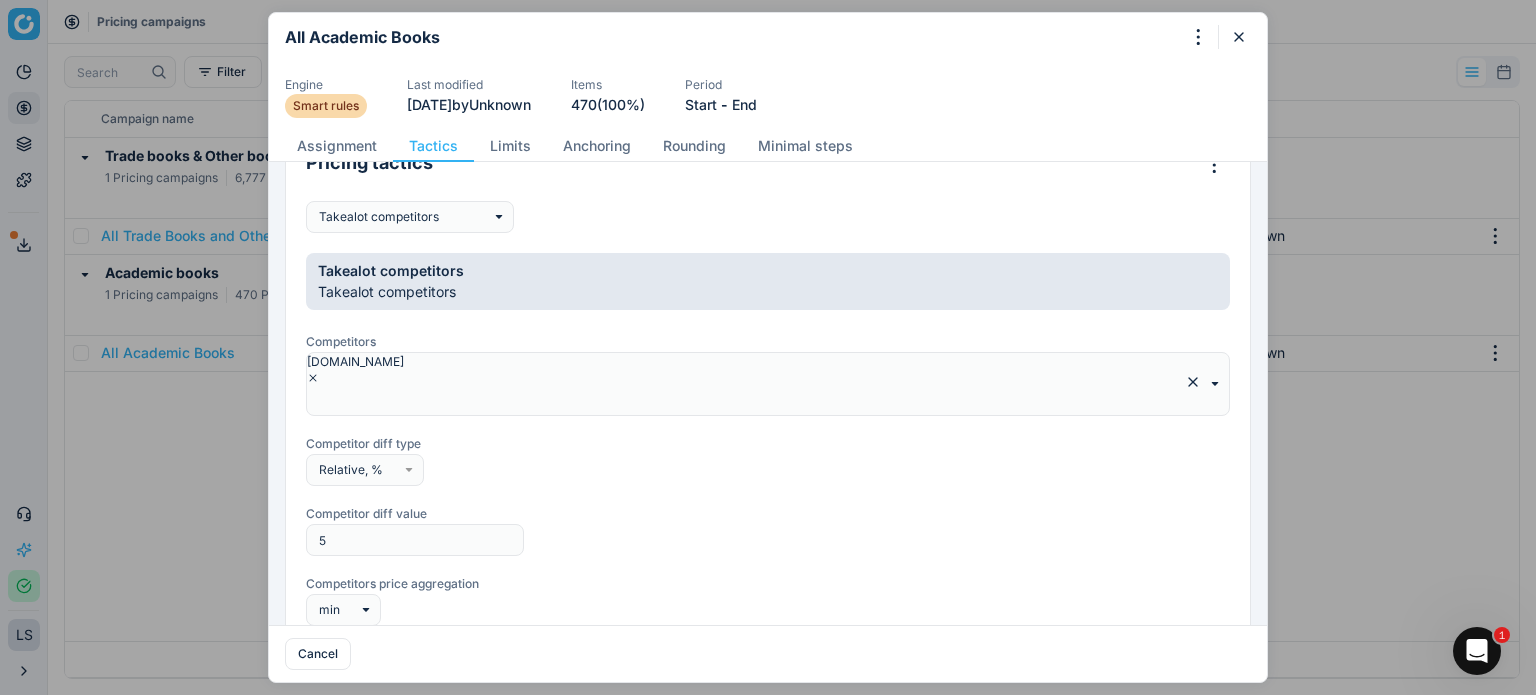 click 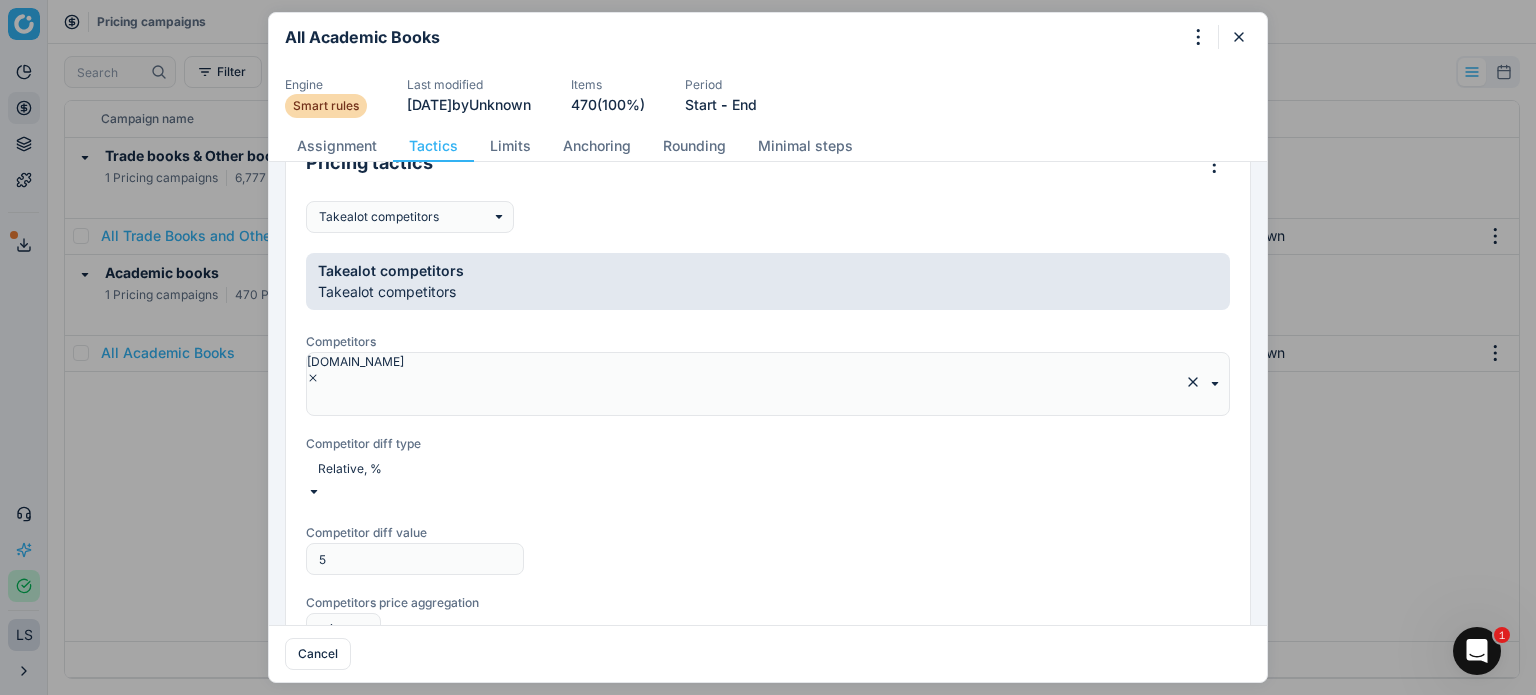 click on "2 results available. Use Up and Down to choose options, press Enter to select the currently focused option, press Escape to exit the menu, press Tab to select the option and exit the menu. Relative, %" at bounding box center [768, 479] 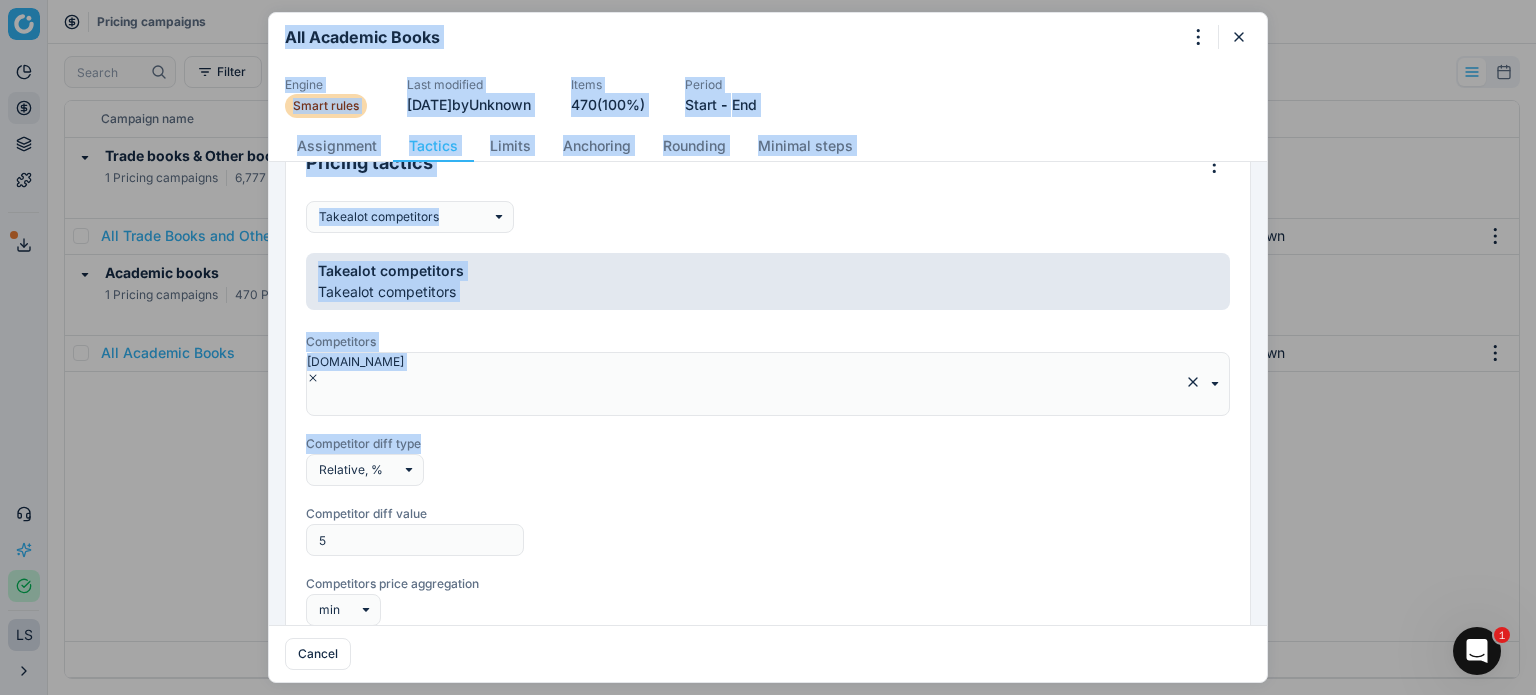 drag, startPoint x: 1272, startPoint y: 331, endPoint x: 1263, endPoint y: 383, distance: 52.773098 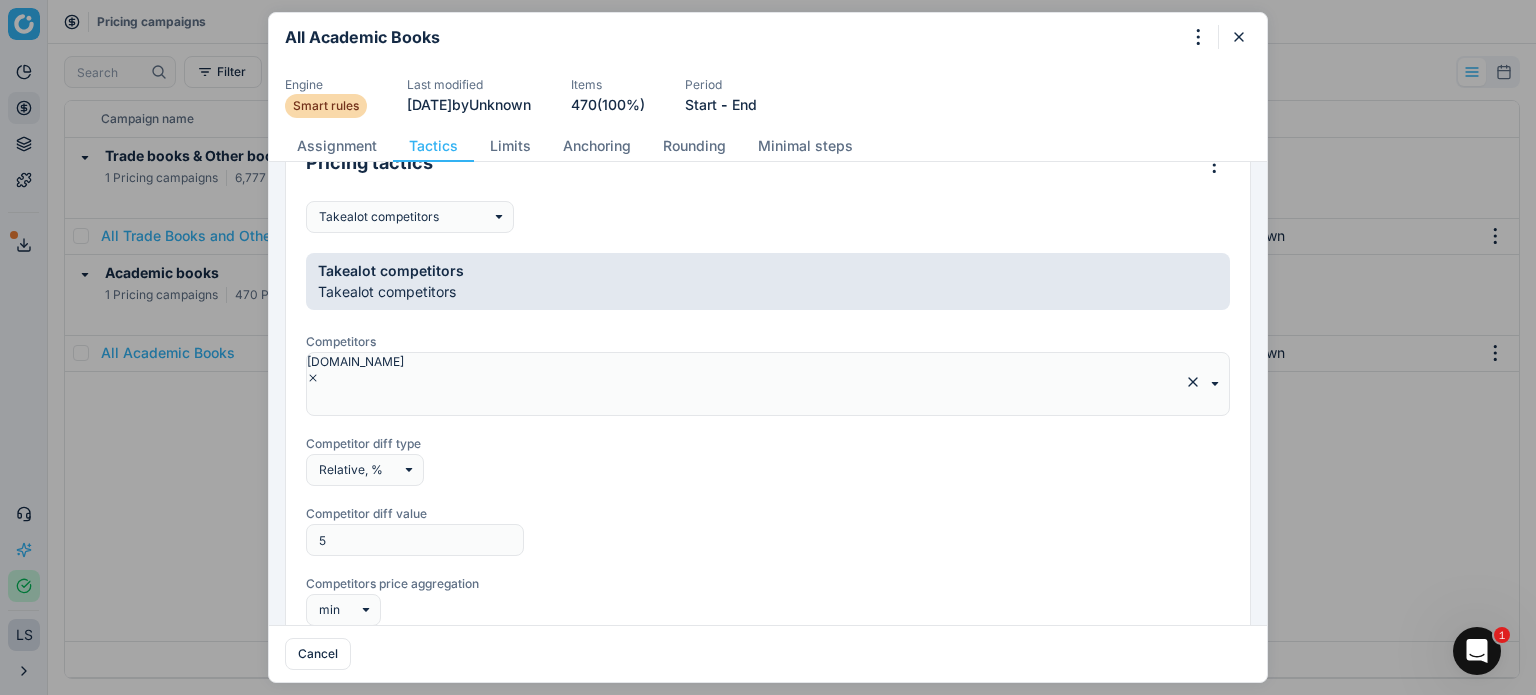 click on "Relative, %" at bounding box center [768, 470] 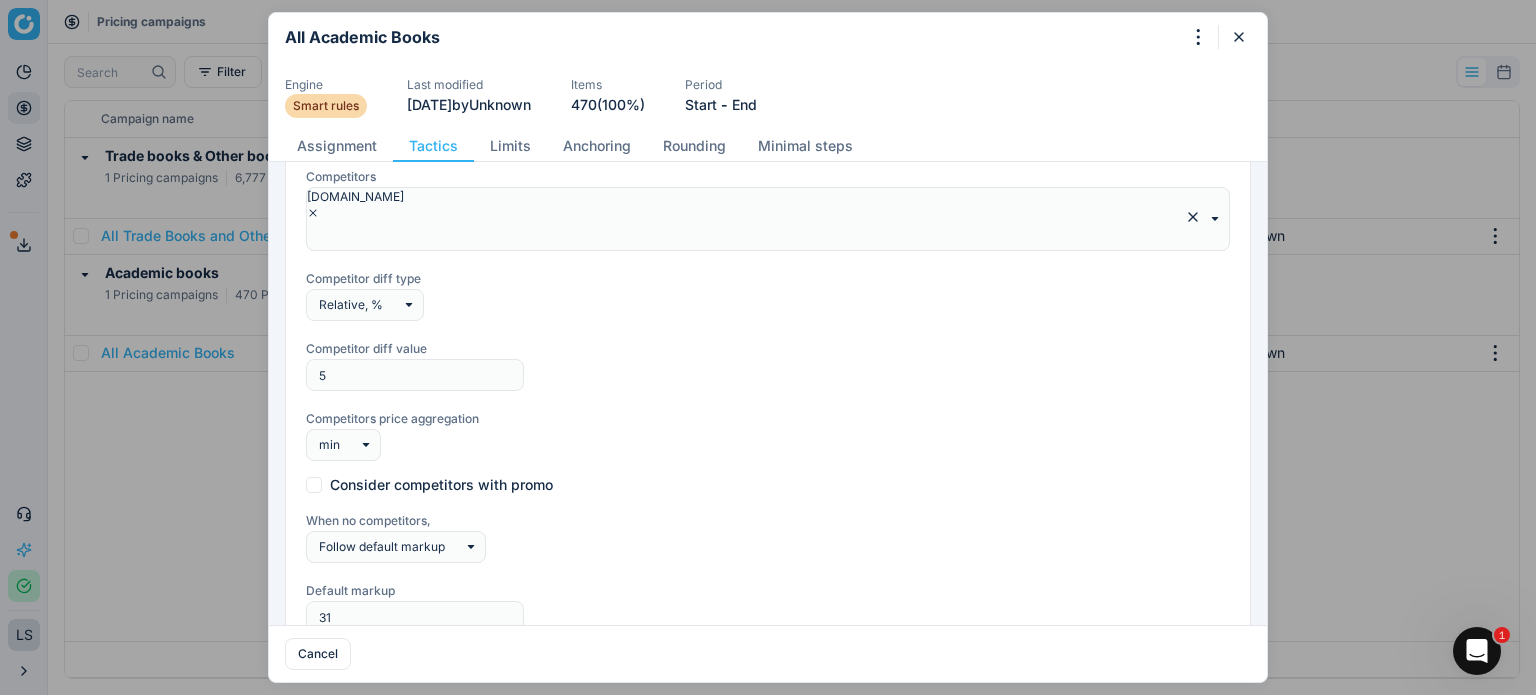 scroll, scrollTop: 370, scrollLeft: 0, axis: vertical 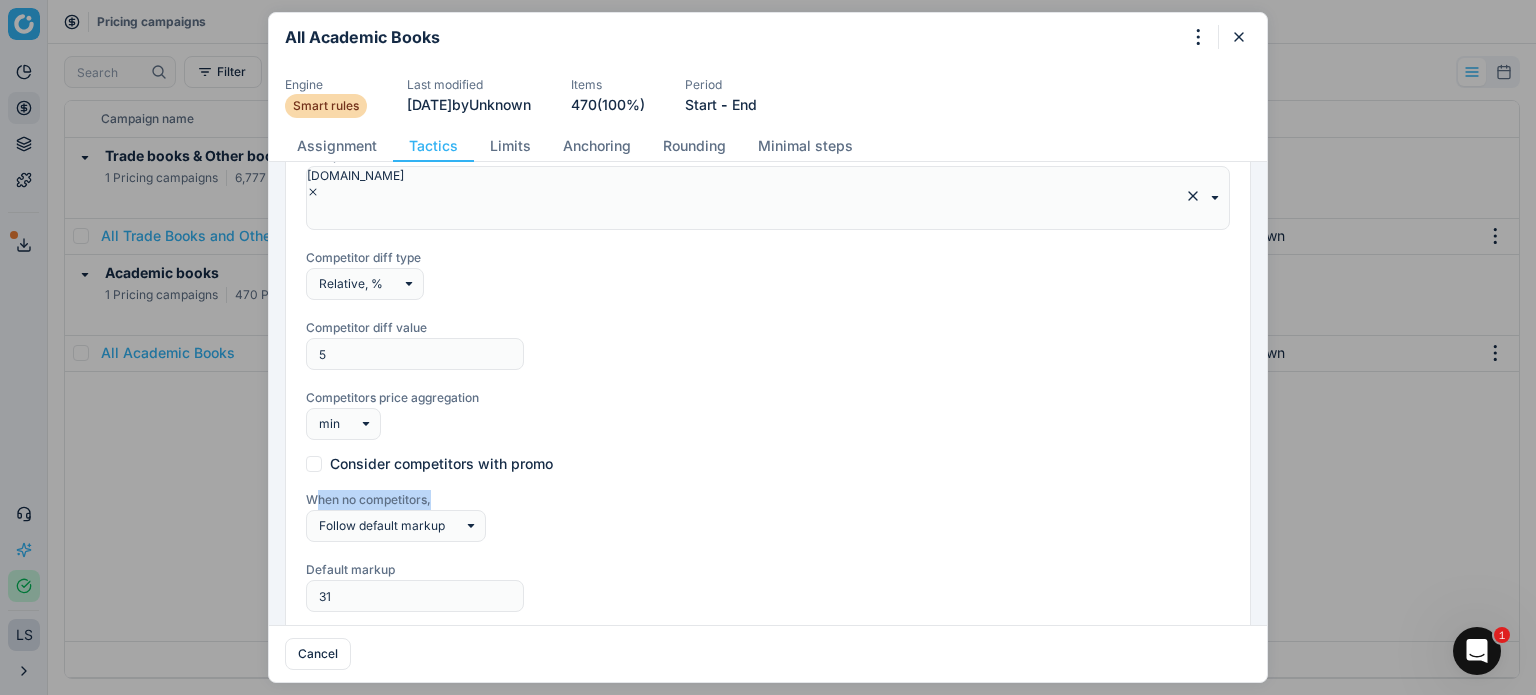 drag, startPoint x: 313, startPoint y: 459, endPoint x: 448, endPoint y: 456, distance: 135.03333 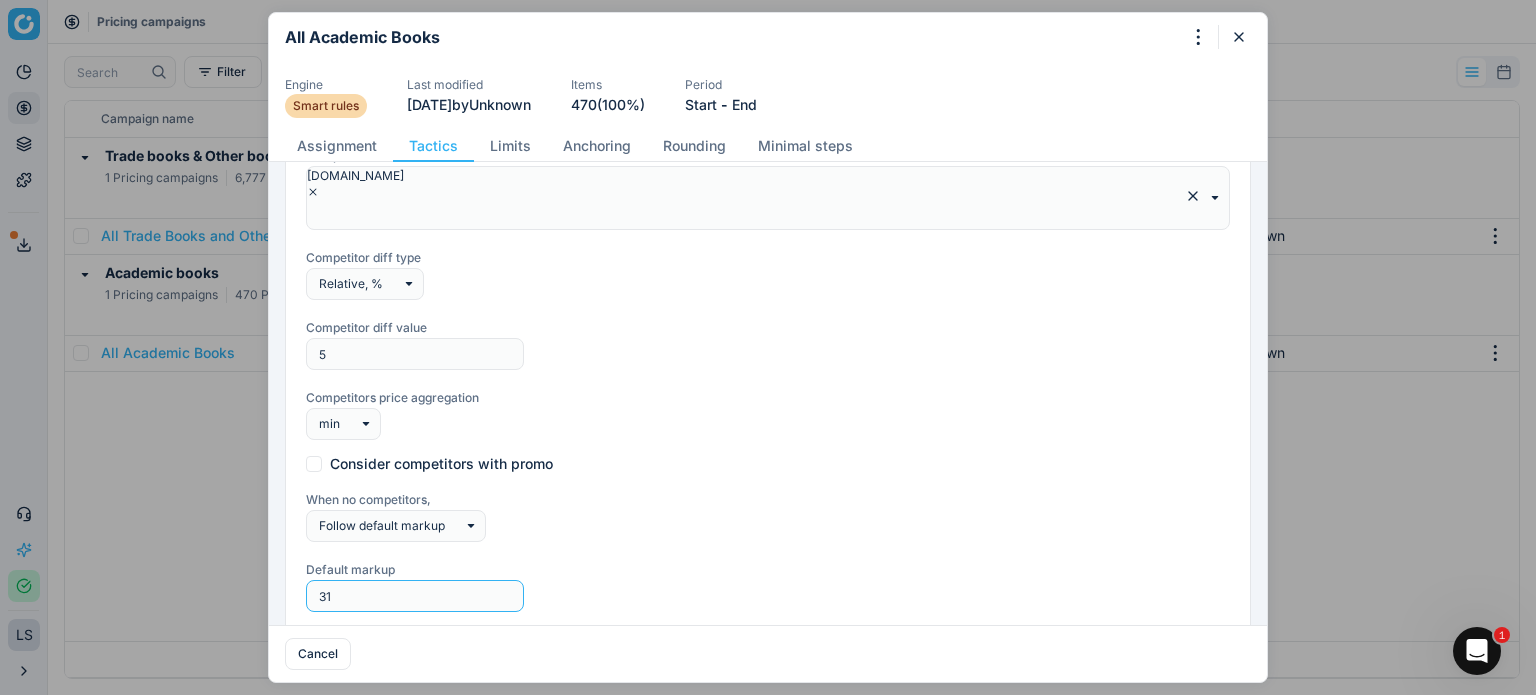 drag, startPoint x: 357, startPoint y: 555, endPoint x: 292, endPoint y: 554, distance: 65.00769 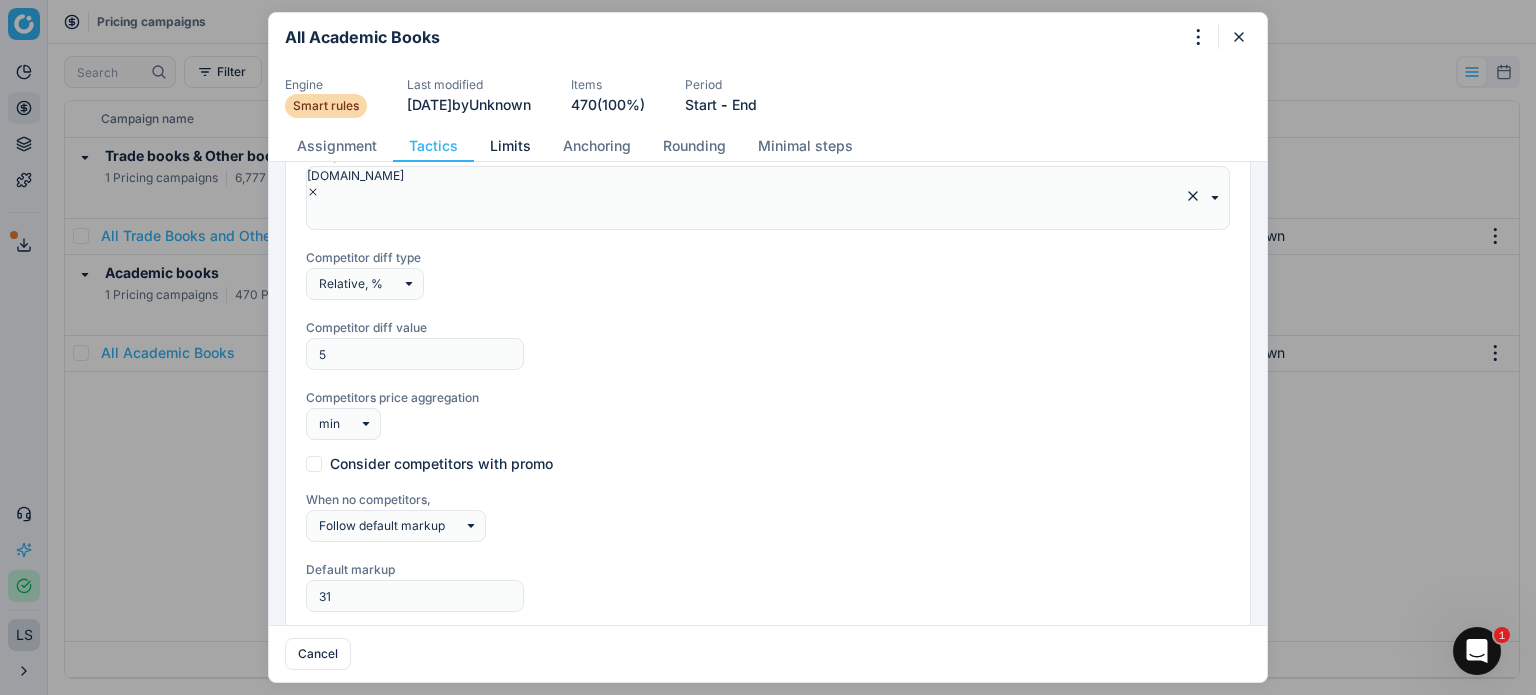 click on "Limits" at bounding box center (510, 146) 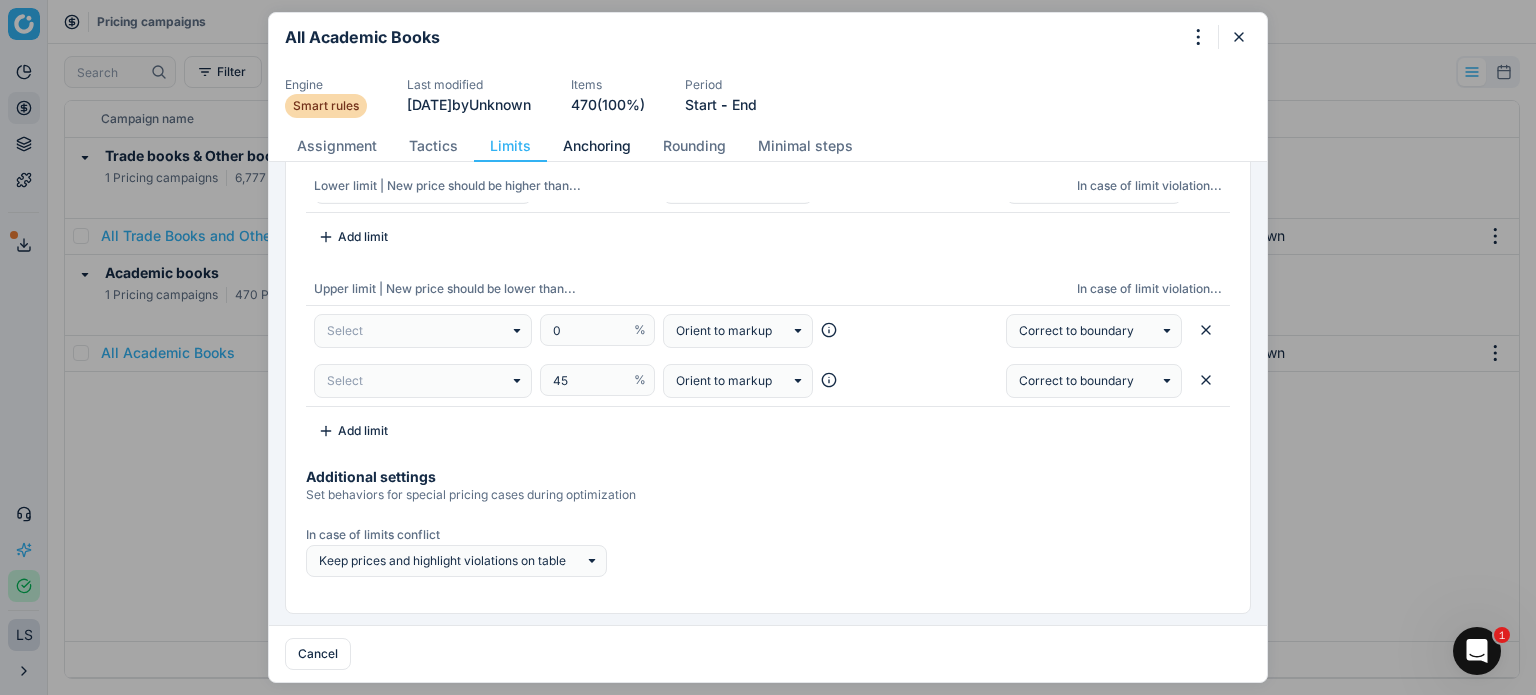 click on "Anchoring" at bounding box center [597, 146] 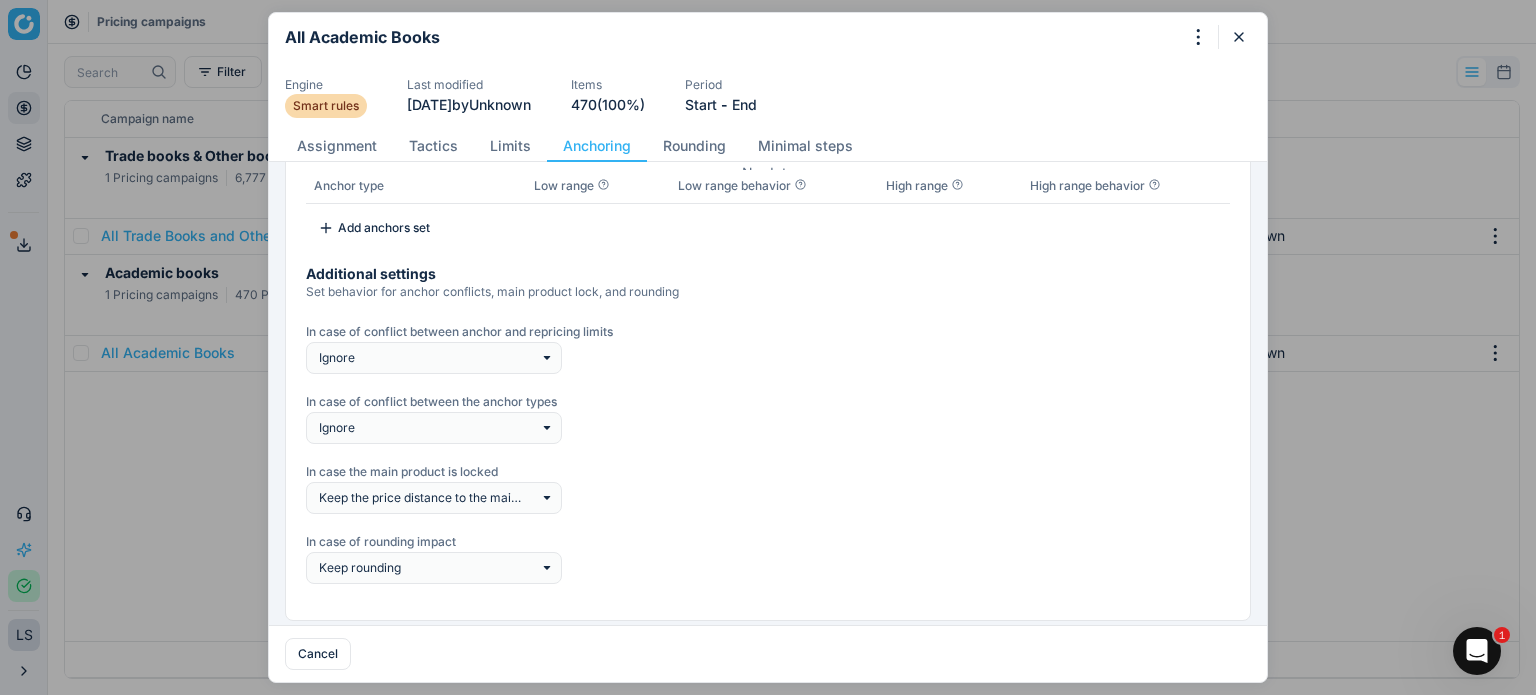 scroll, scrollTop: 139, scrollLeft: 0, axis: vertical 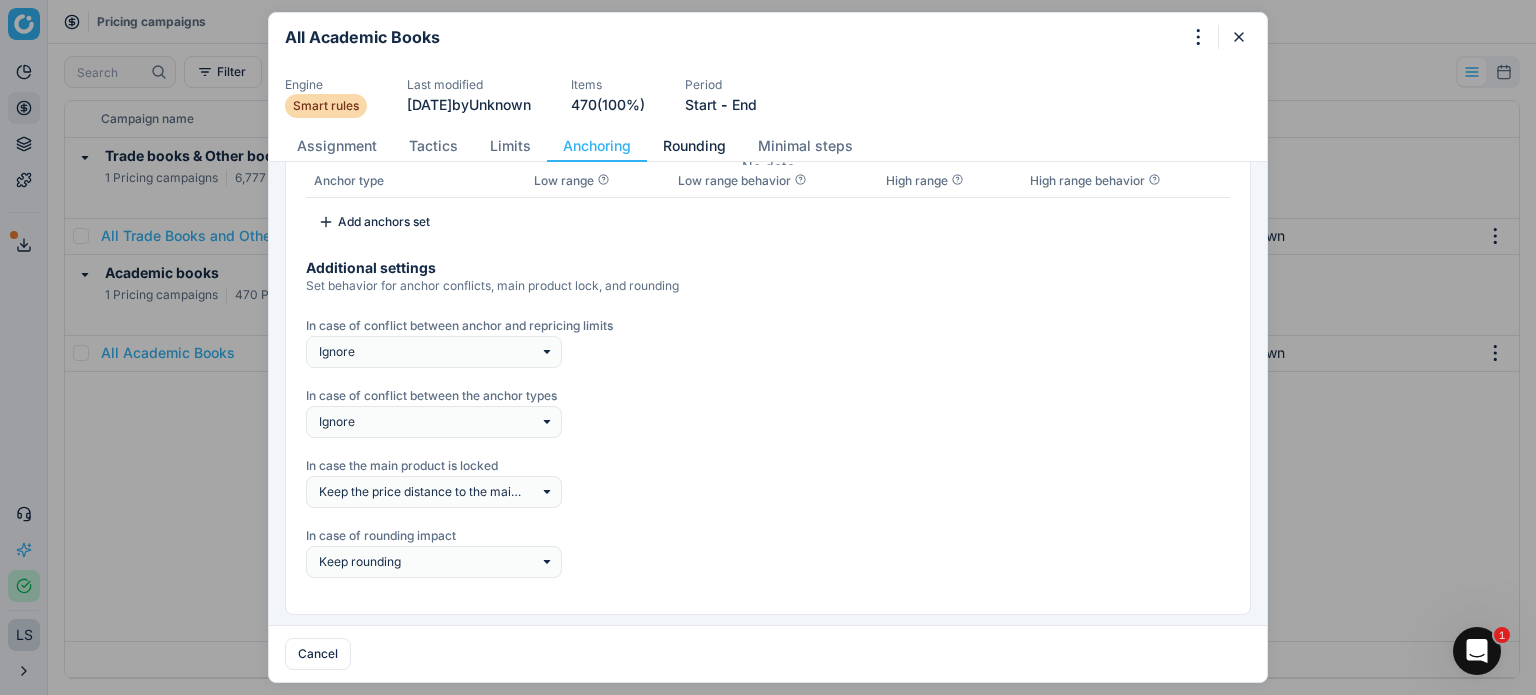 click on "Rounding" at bounding box center [694, 146] 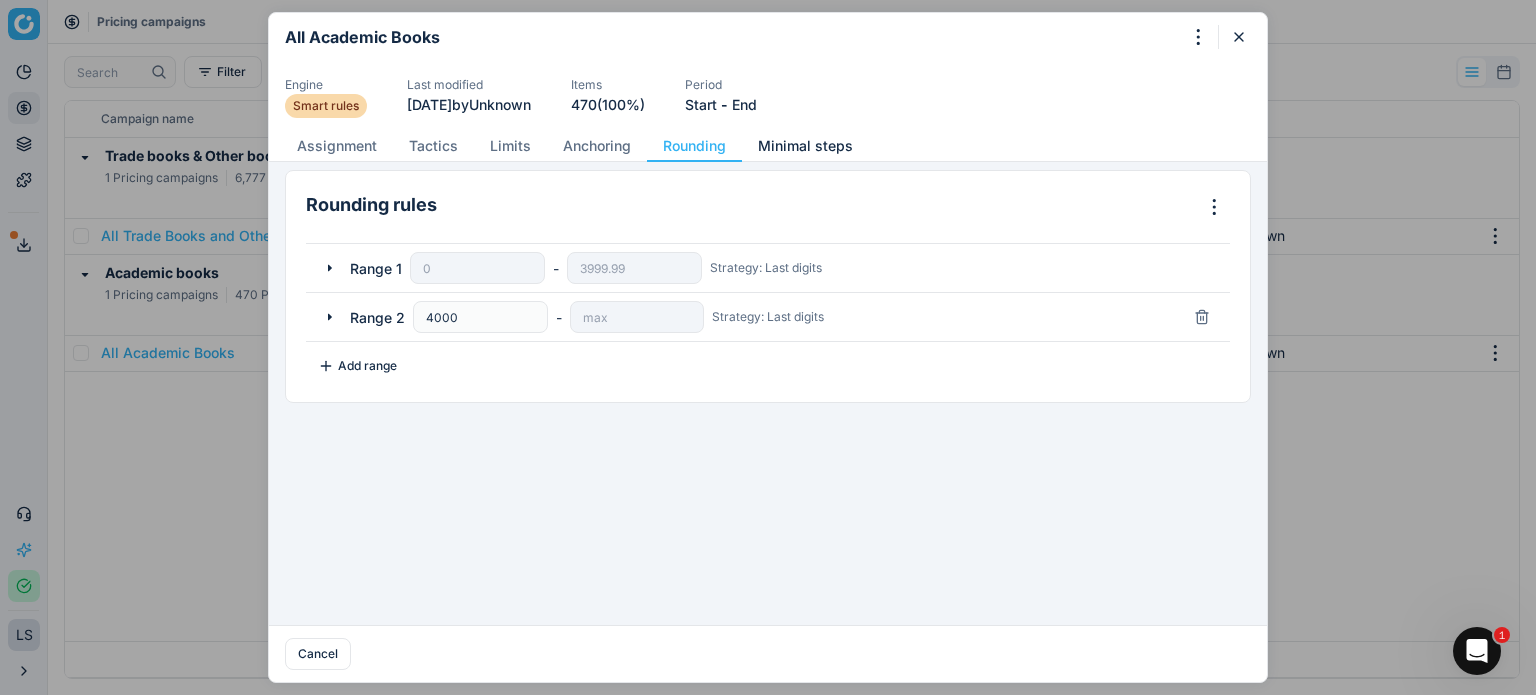 click on "Minimal steps" at bounding box center [805, 146] 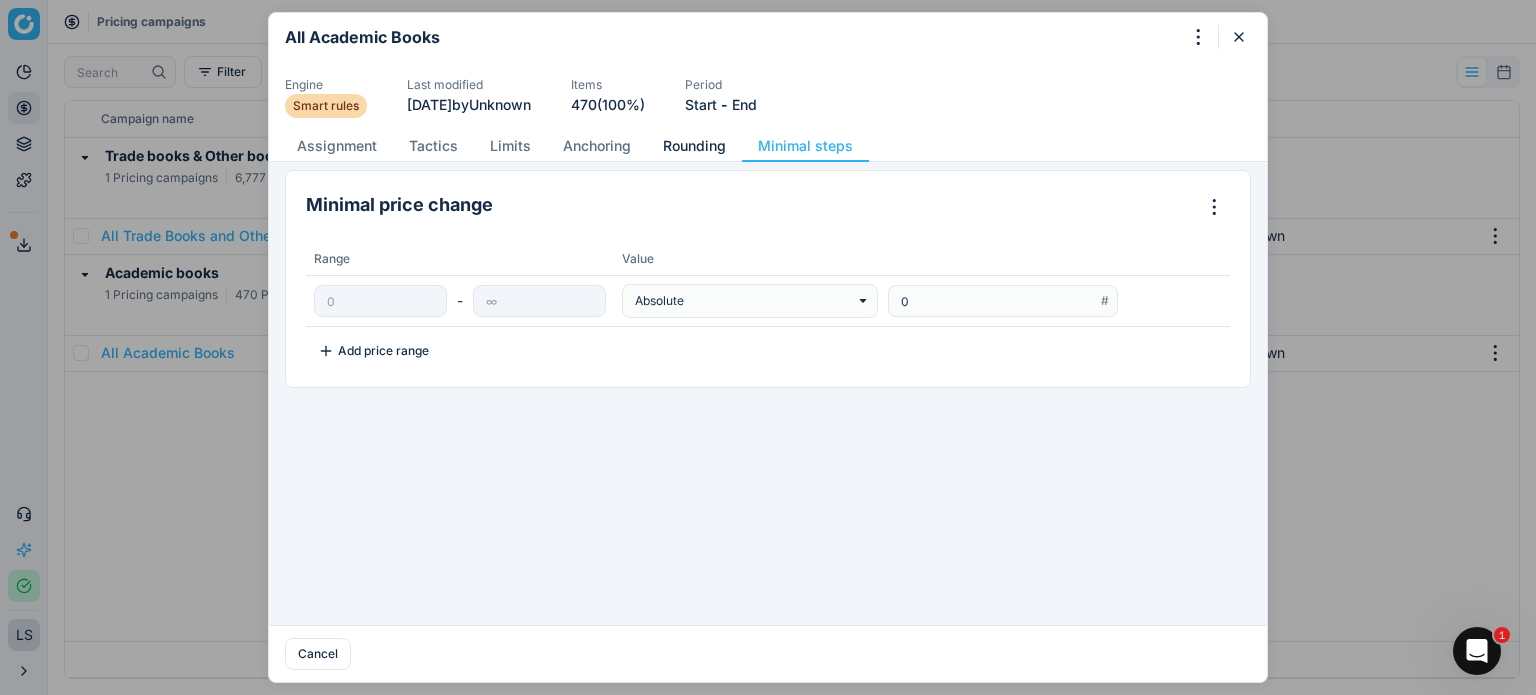 click on "Rounding" at bounding box center (694, 146) 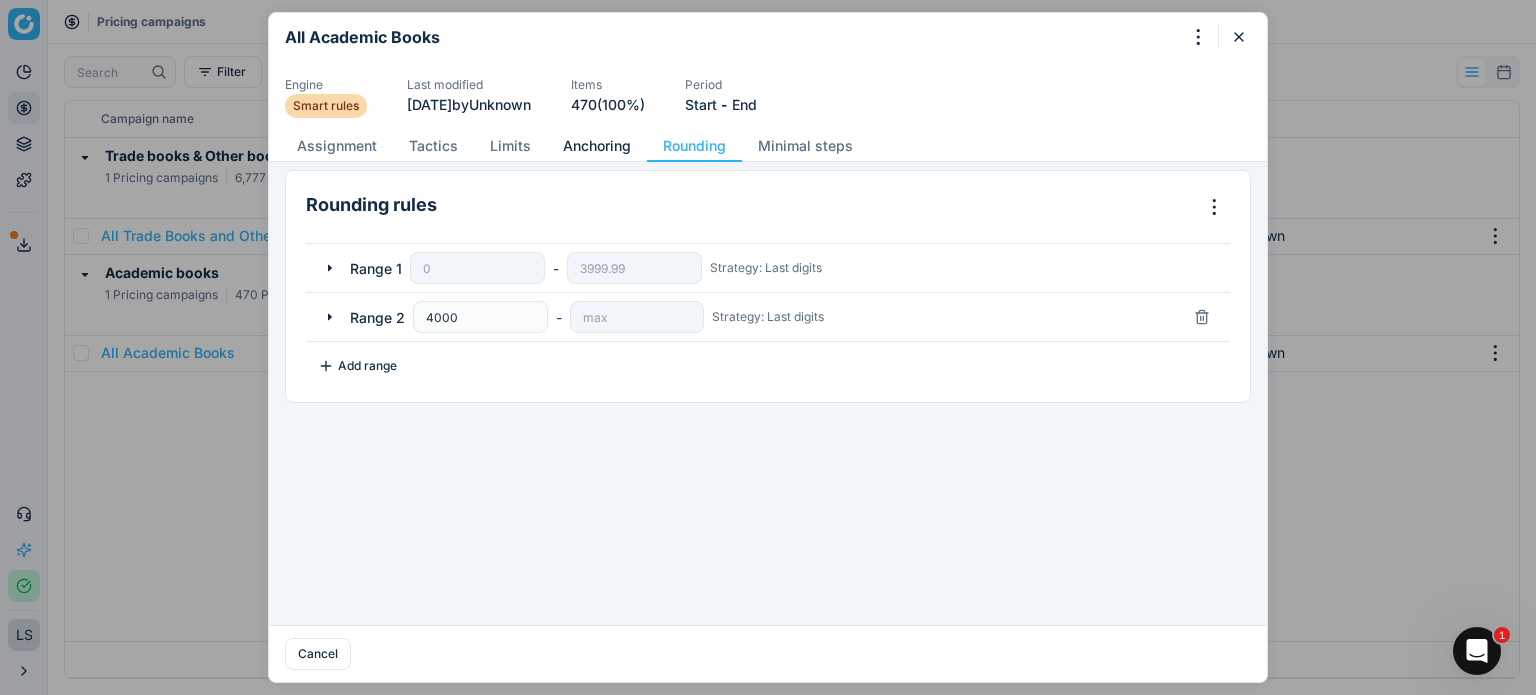 click on "Anchoring" at bounding box center (597, 146) 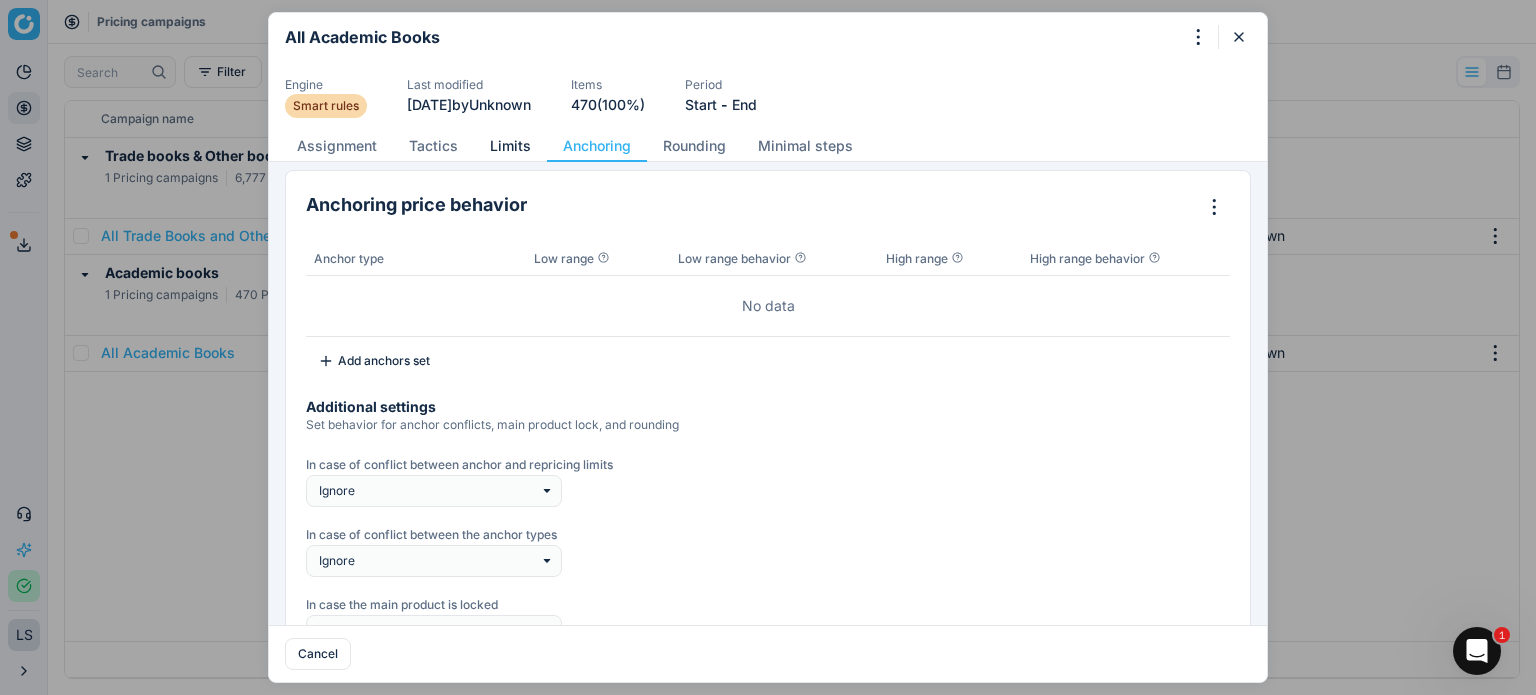 click on "Limits" at bounding box center [510, 146] 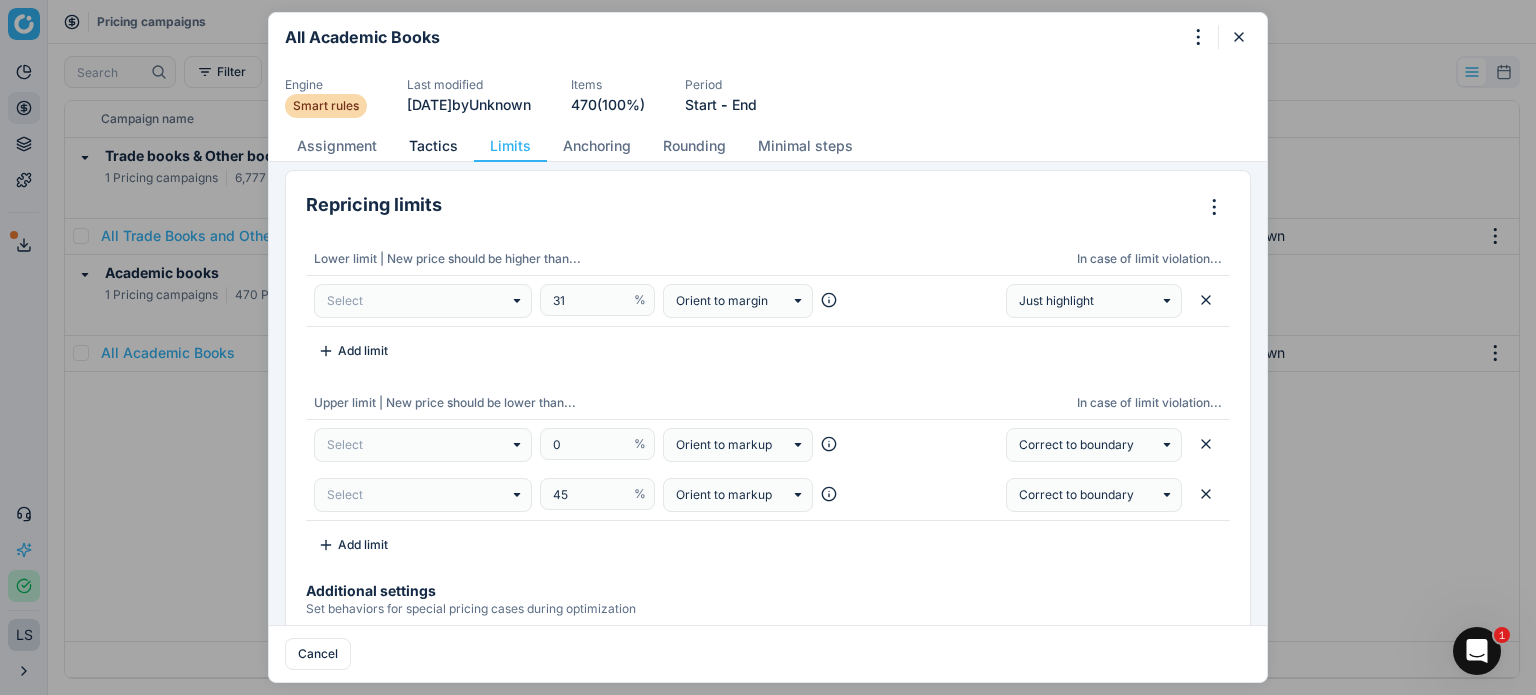 click on "Tactics" at bounding box center (433, 146) 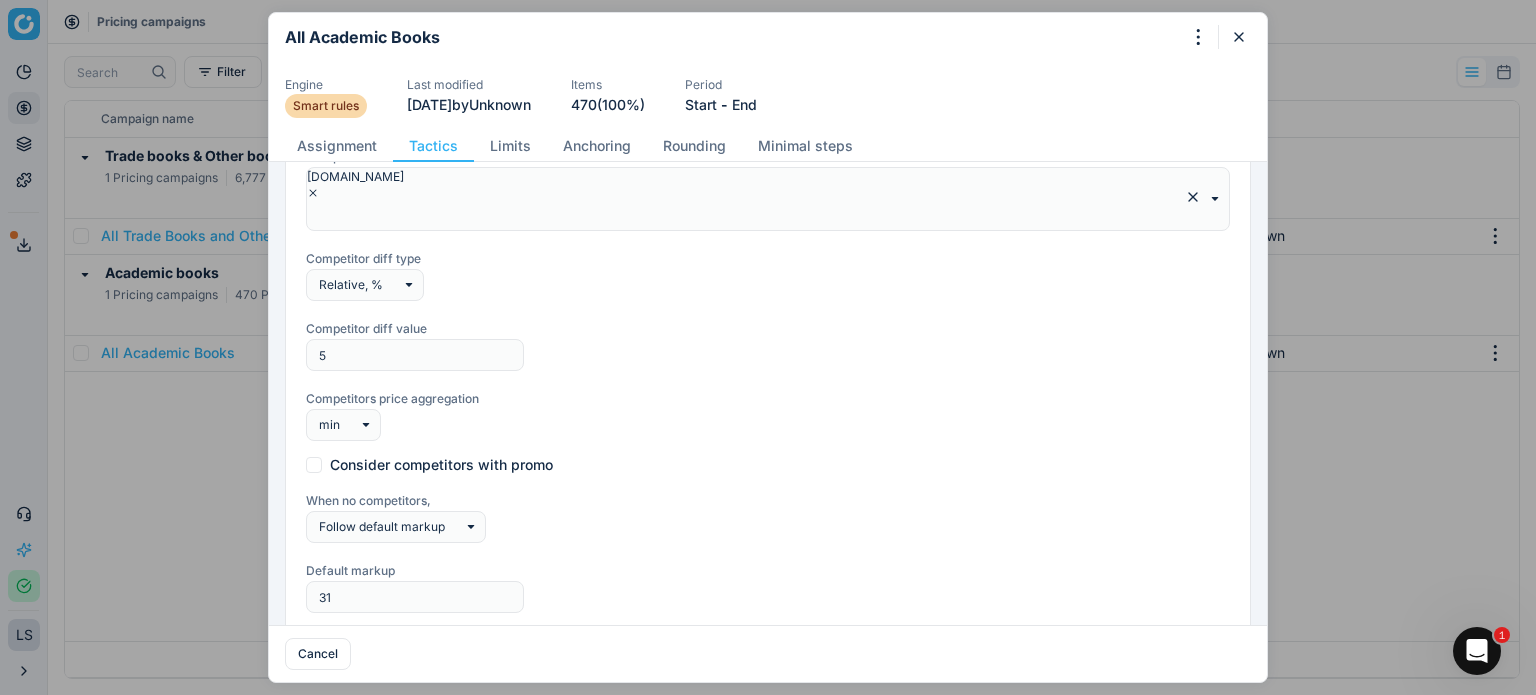 scroll, scrollTop: 370, scrollLeft: 0, axis: vertical 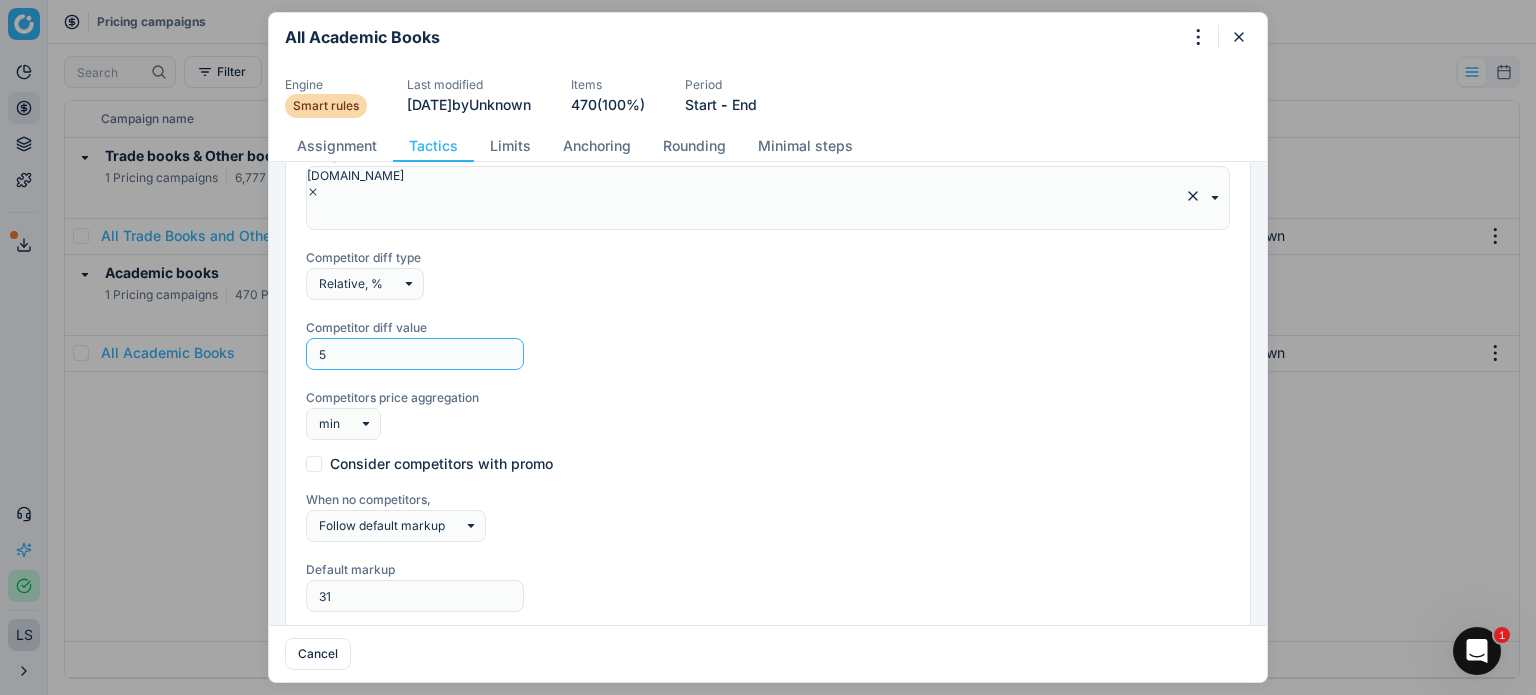 drag, startPoint x: 376, startPoint y: 322, endPoint x: 277, endPoint y: 316, distance: 99.18165 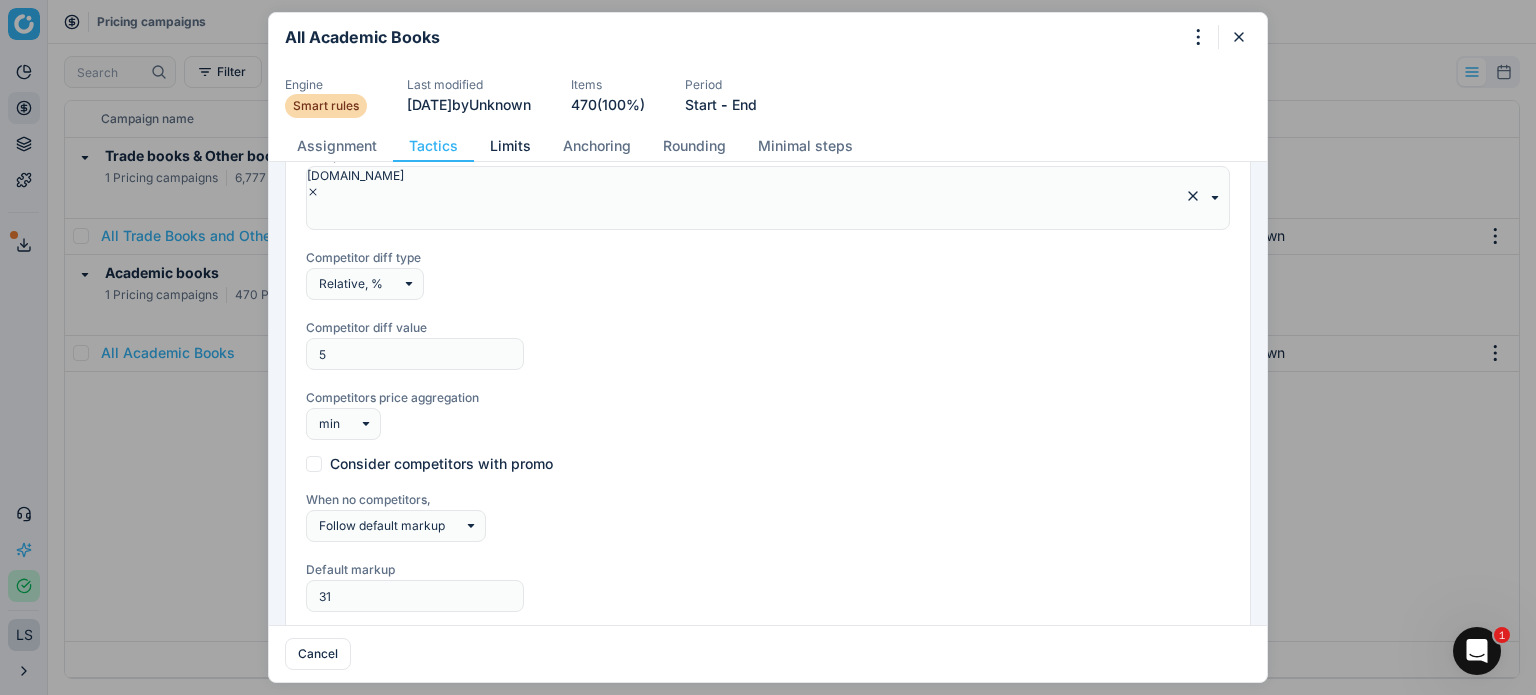 click on "Limits" at bounding box center (510, 146) 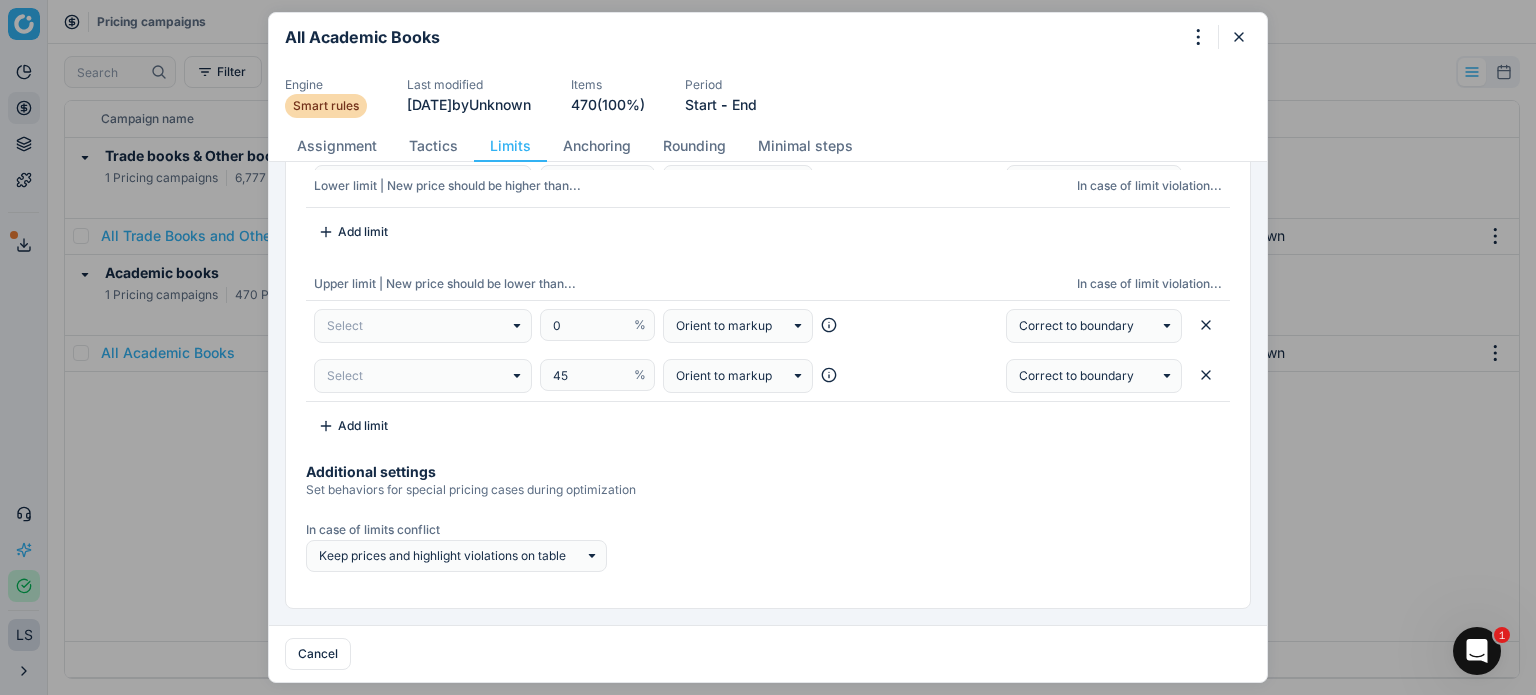 scroll, scrollTop: 114, scrollLeft: 0, axis: vertical 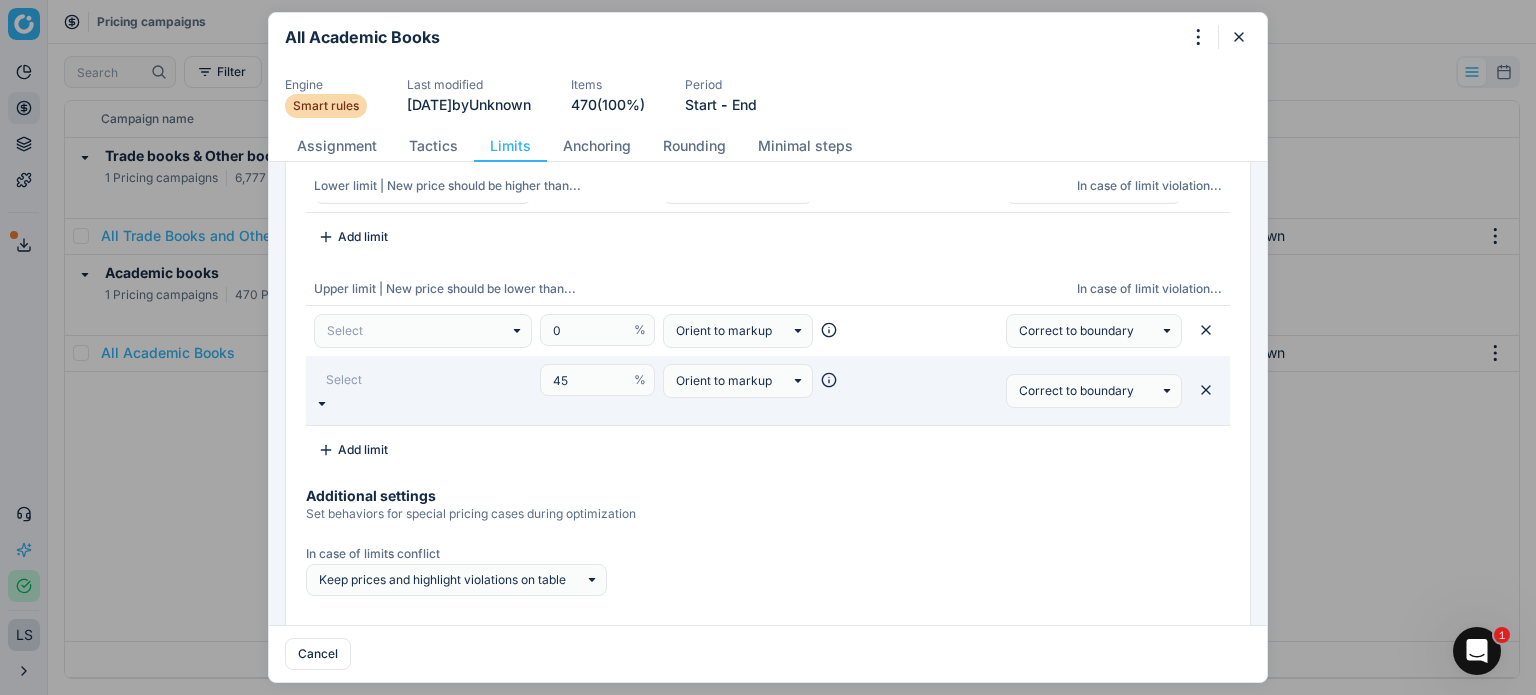 click at bounding box center [423, 380] 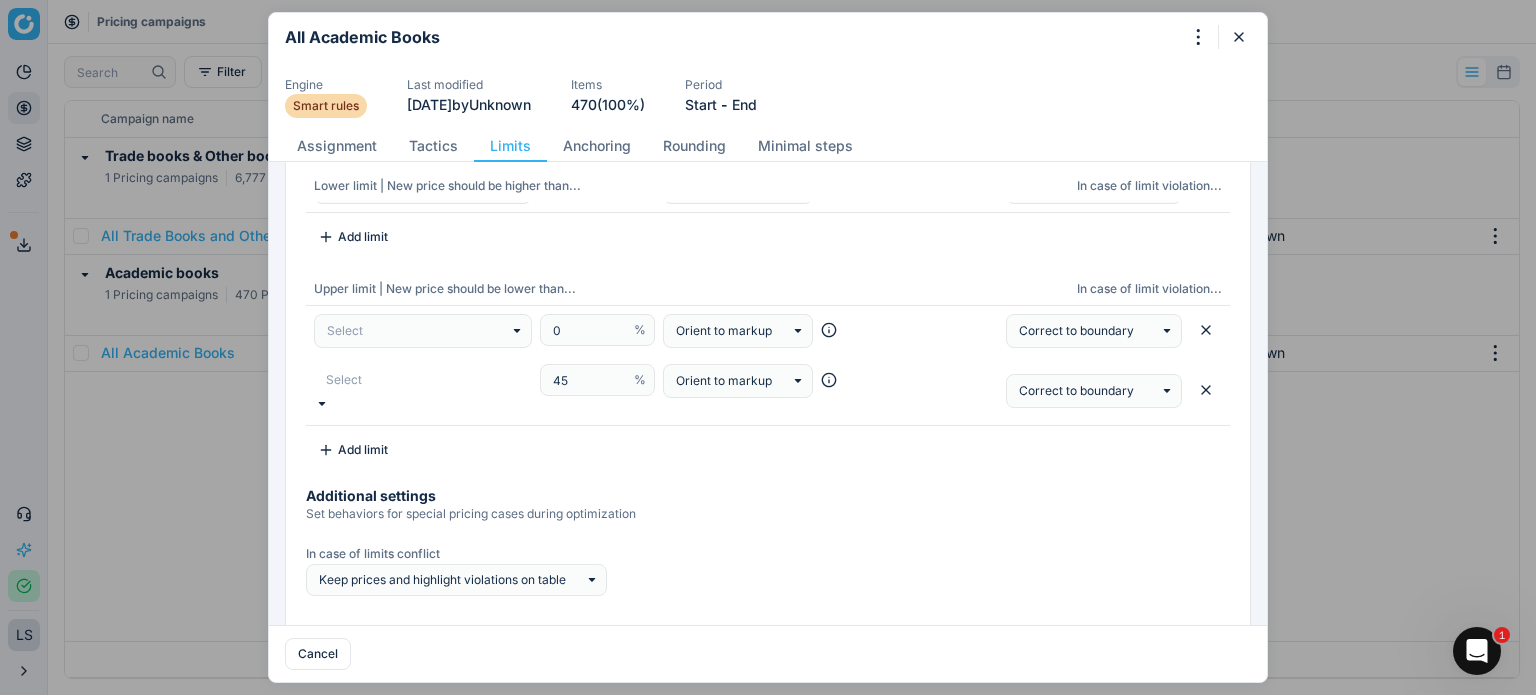 click on "Upper limit | New price should be lower than... In case of limit violation... Select 0 % Orient to markup Correct to boundary Use Up and Down to choose options, press Enter to select the currently focused option, press Escape to exit the menu, press Tab to select the option and exit the menu. Select 45 % Orient to markup Correct to boundary Add limit" at bounding box center [768, 369] 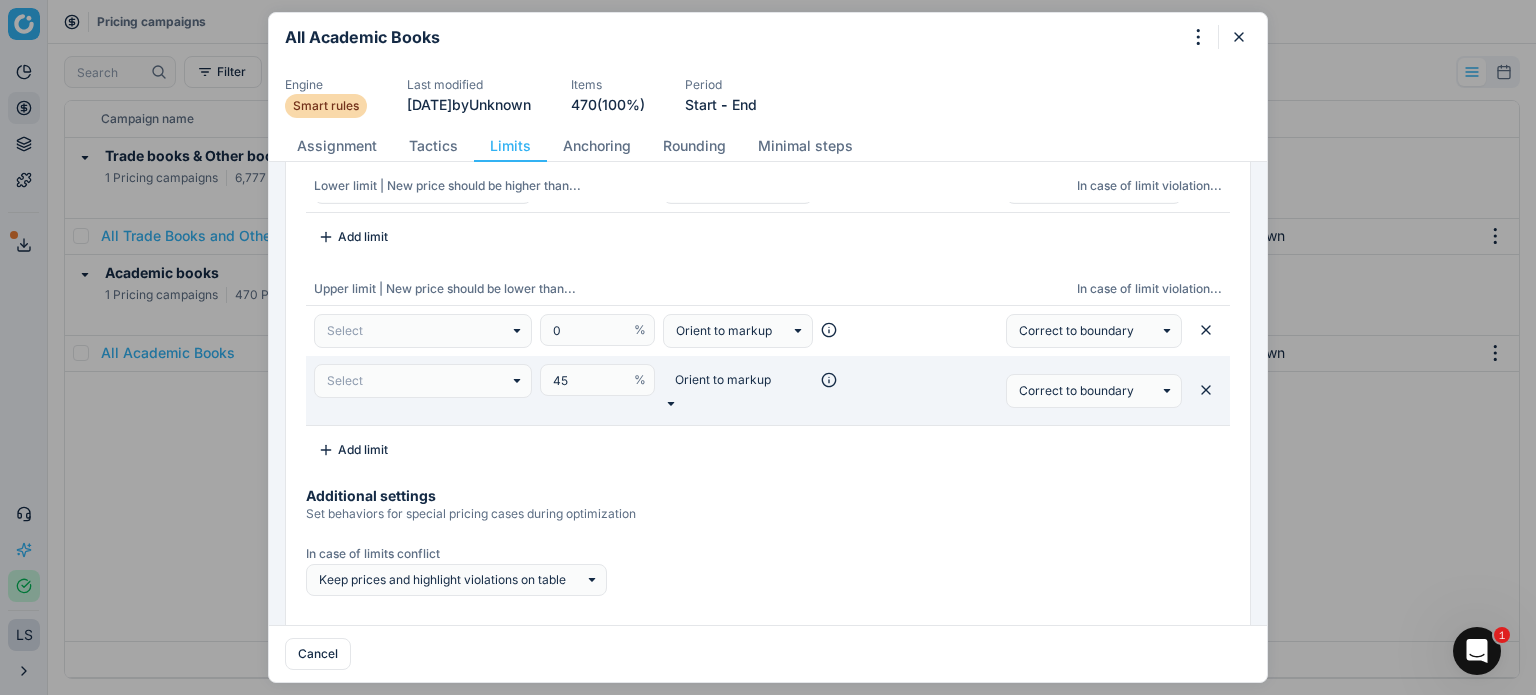 click at bounding box center (738, 380) 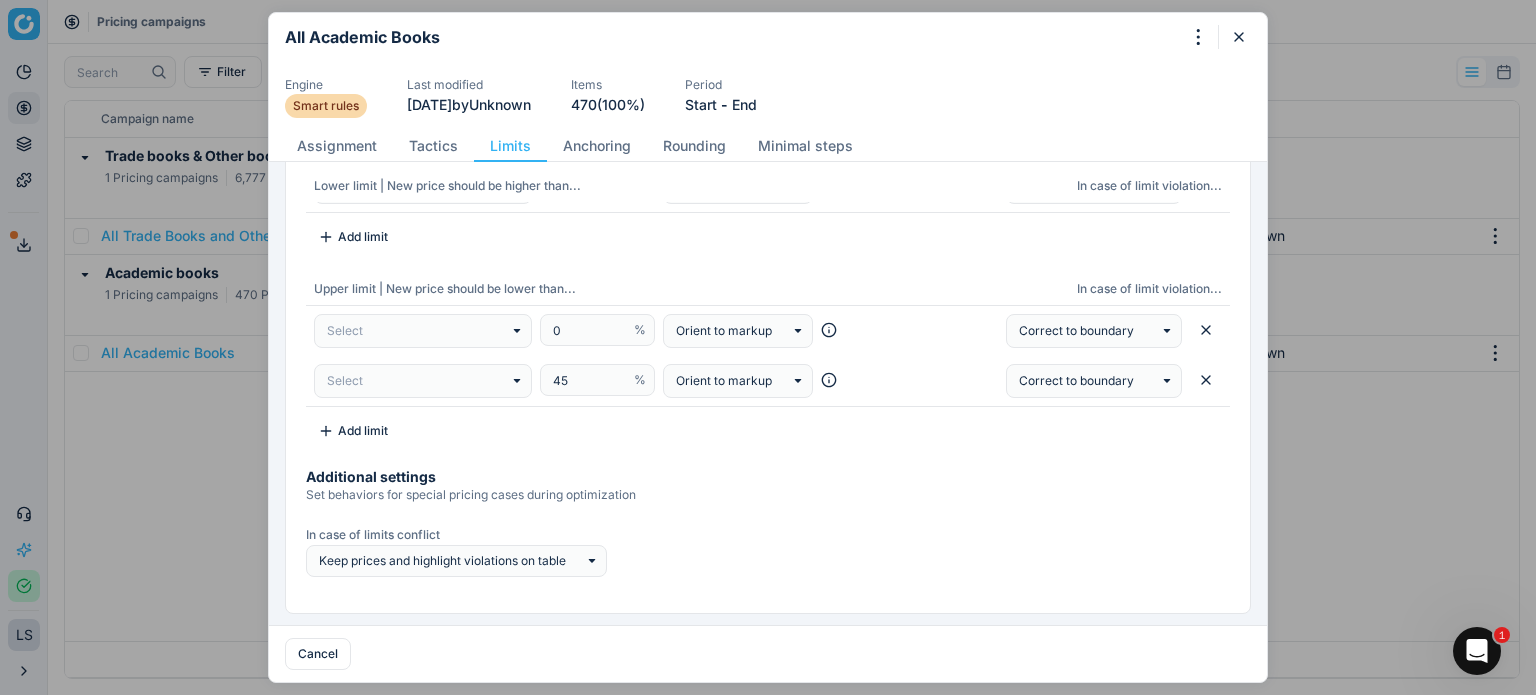 click on "Lower limit | New price should be higher than... In case of limit violation... Select 31 % Orient to margin Just highlight Add limit Upper limit | New price should be lower than... In case of limit violation... Select 0 % Orient to markup Correct to boundary Select 45 % Orient to markup Correct to boundary Add limit" at bounding box center [768, 298] 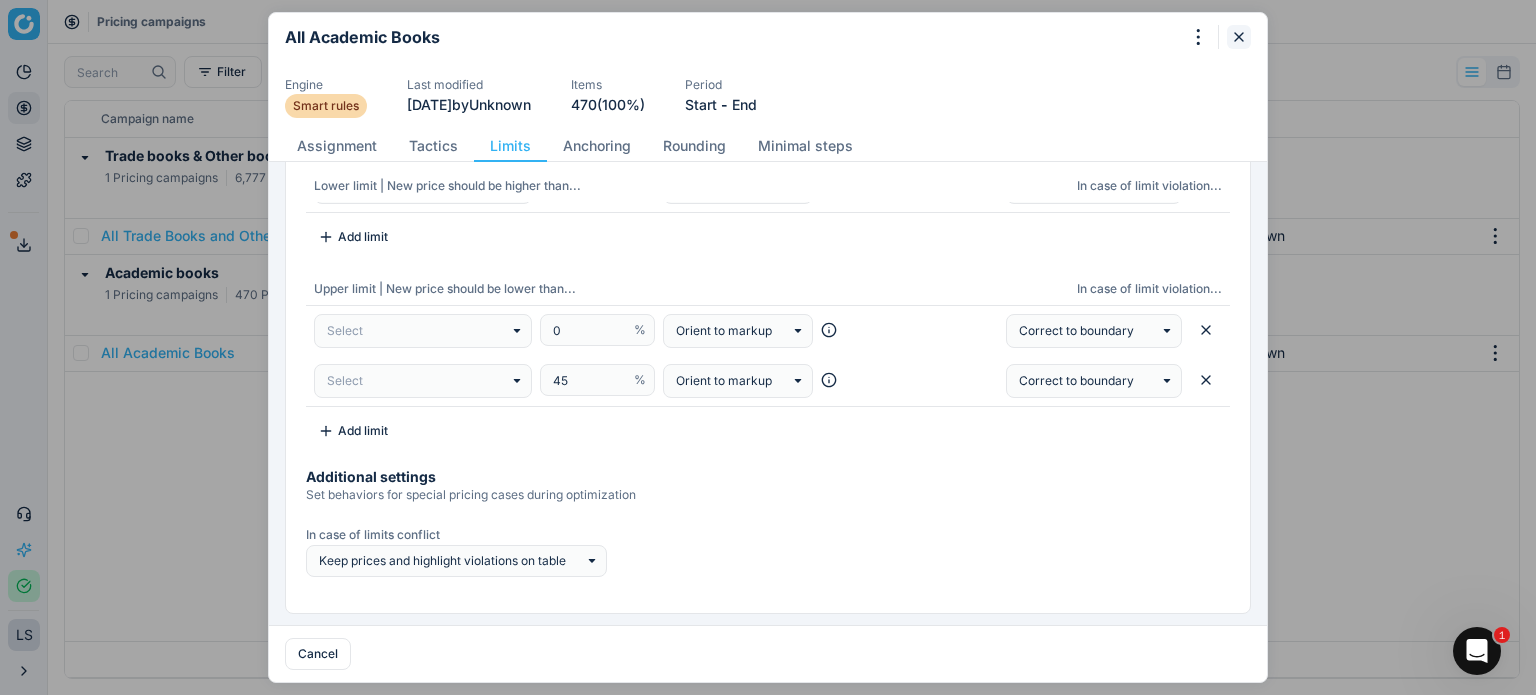 click 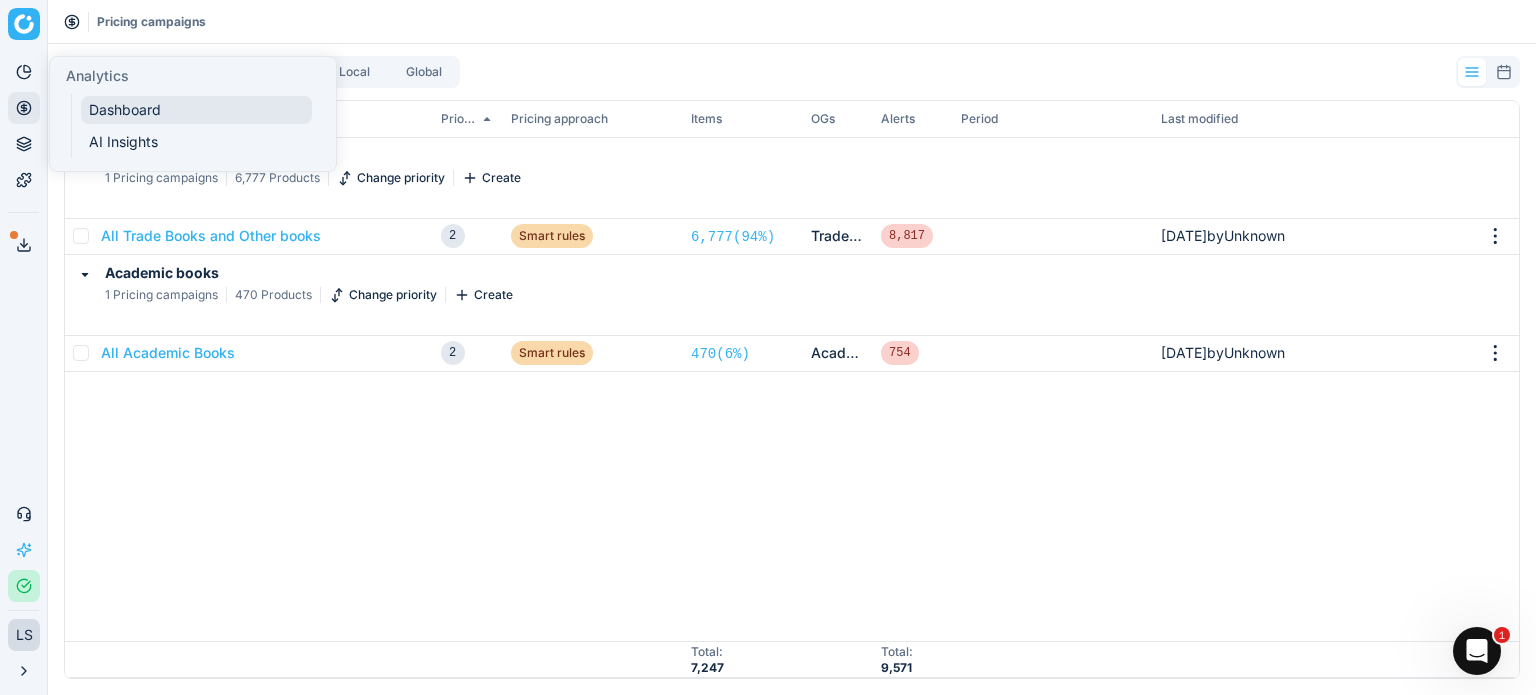 click on "Dashboard" at bounding box center [196, 110] 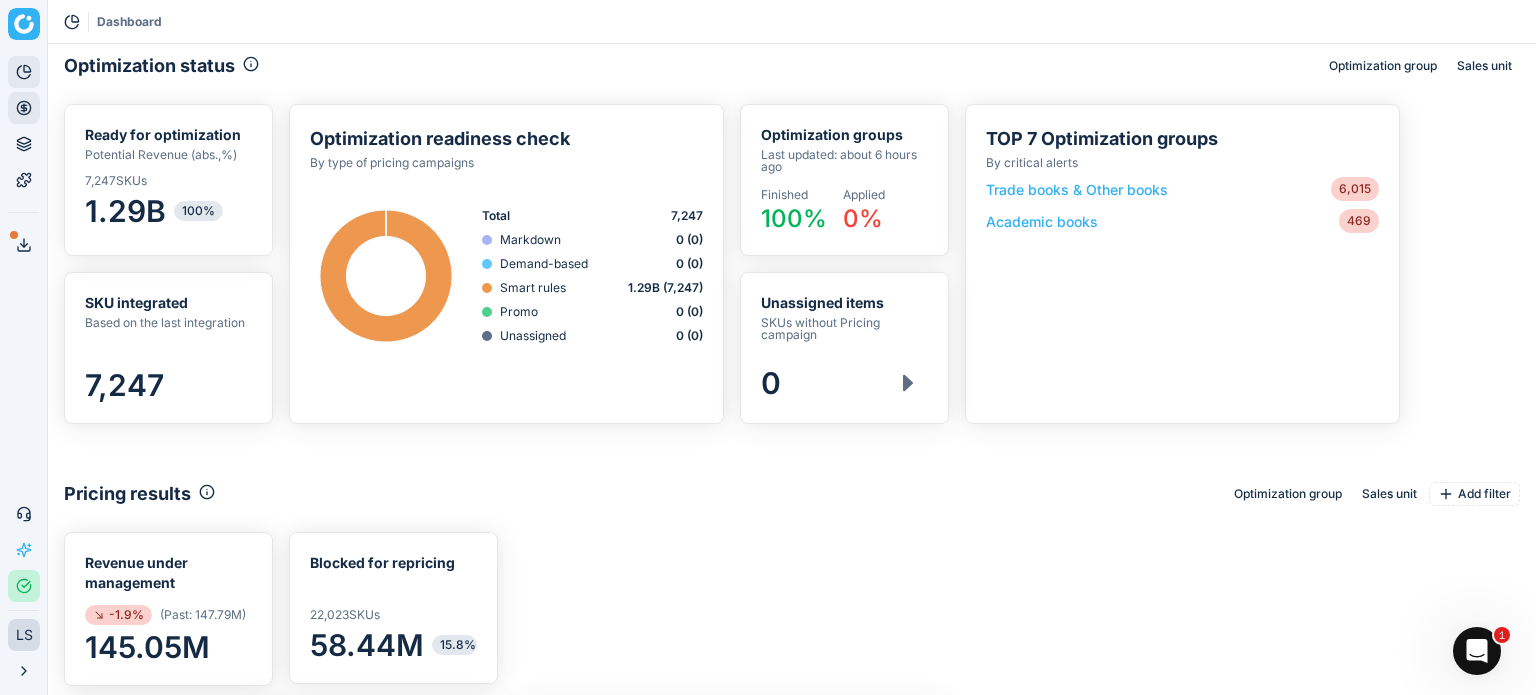 scroll, scrollTop: 2, scrollLeft: 2, axis: both 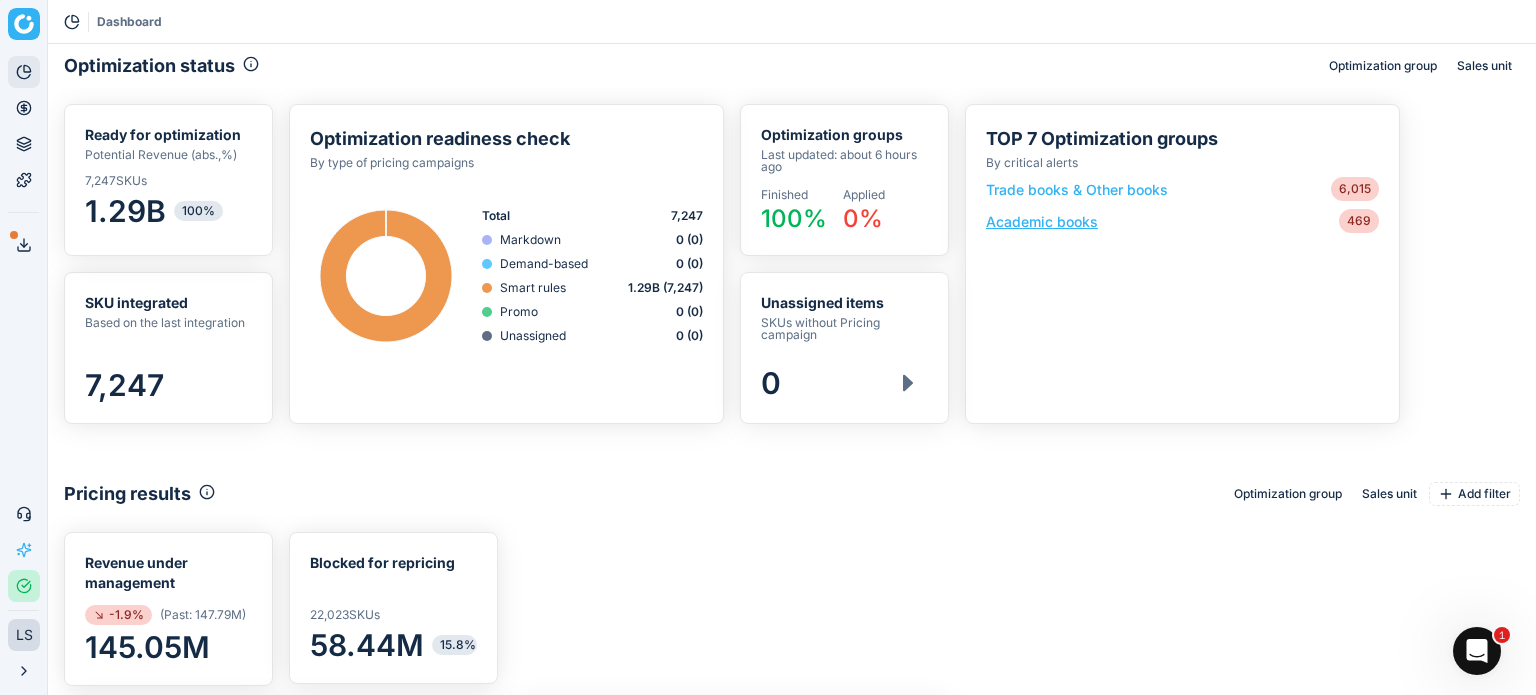 click on "Academic books" at bounding box center (1042, 221) 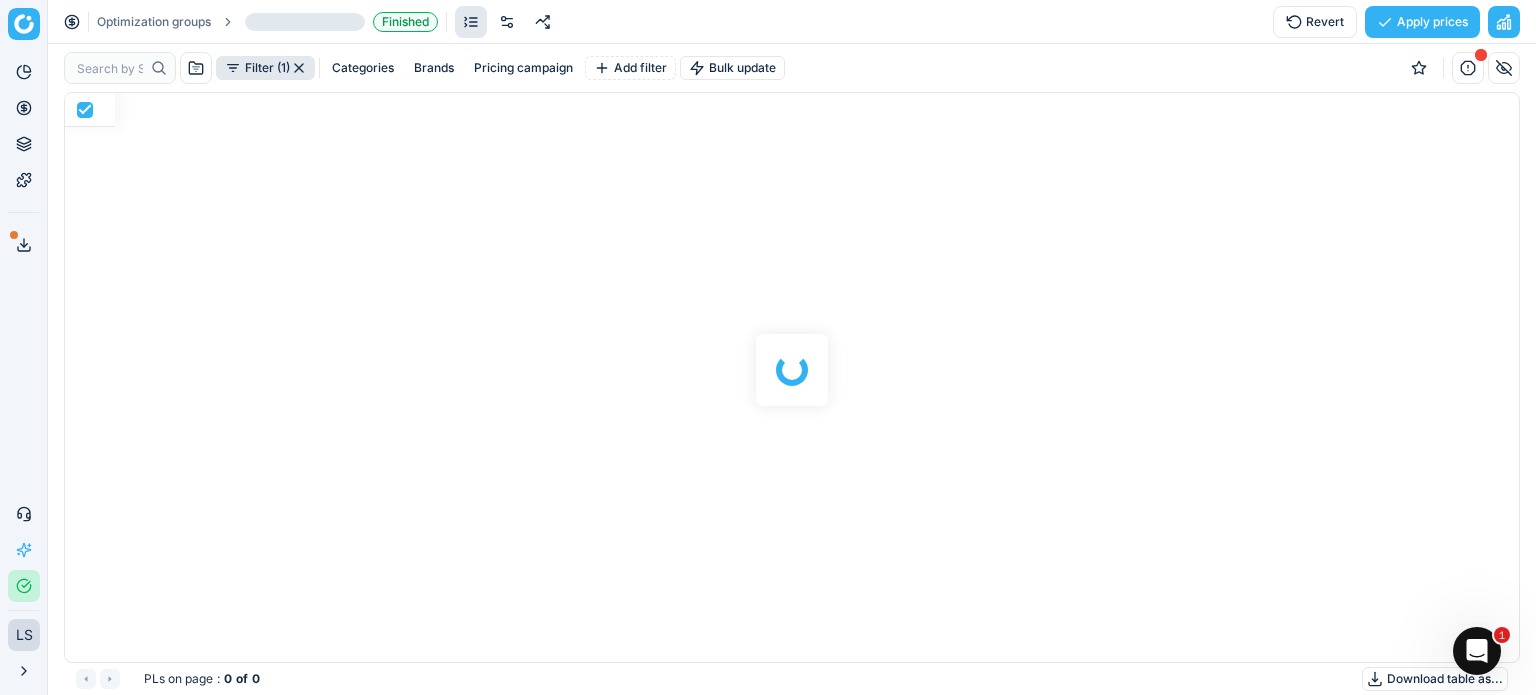 scroll, scrollTop: 2, scrollLeft: 2, axis: both 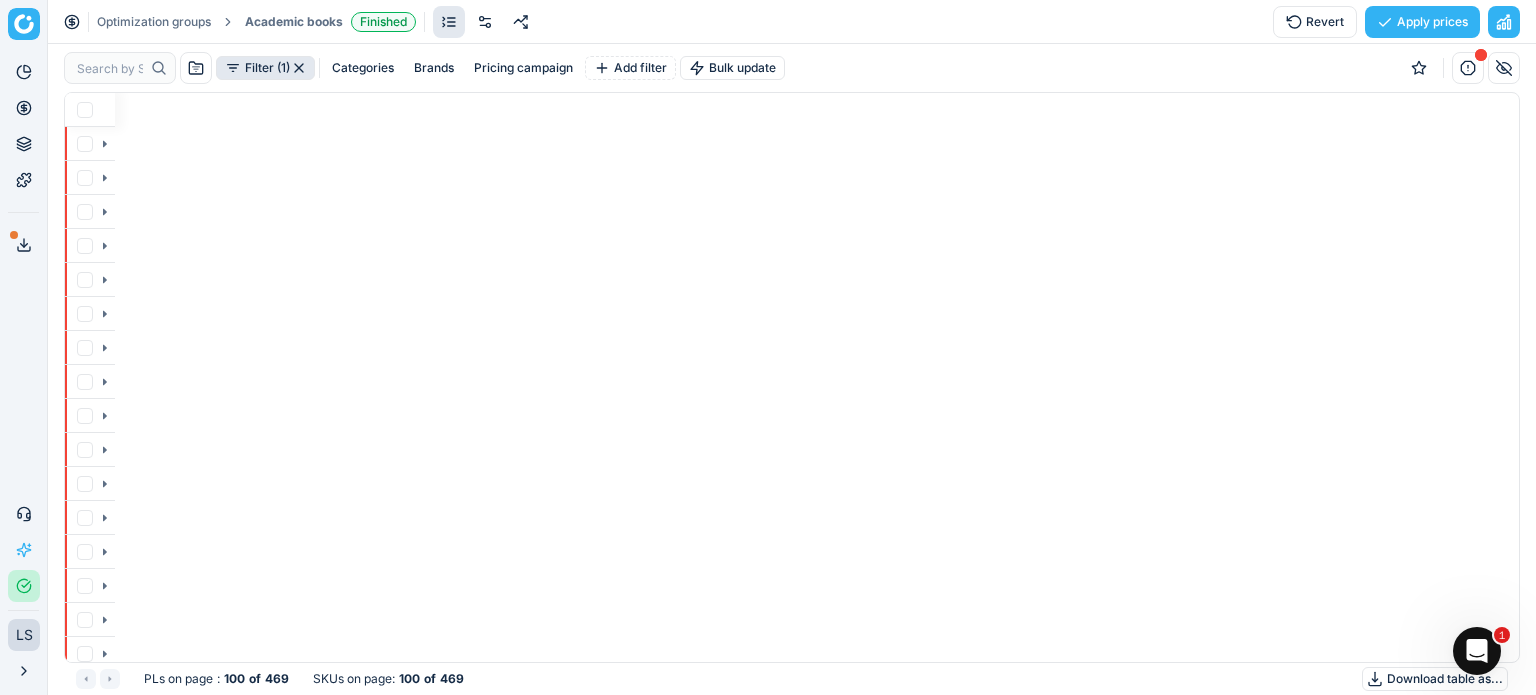 checkbox on "false" 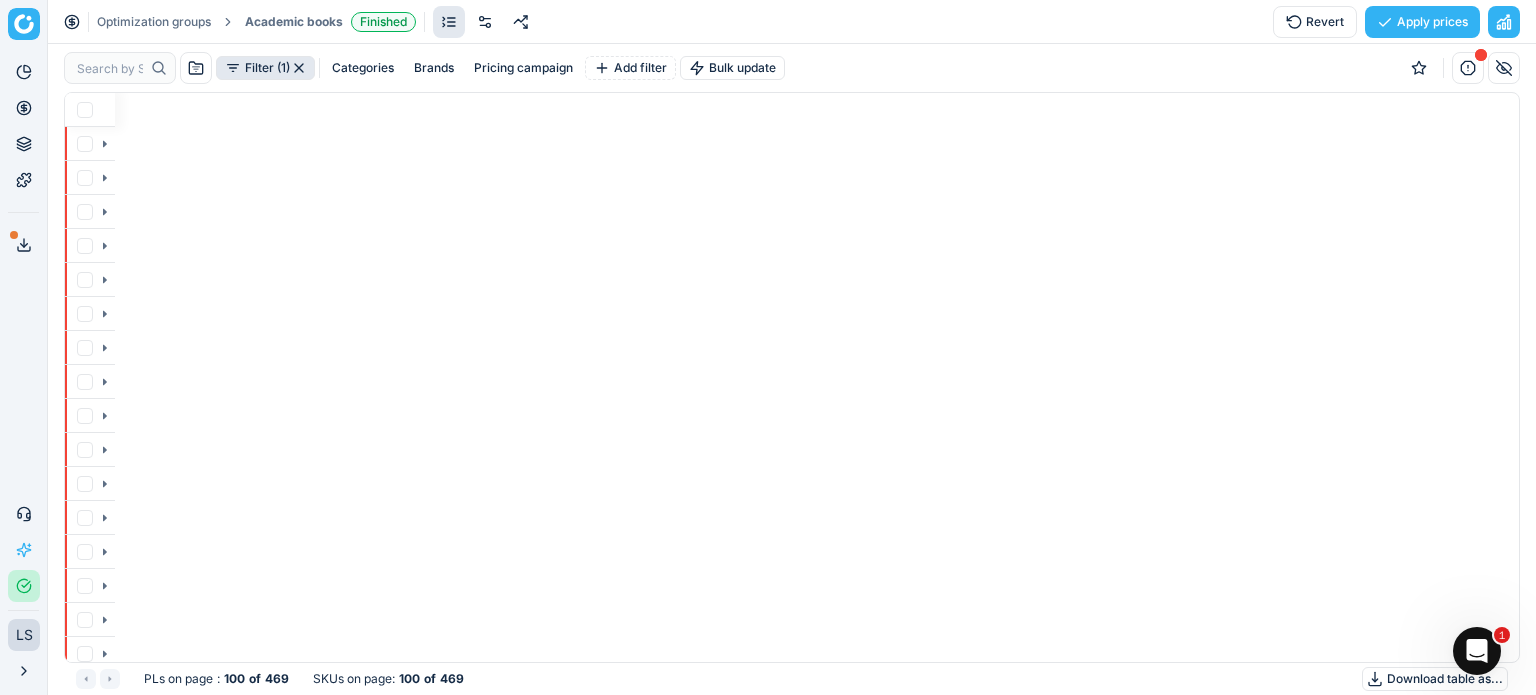scroll, scrollTop: 554, scrollLeft: 1424, axis: both 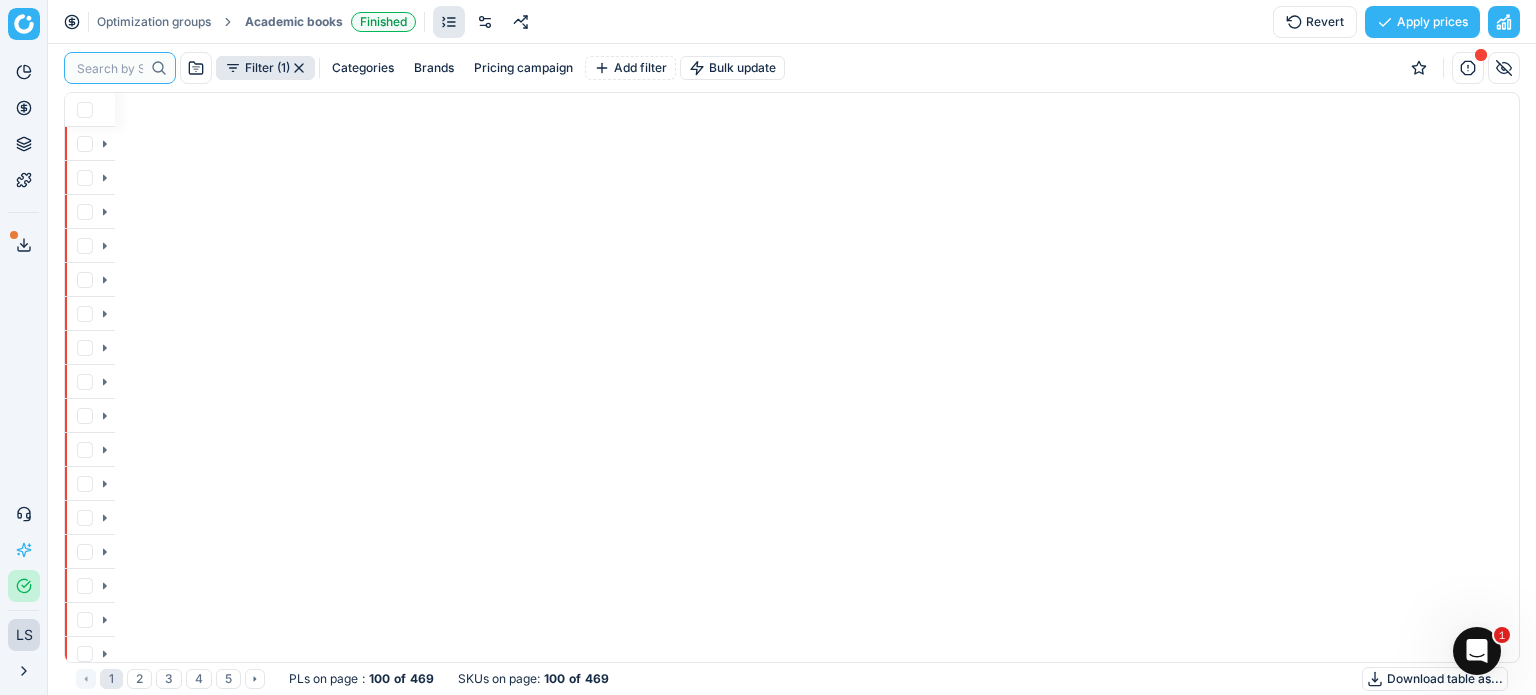 click at bounding box center [110, 68] 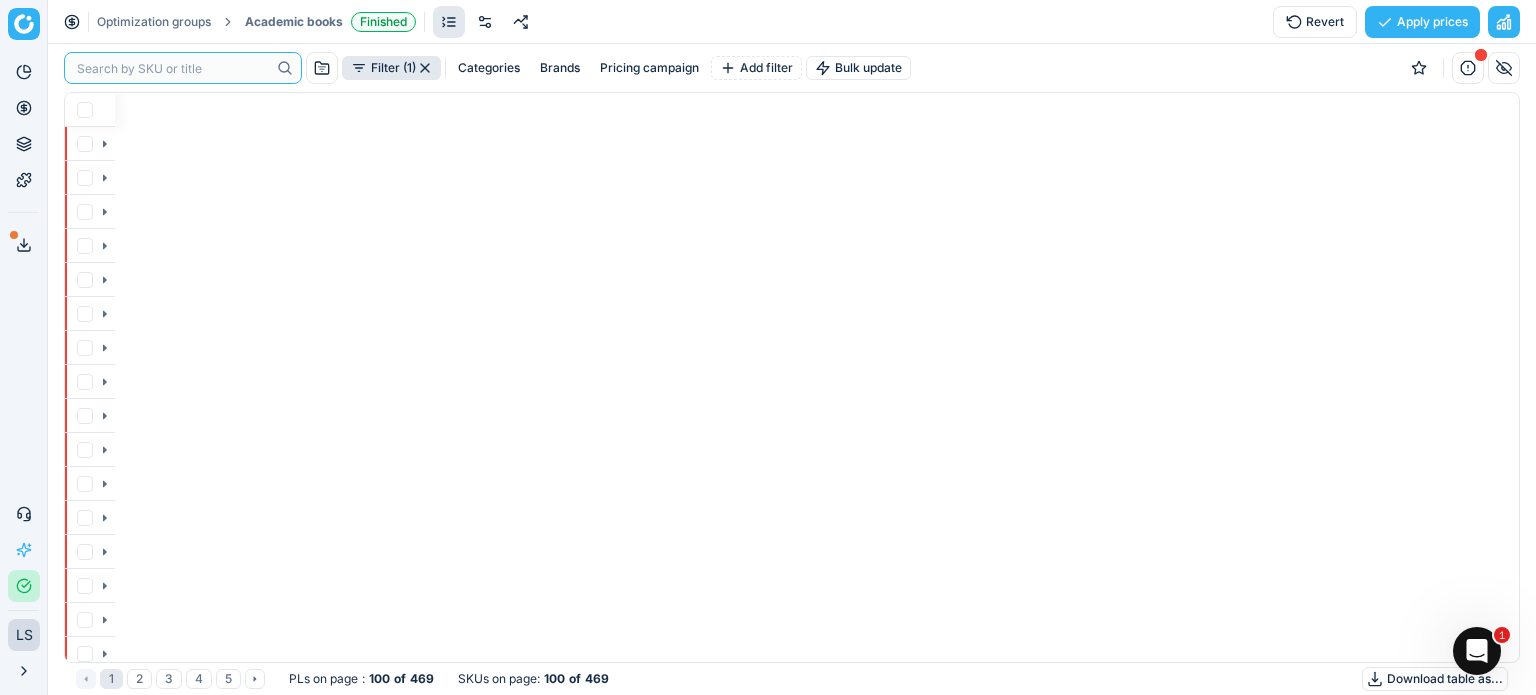 click at bounding box center [173, 68] 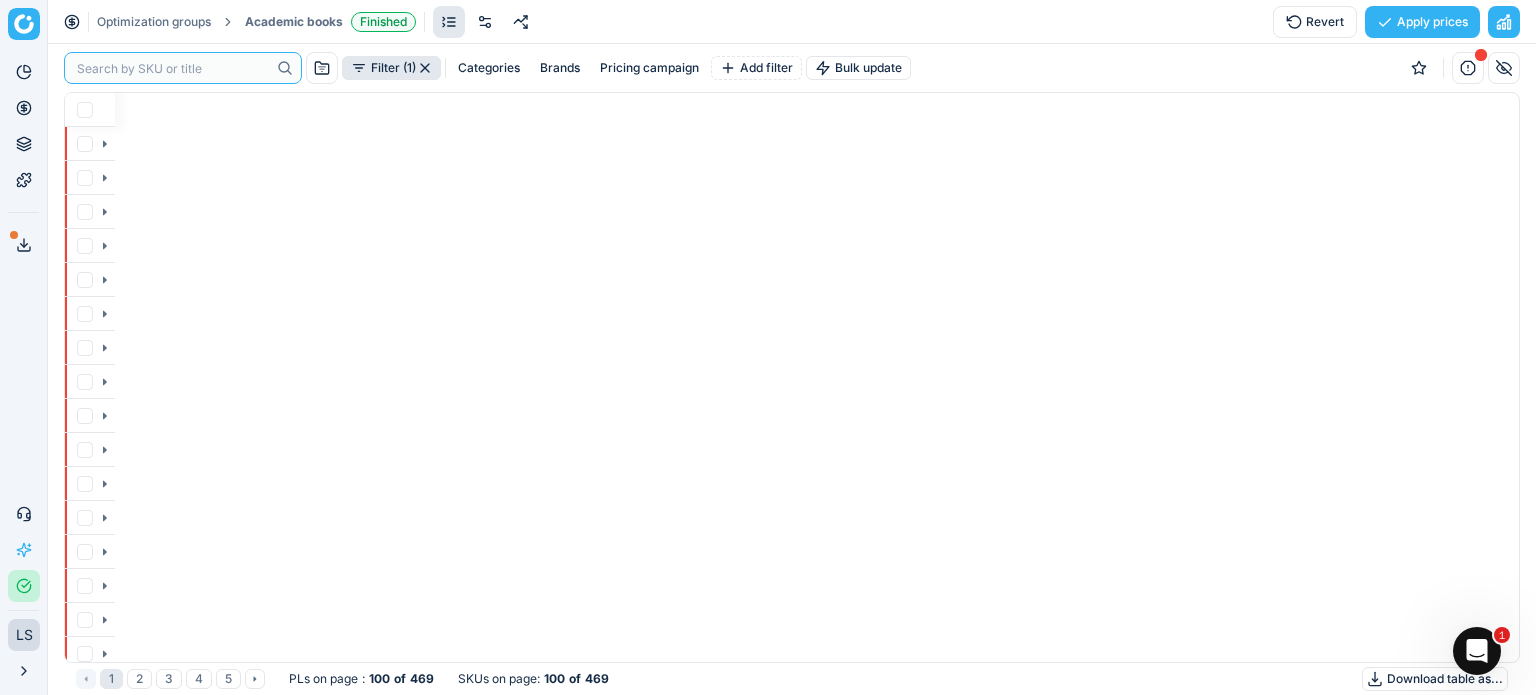 paste on "30474091" 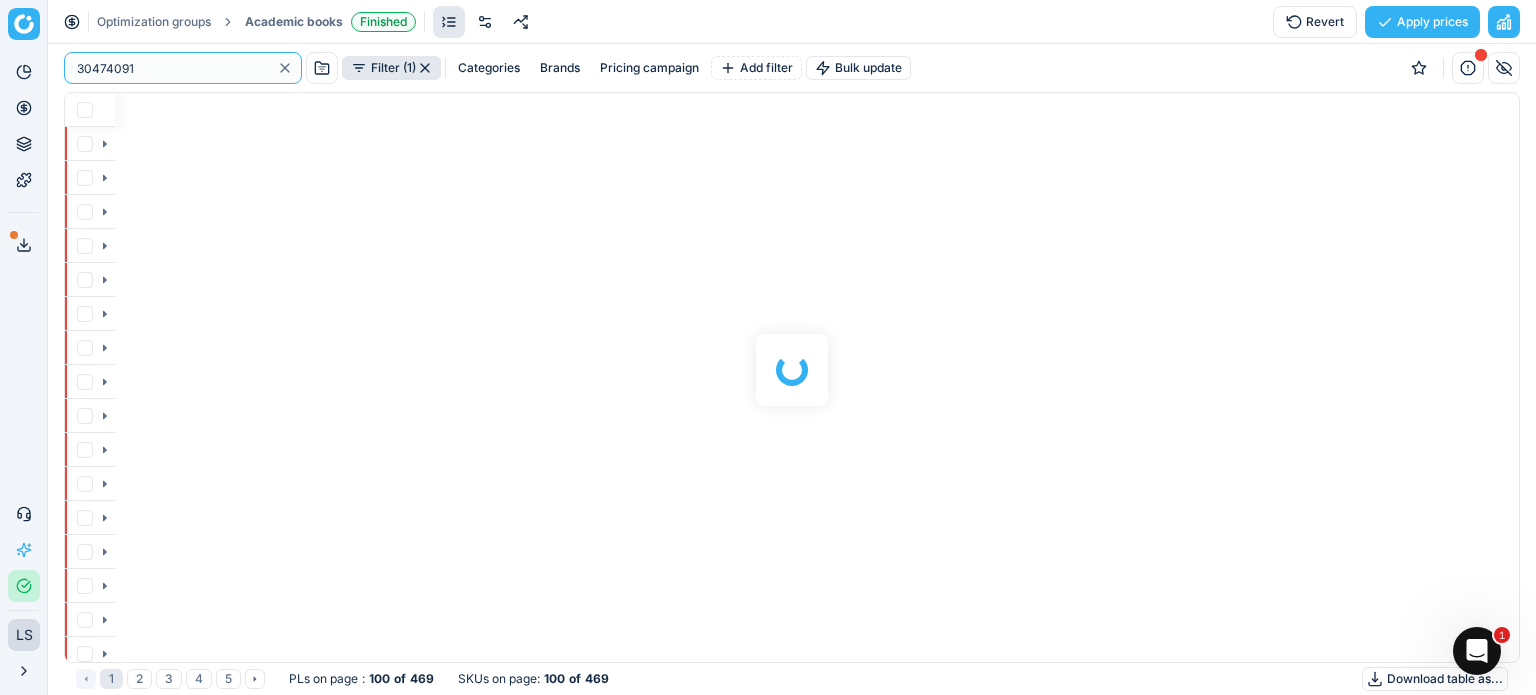 scroll, scrollTop: 2, scrollLeft: 2, axis: both 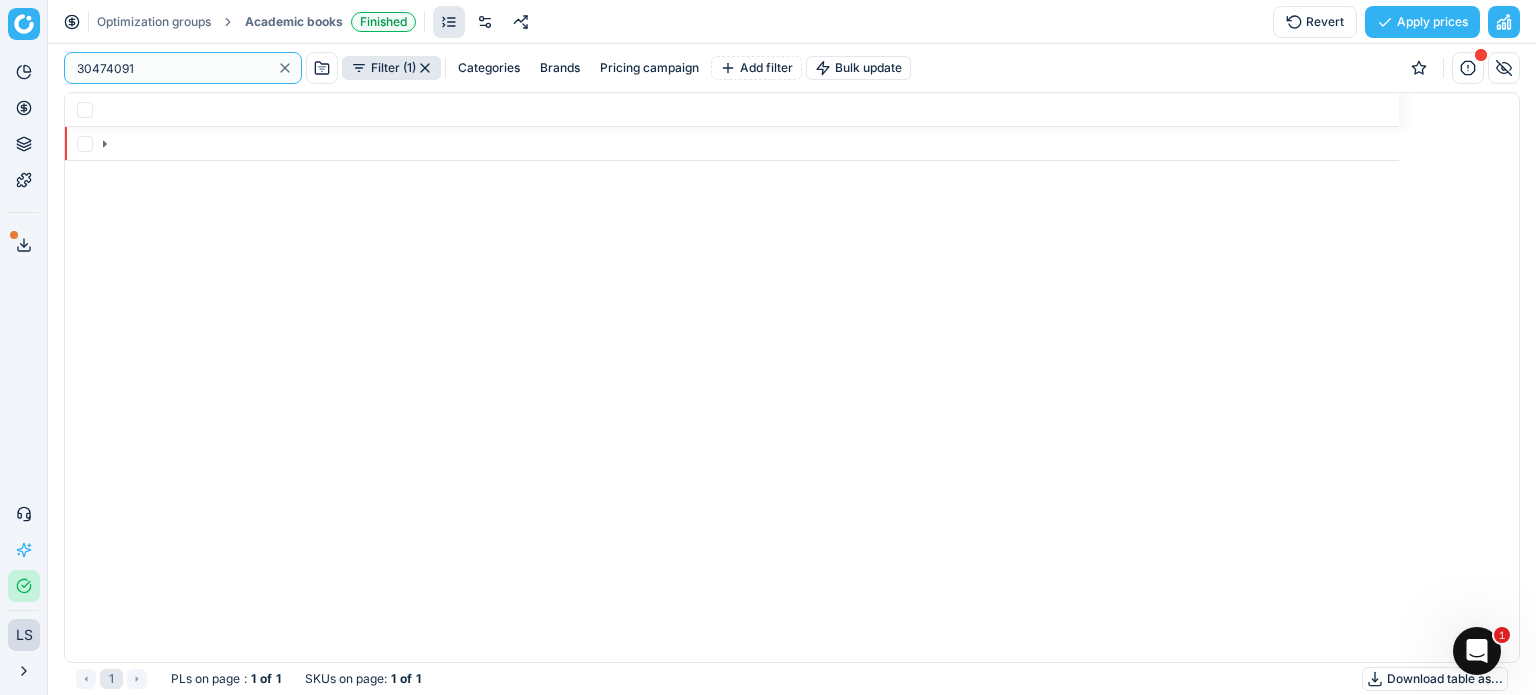 drag, startPoint x: 113, startPoint y: 104, endPoint x: 1397, endPoint y: 153, distance: 1284.9346 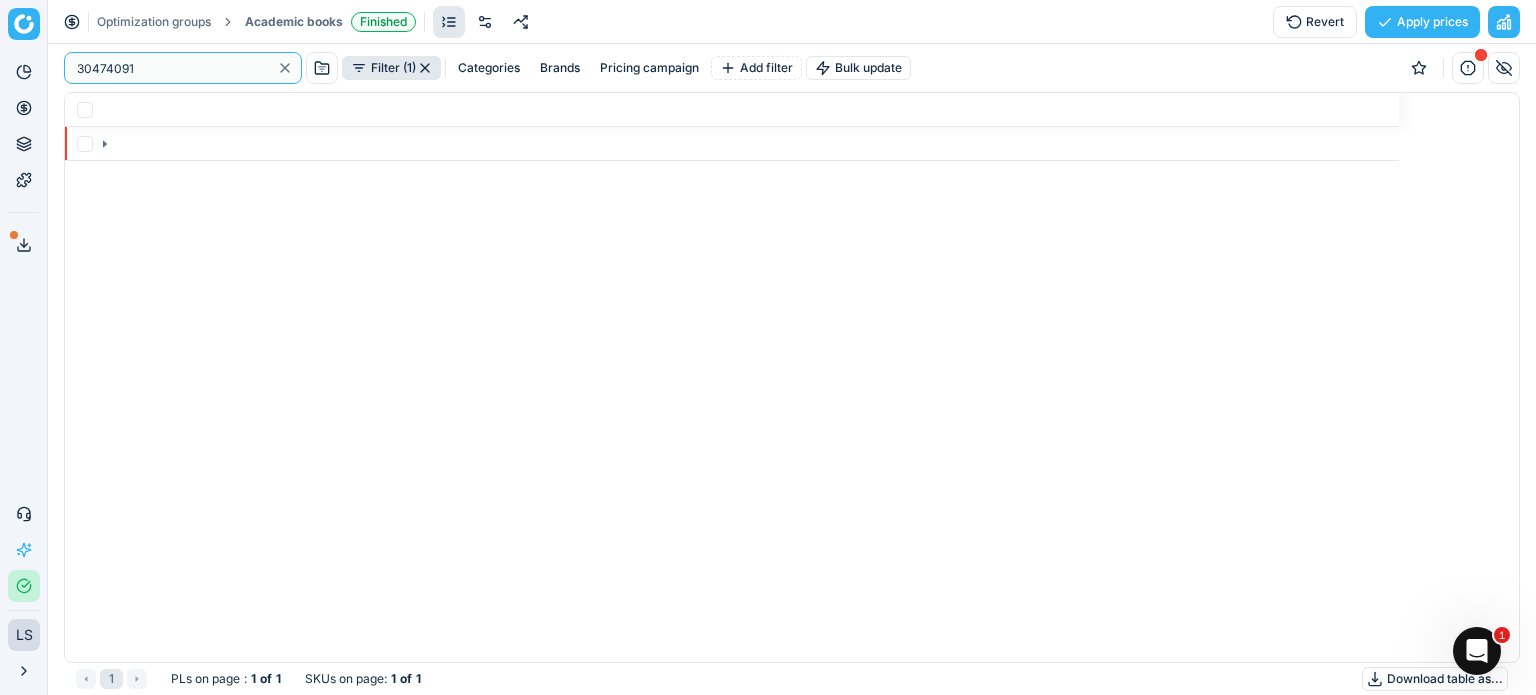 click at bounding box center [792, 127] 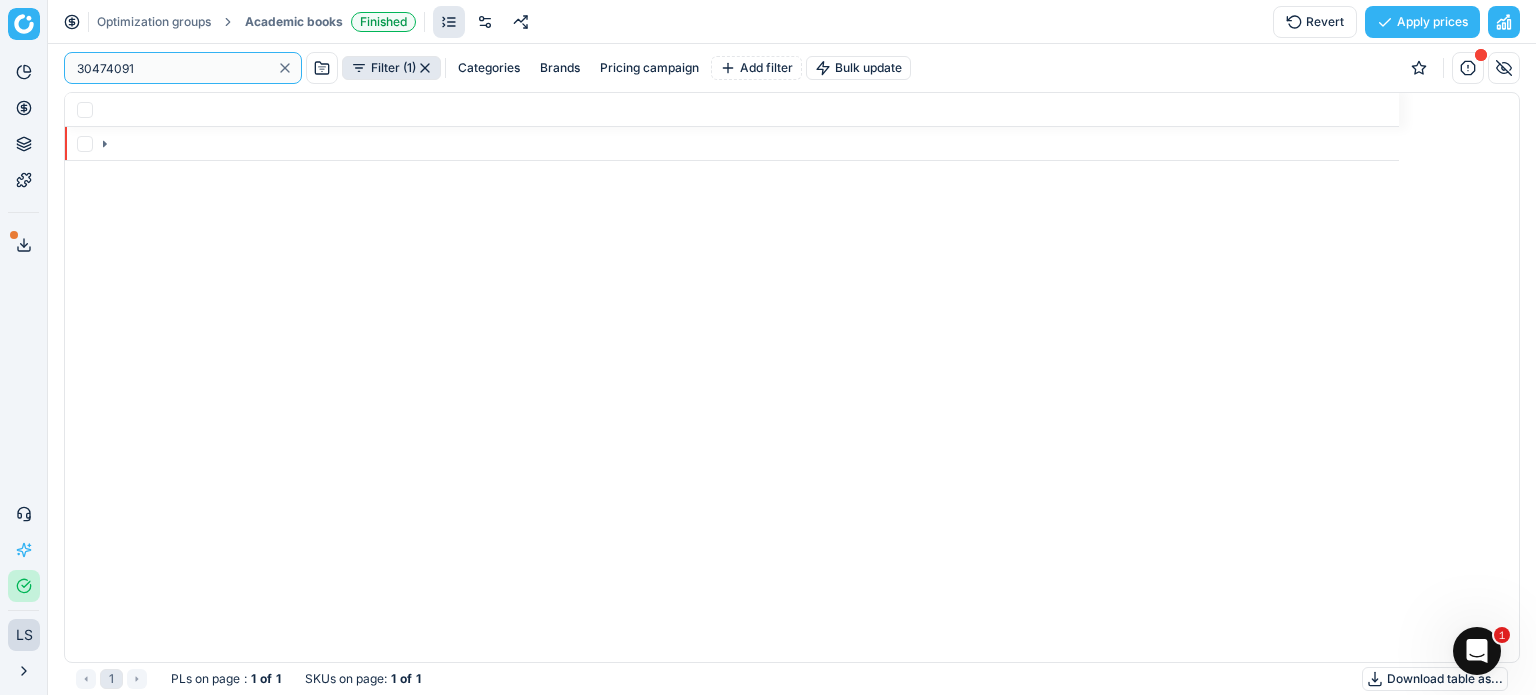click 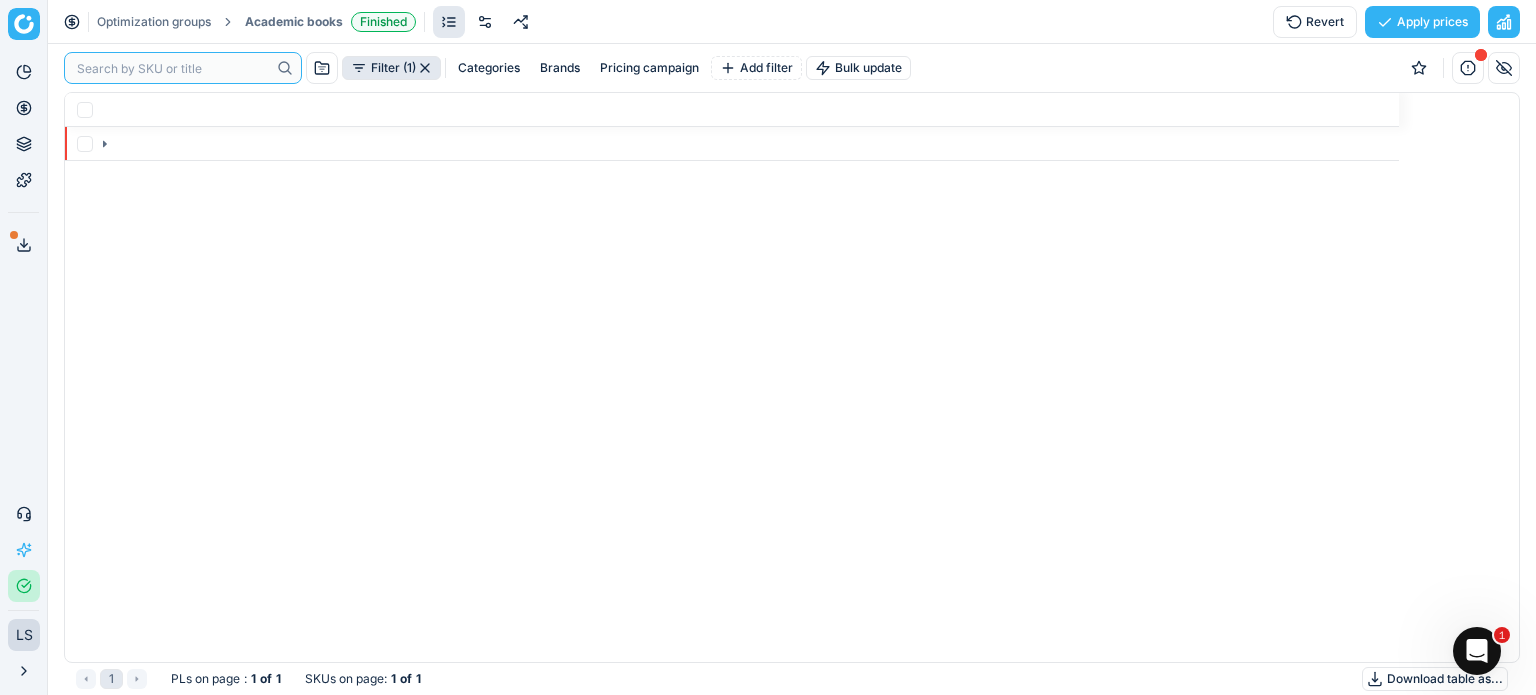 scroll, scrollTop: 554, scrollLeft: 1424, axis: both 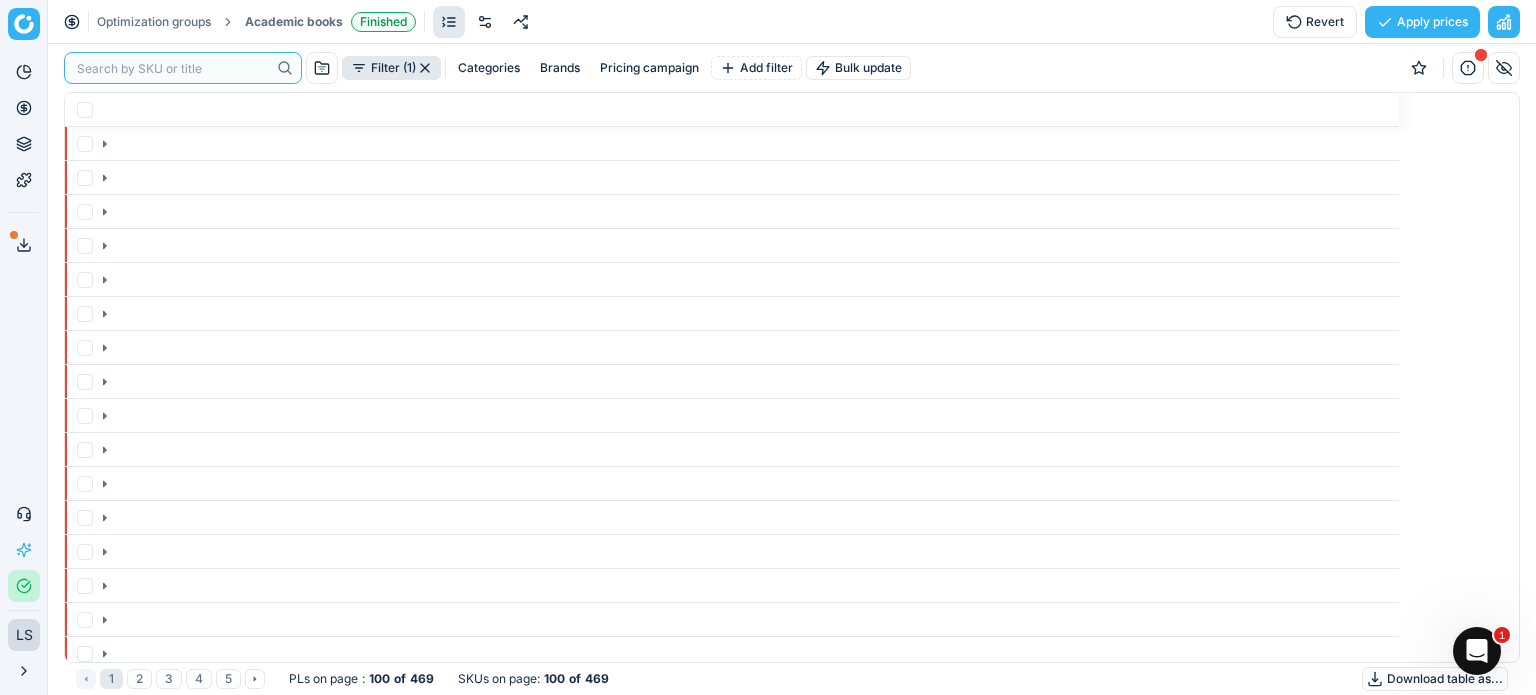 click at bounding box center [173, 68] 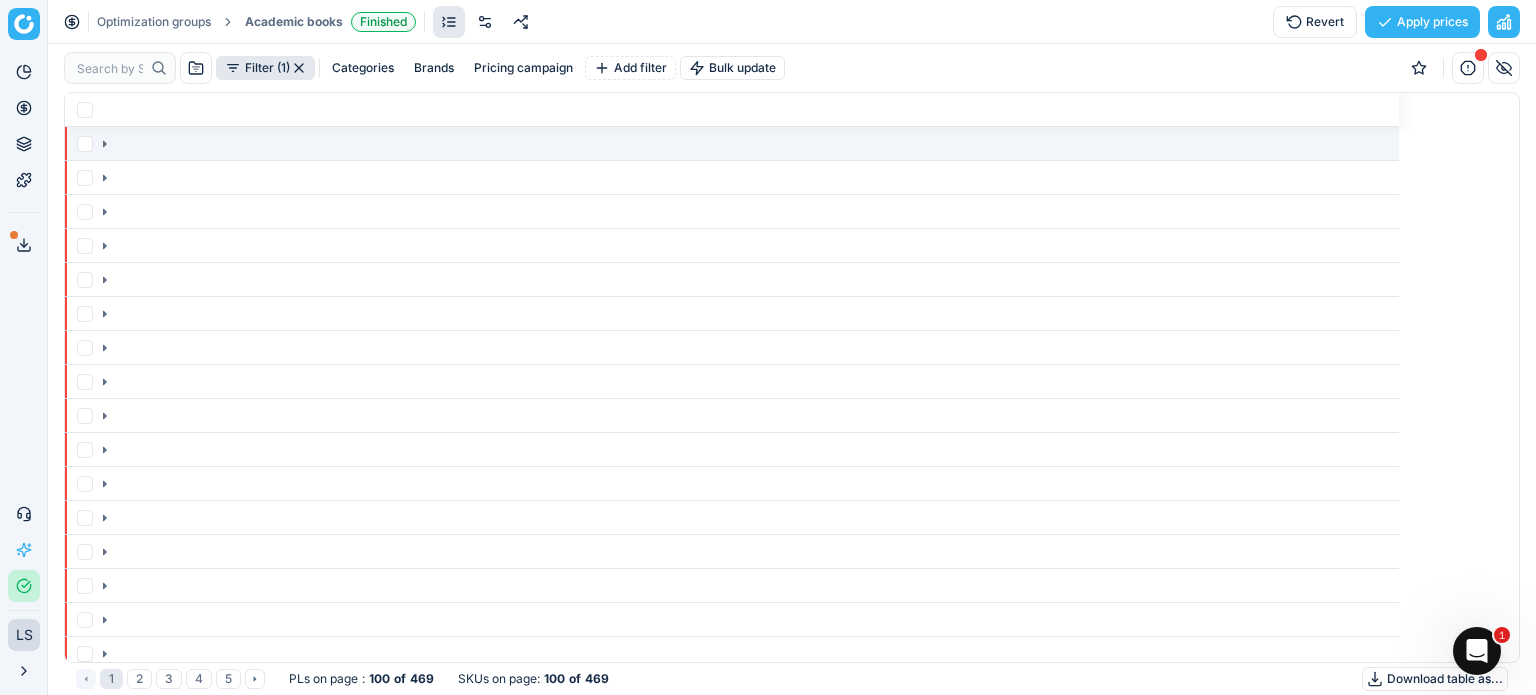 click 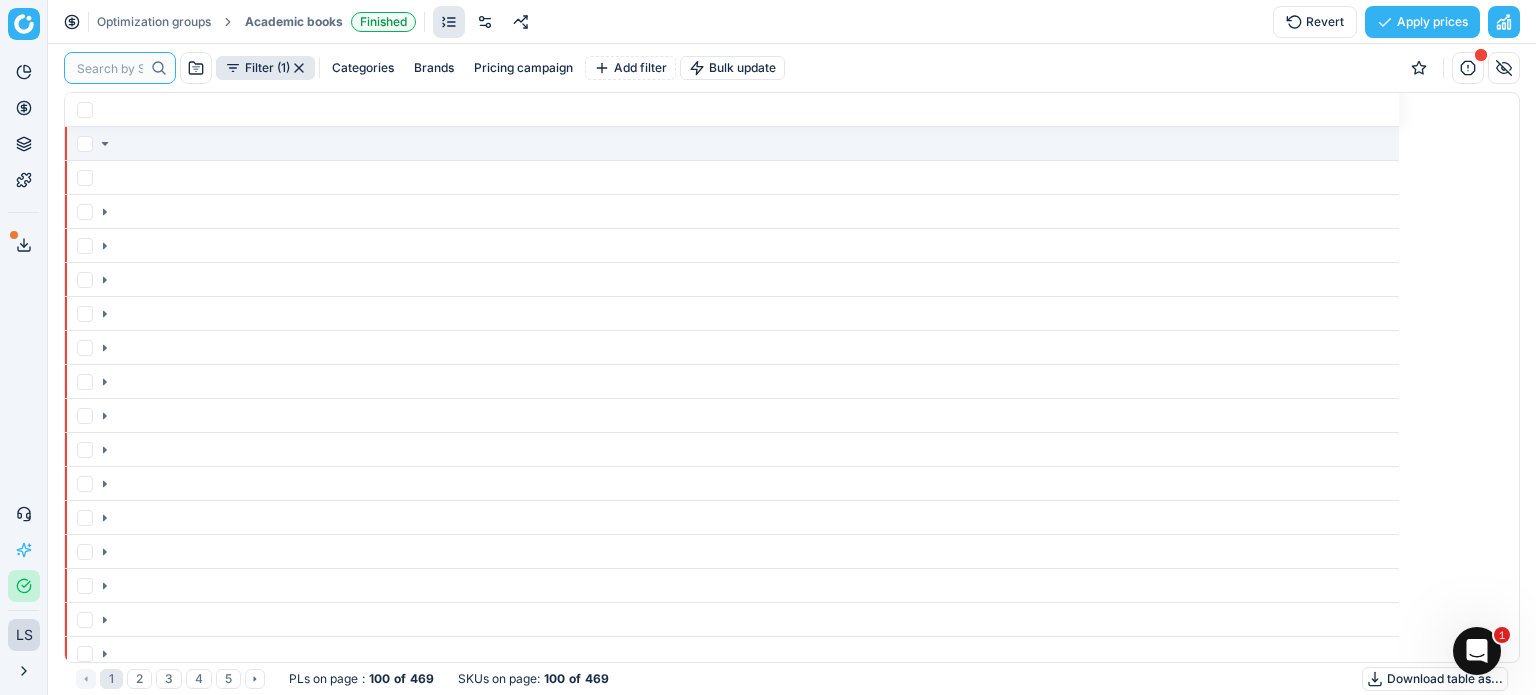 click at bounding box center (110, 68) 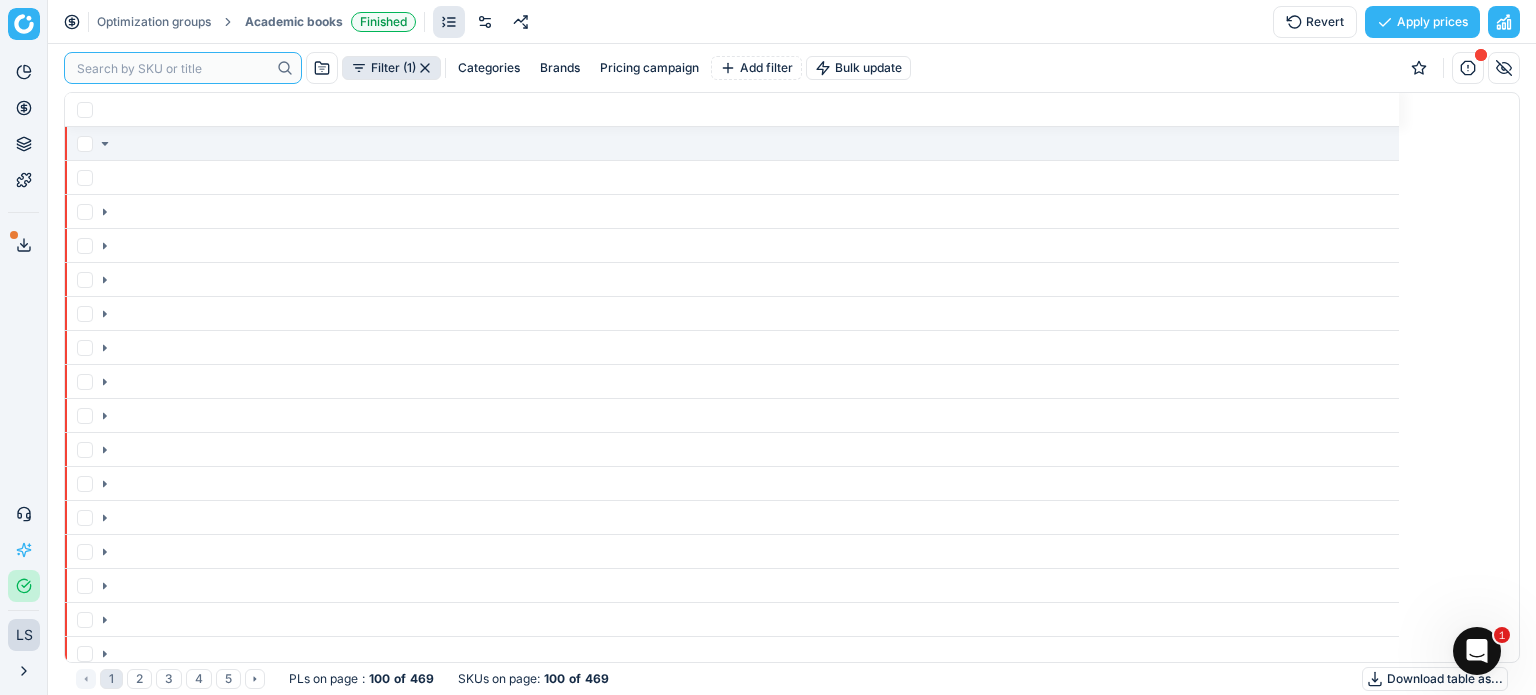 paste on "30474091" 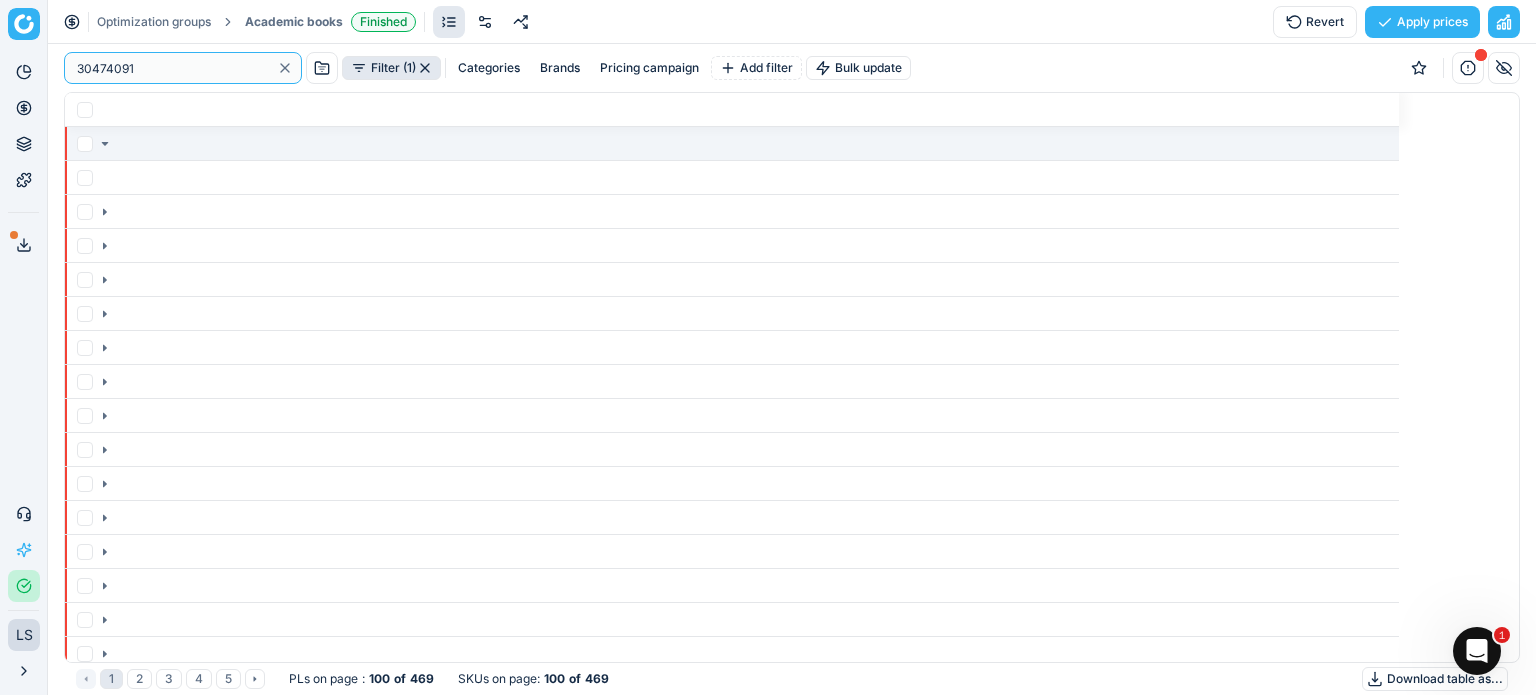 scroll, scrollTop: 2, scrollLeft: 2, axis: both 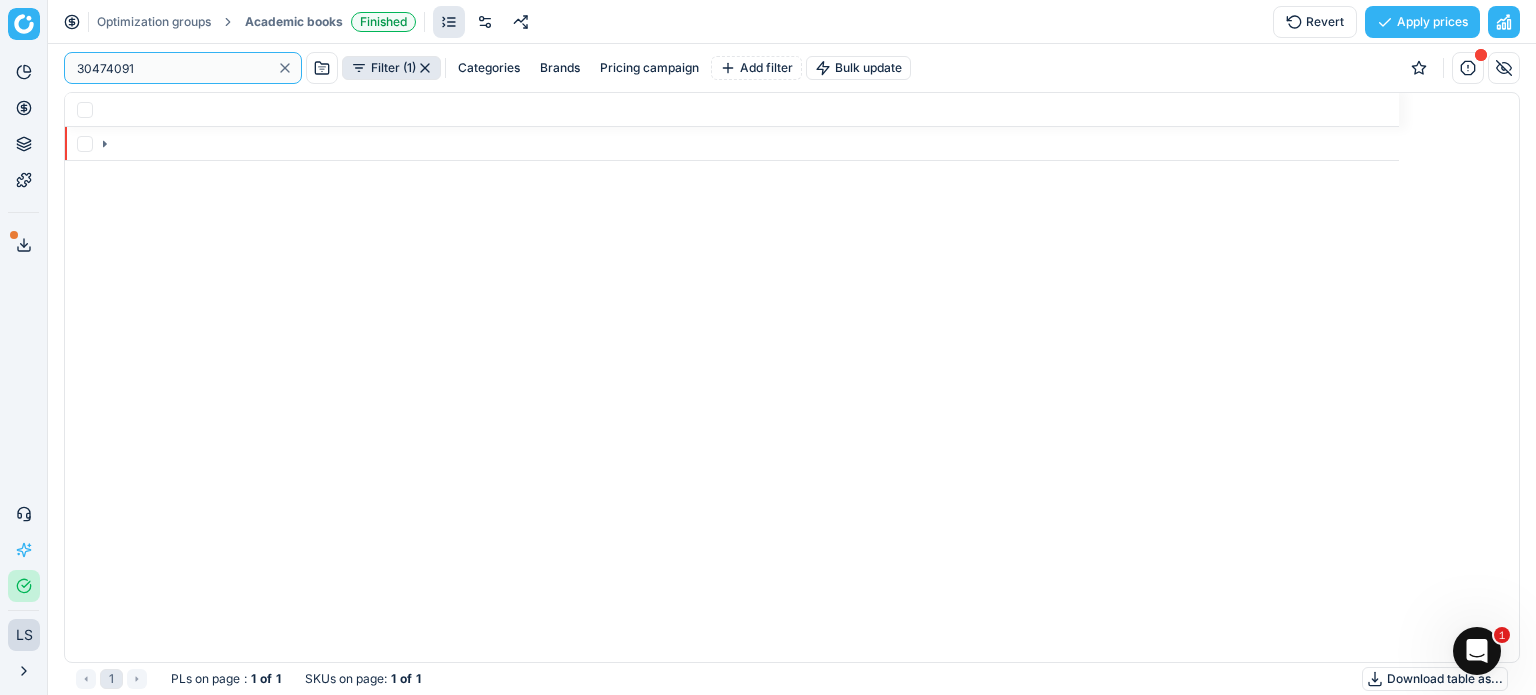 type on "30474091" 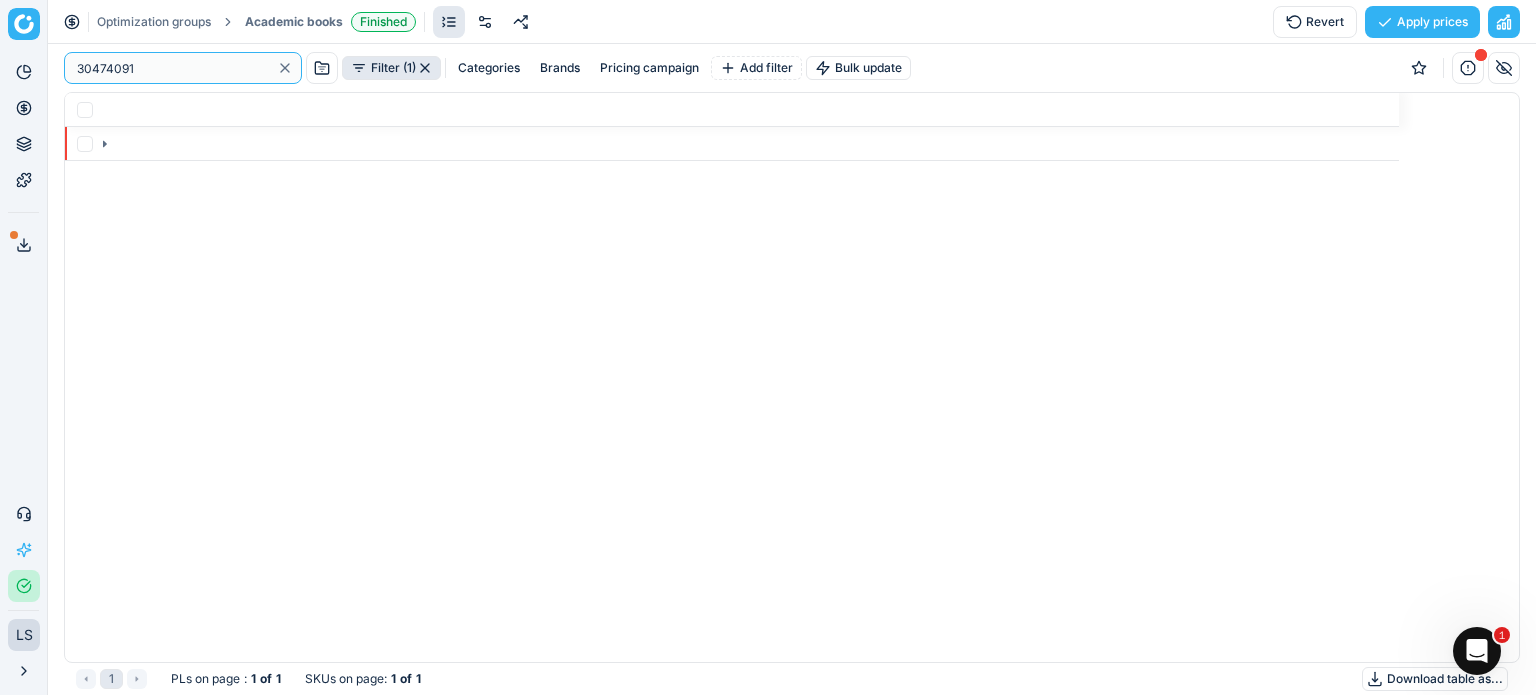 click 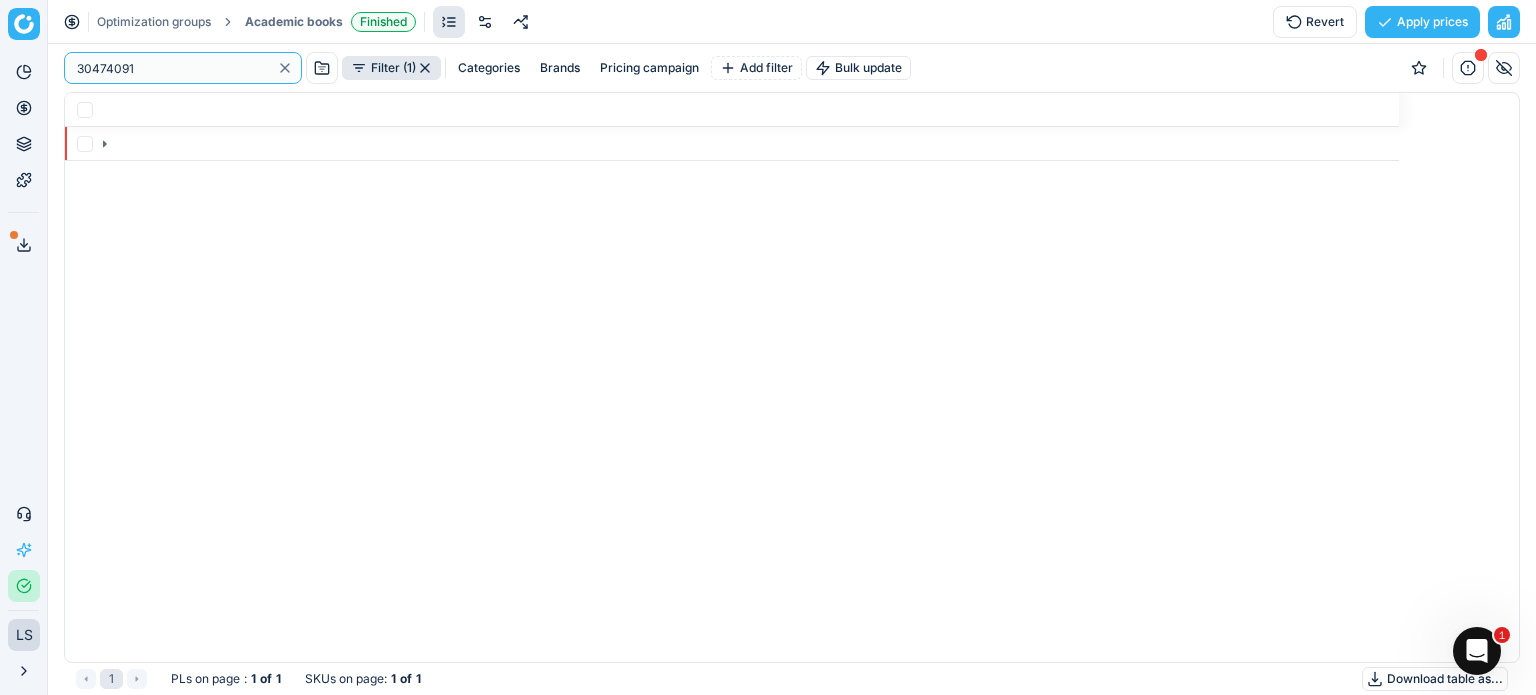type 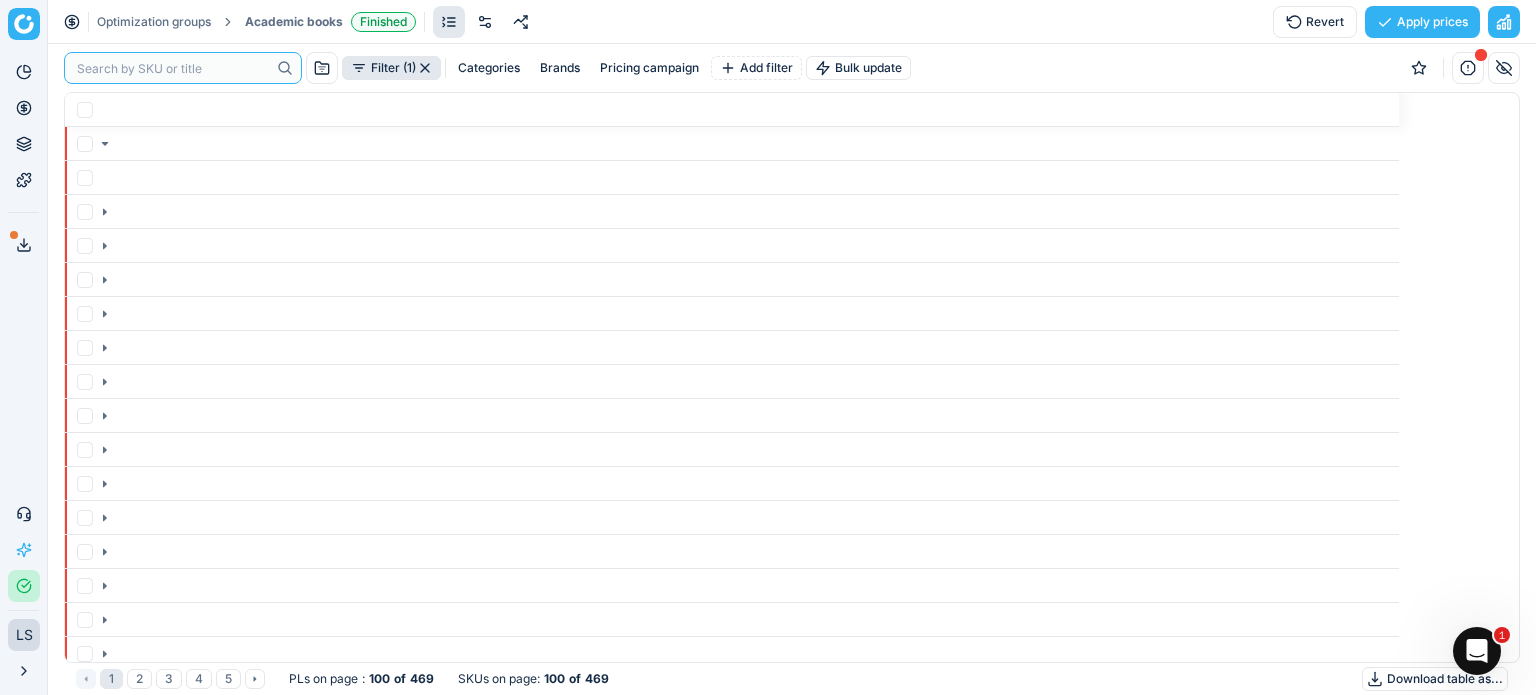 scroll, scrollTop: 554, scrollLeft: 1424, axis: both 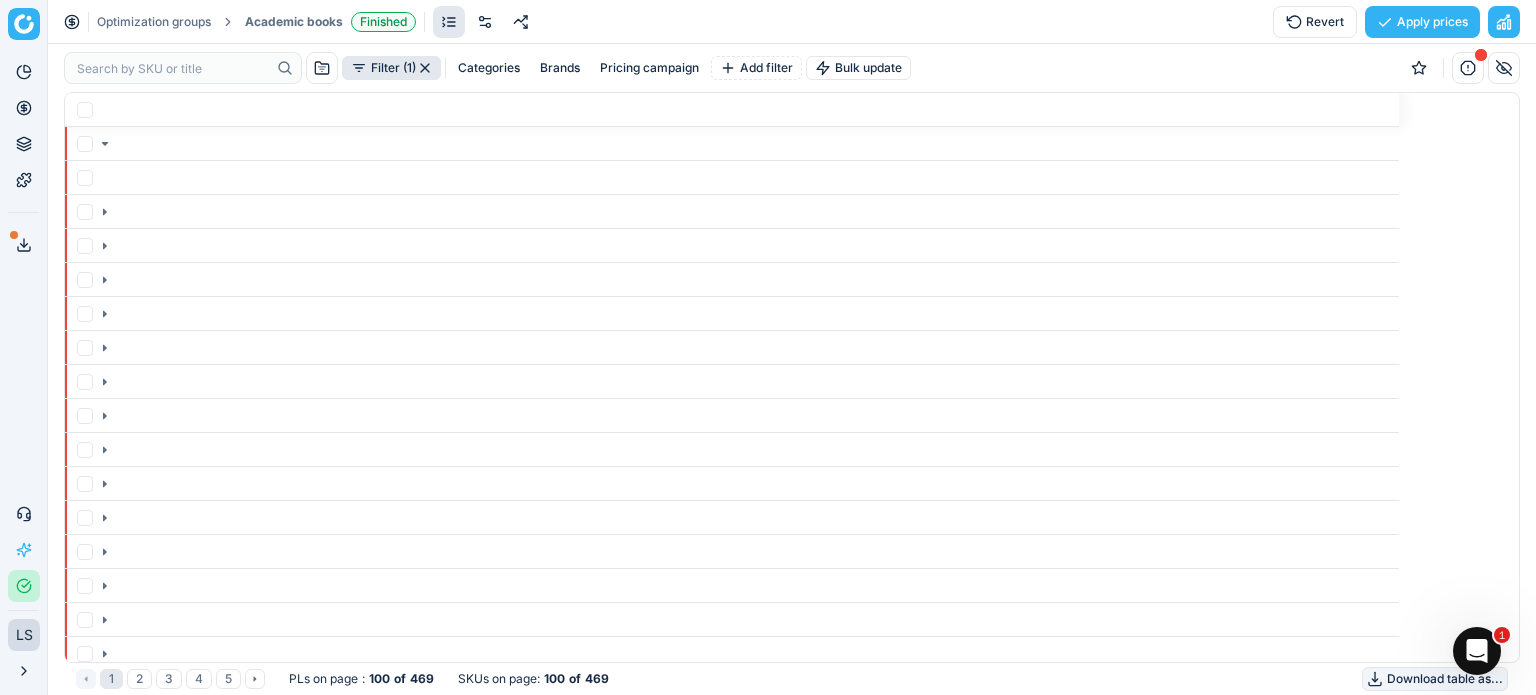click on "Download table as..." at bounding box center [1435, 679] 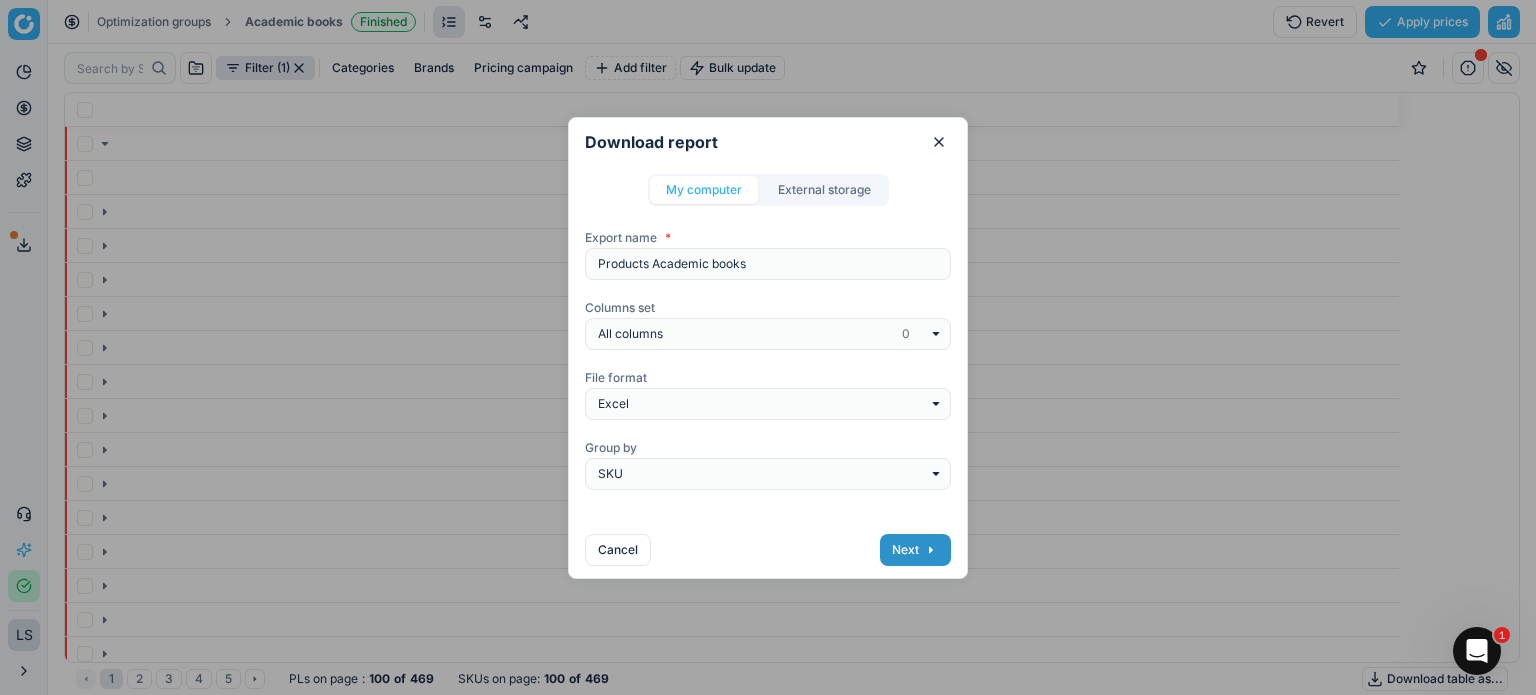 click on "Next" at bounding box center [915, 550] 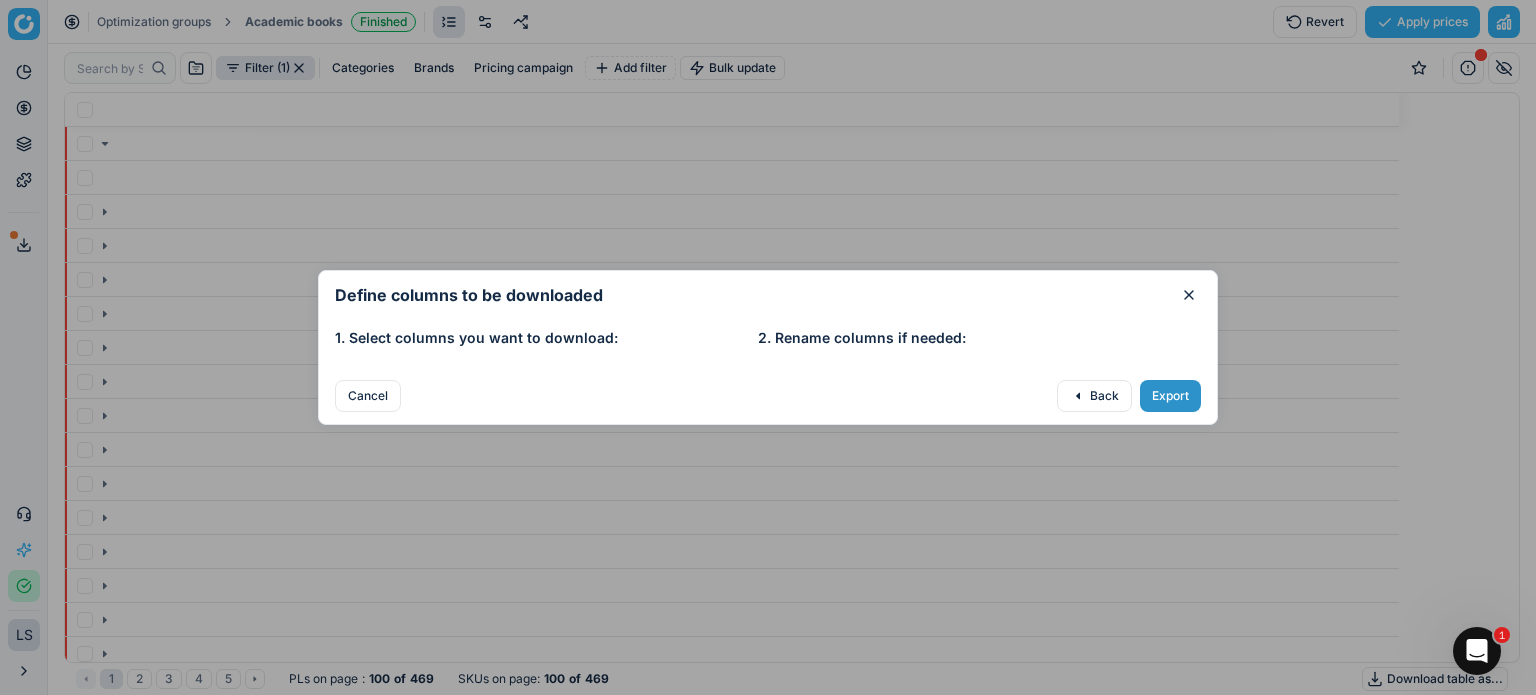 click on "Export" at bounding box center (1170, 396) 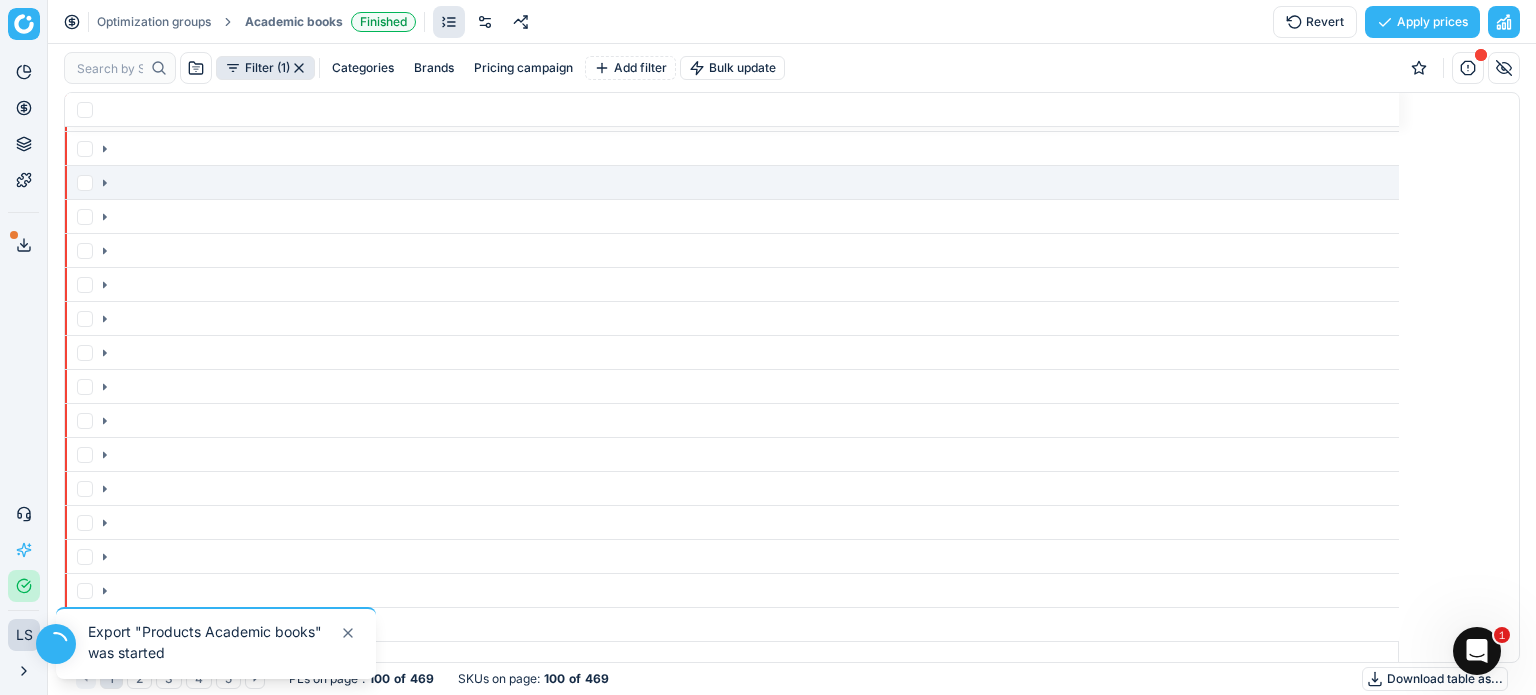 scroll, scrollTop: 0, scrollLeft: 0, axis: both 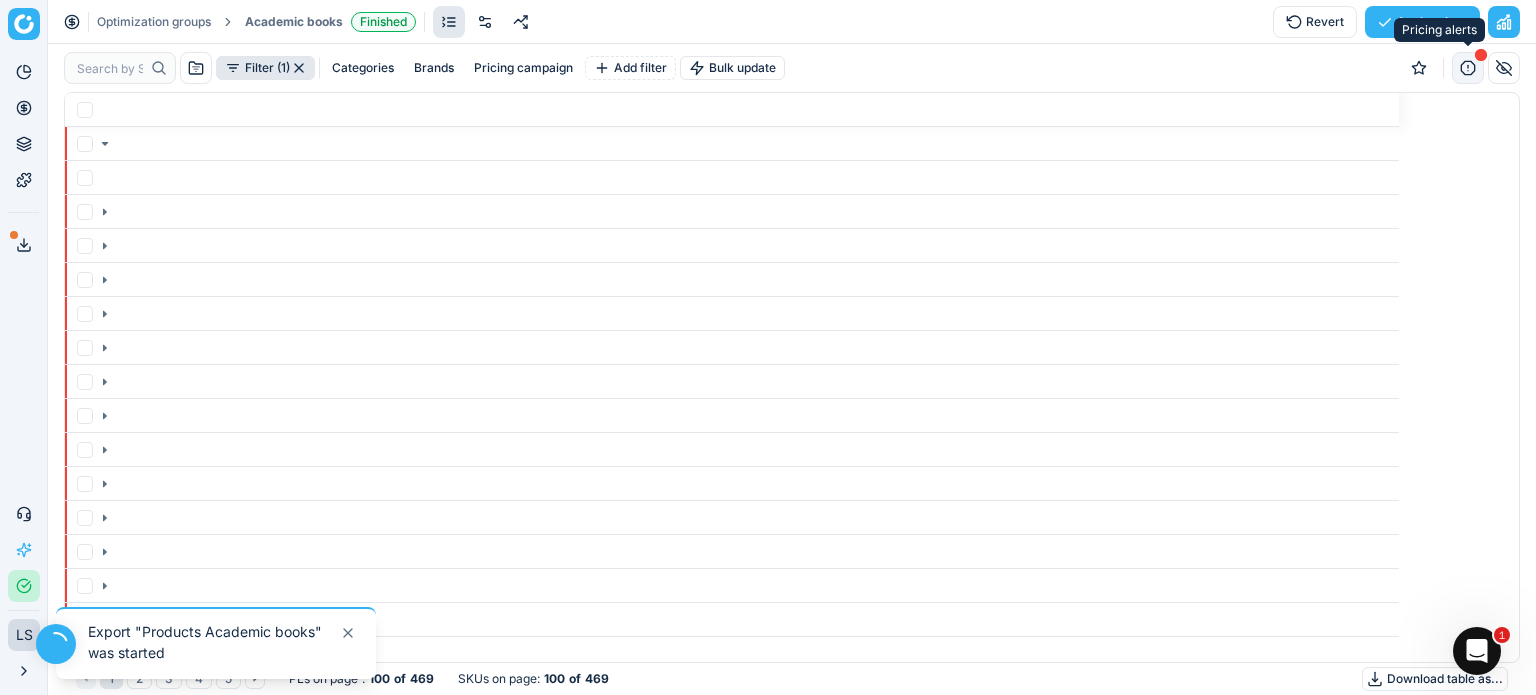 click 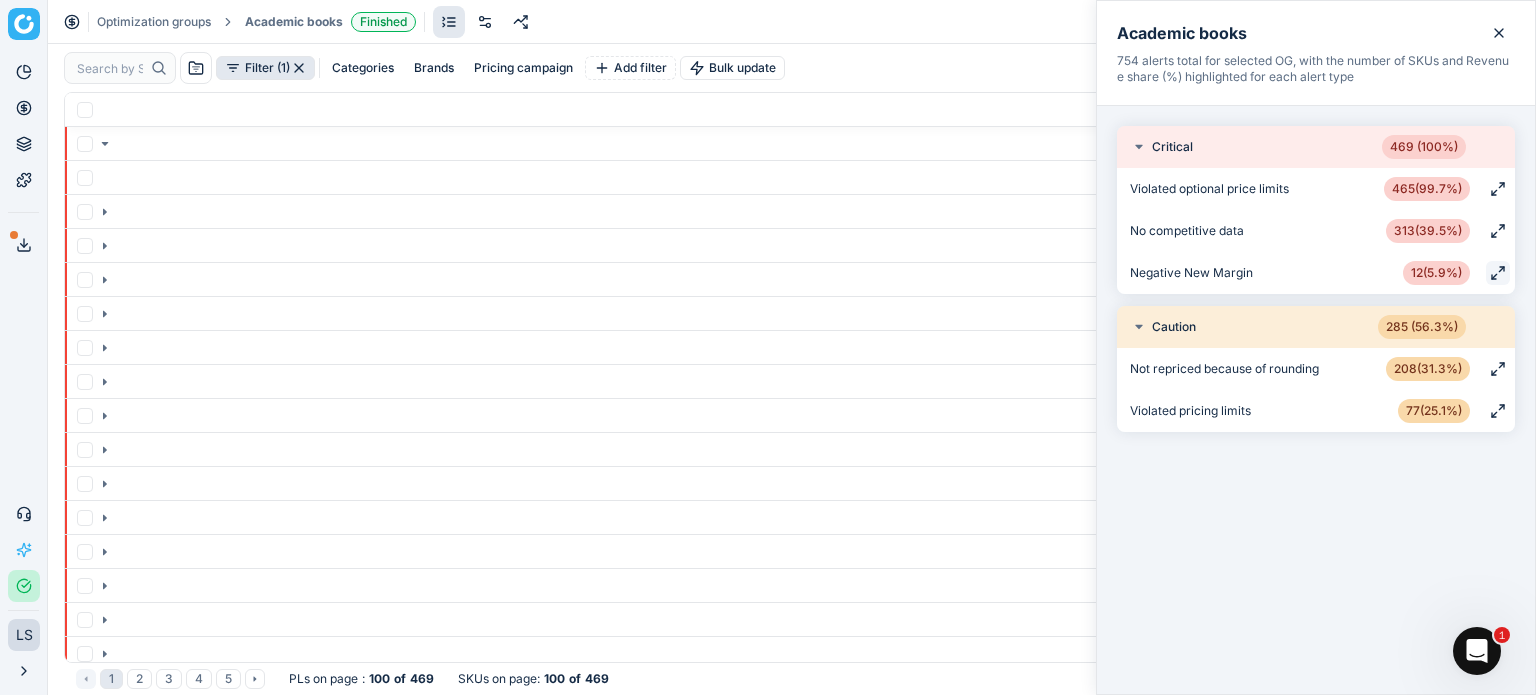 click 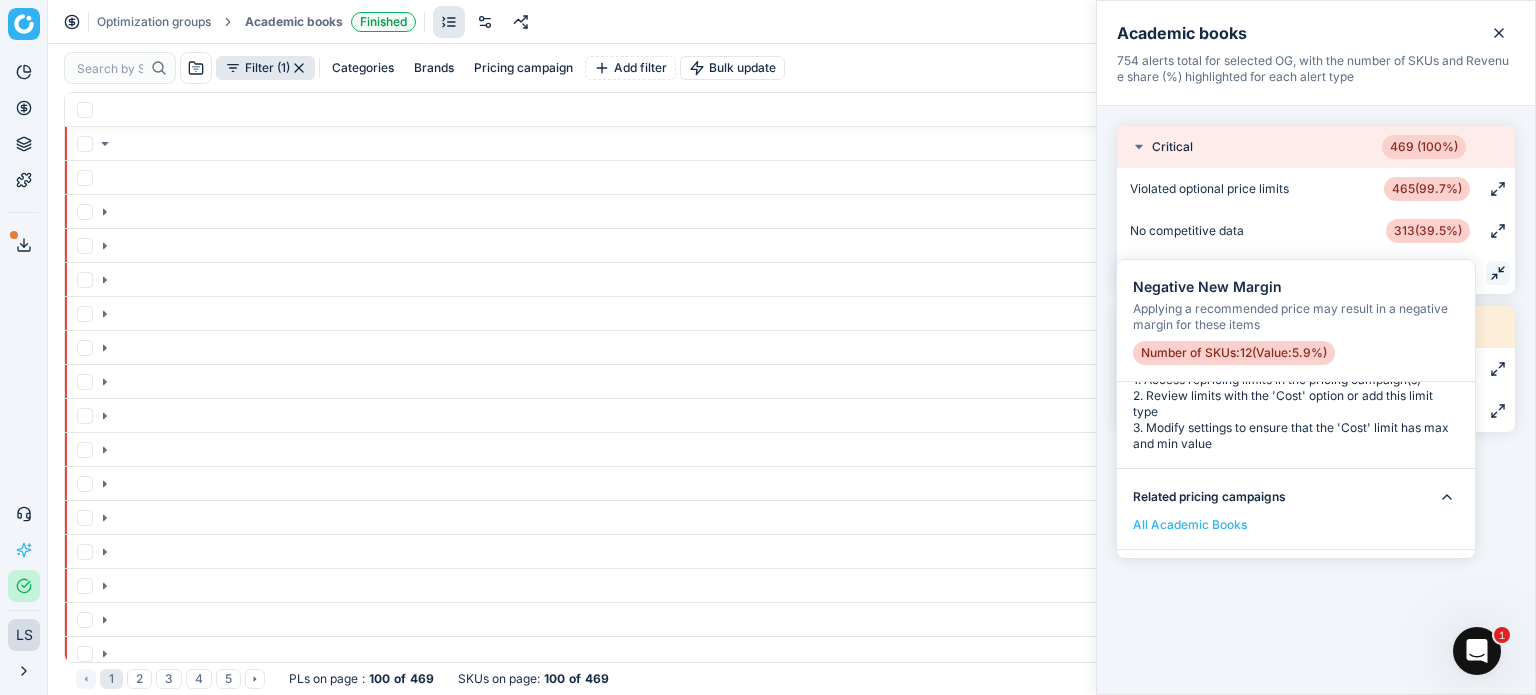 scroll, scrollTop: 189, scrollLeft: 0, axis: vertical 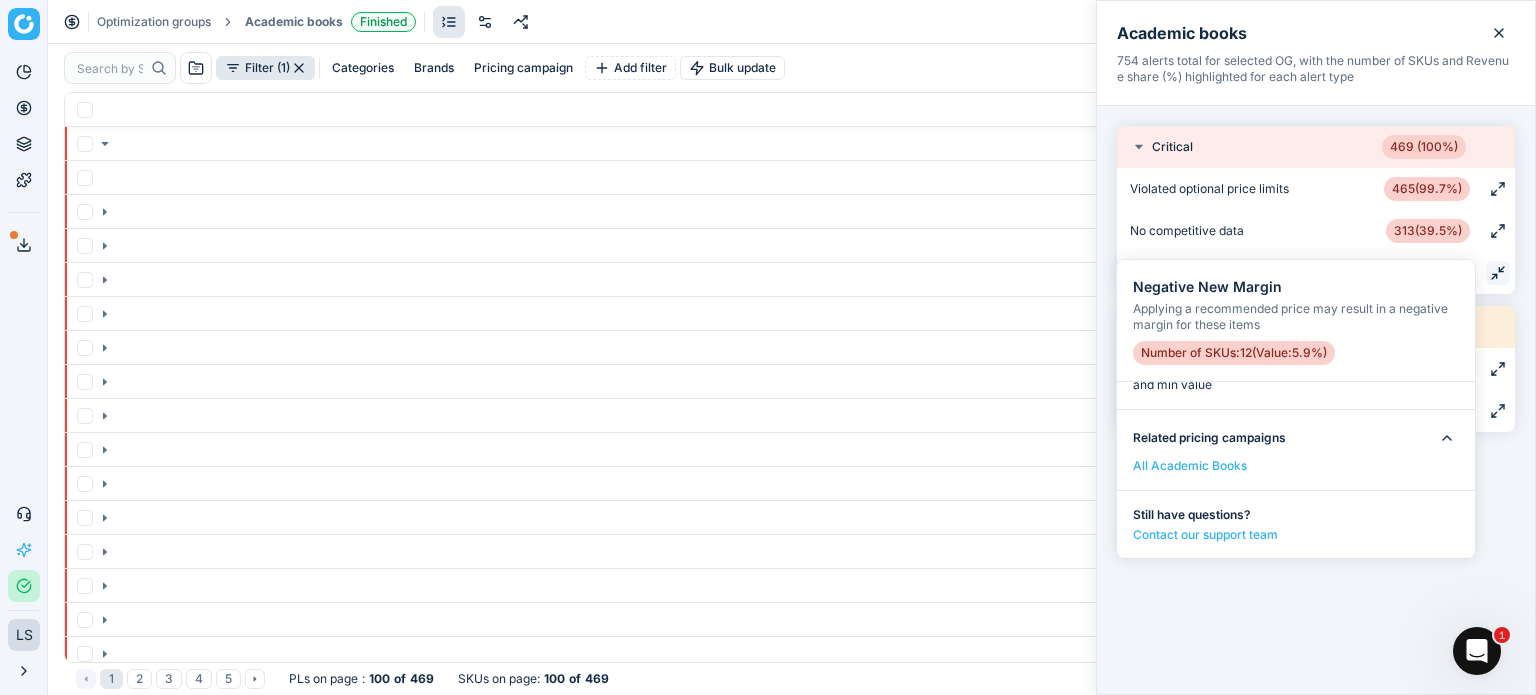 click on "Number of SKUs :  12  ( Value :  5.9% )" at bounding box center [1234, 353] 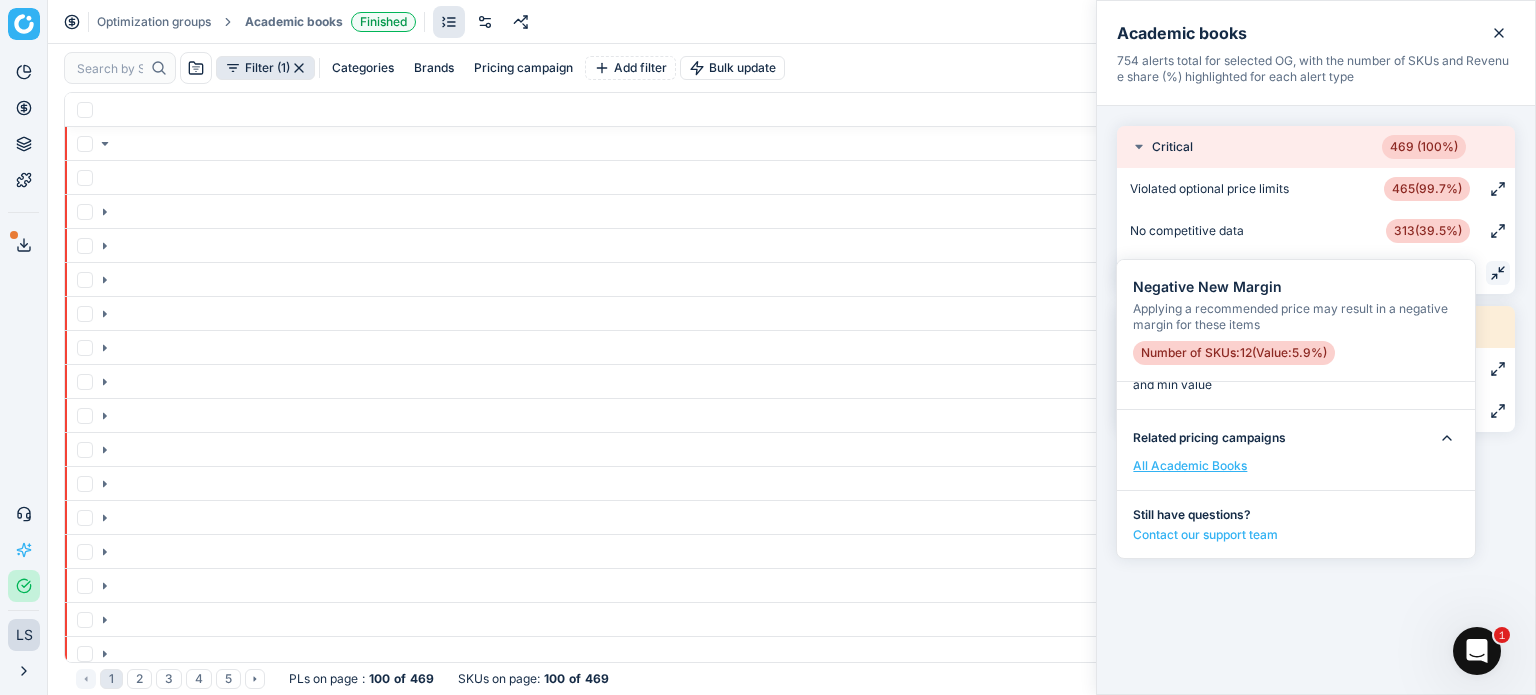 click on "All Academic Books" at bounding box center [1190, 466] 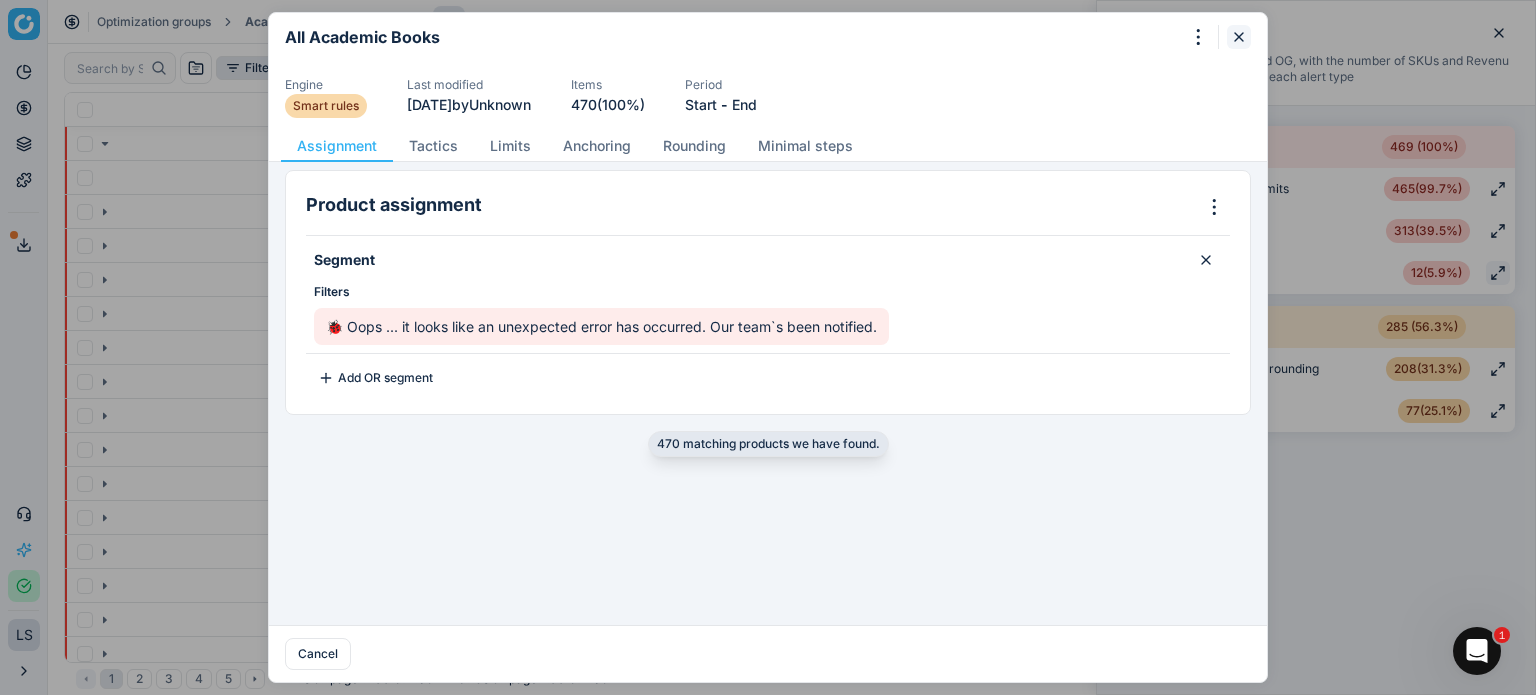 click 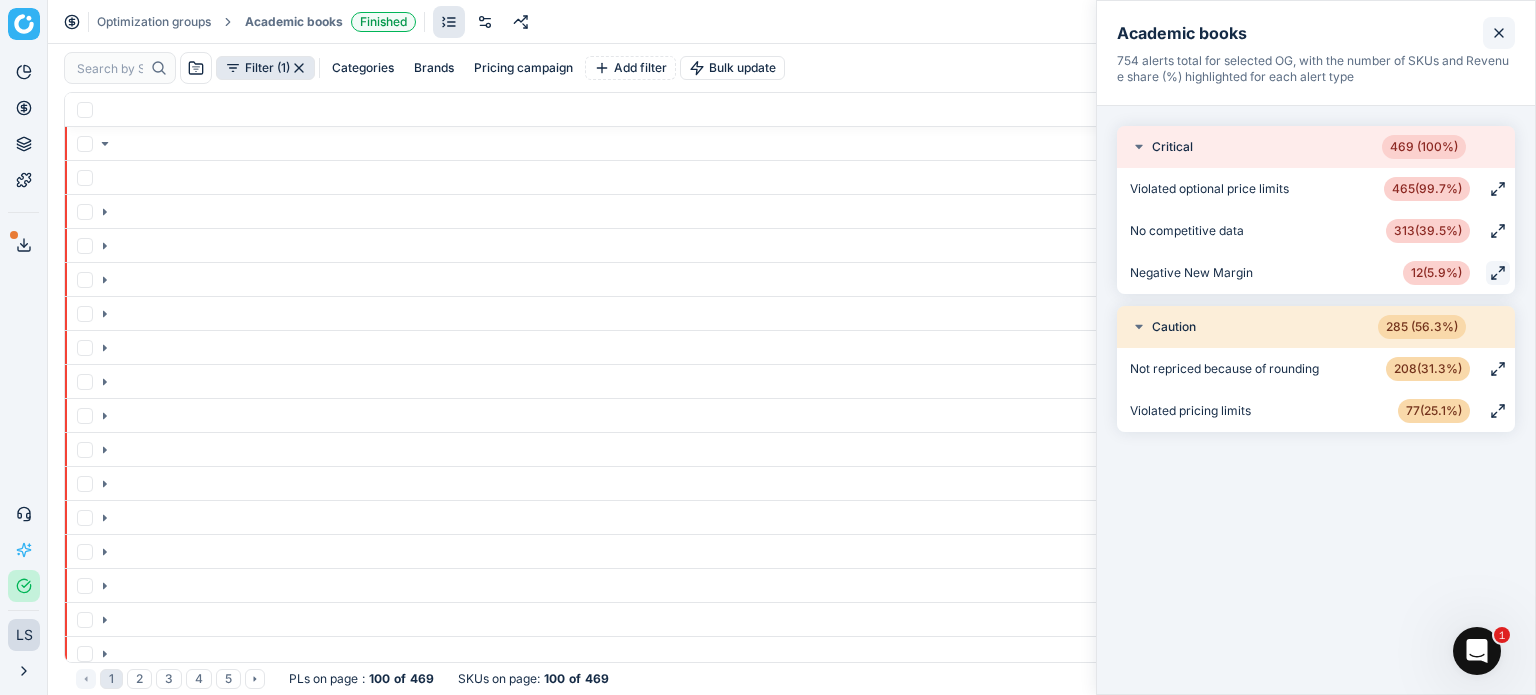 click 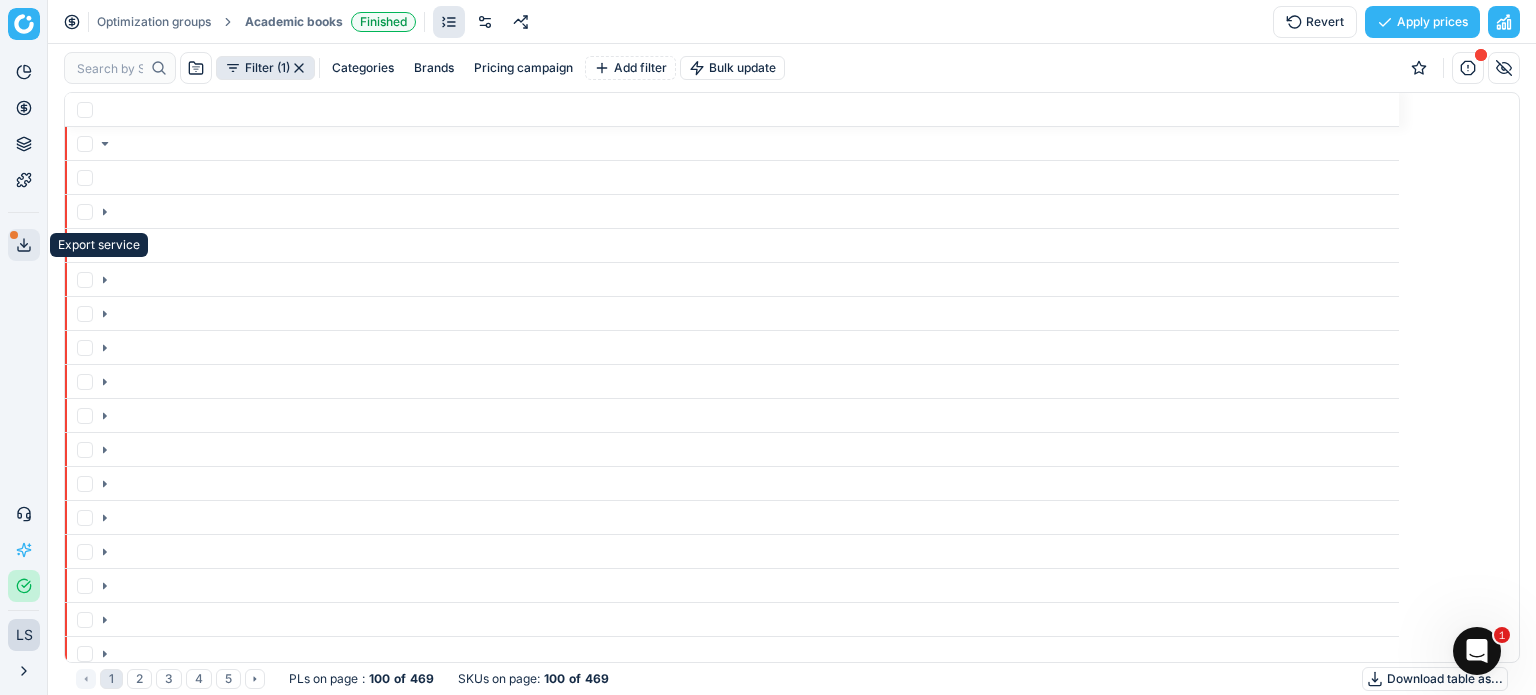 click 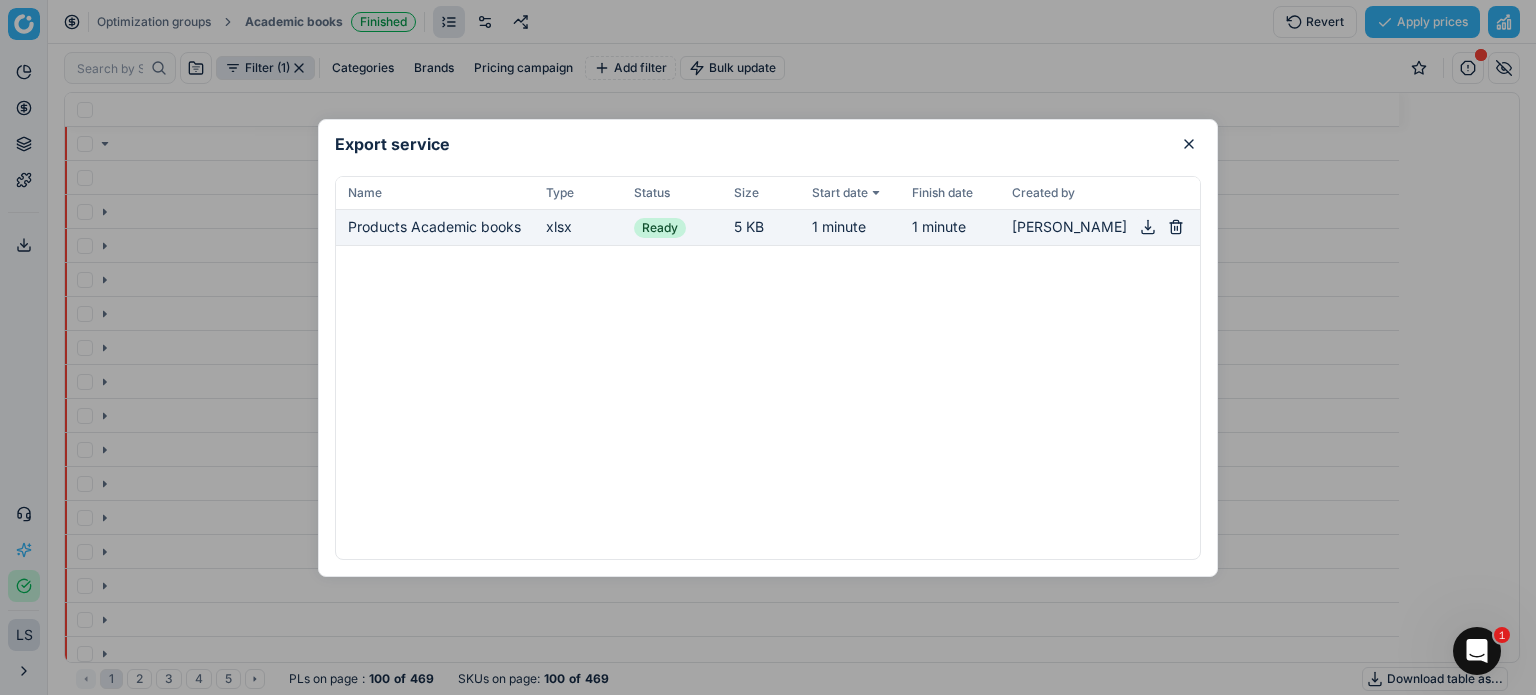 click 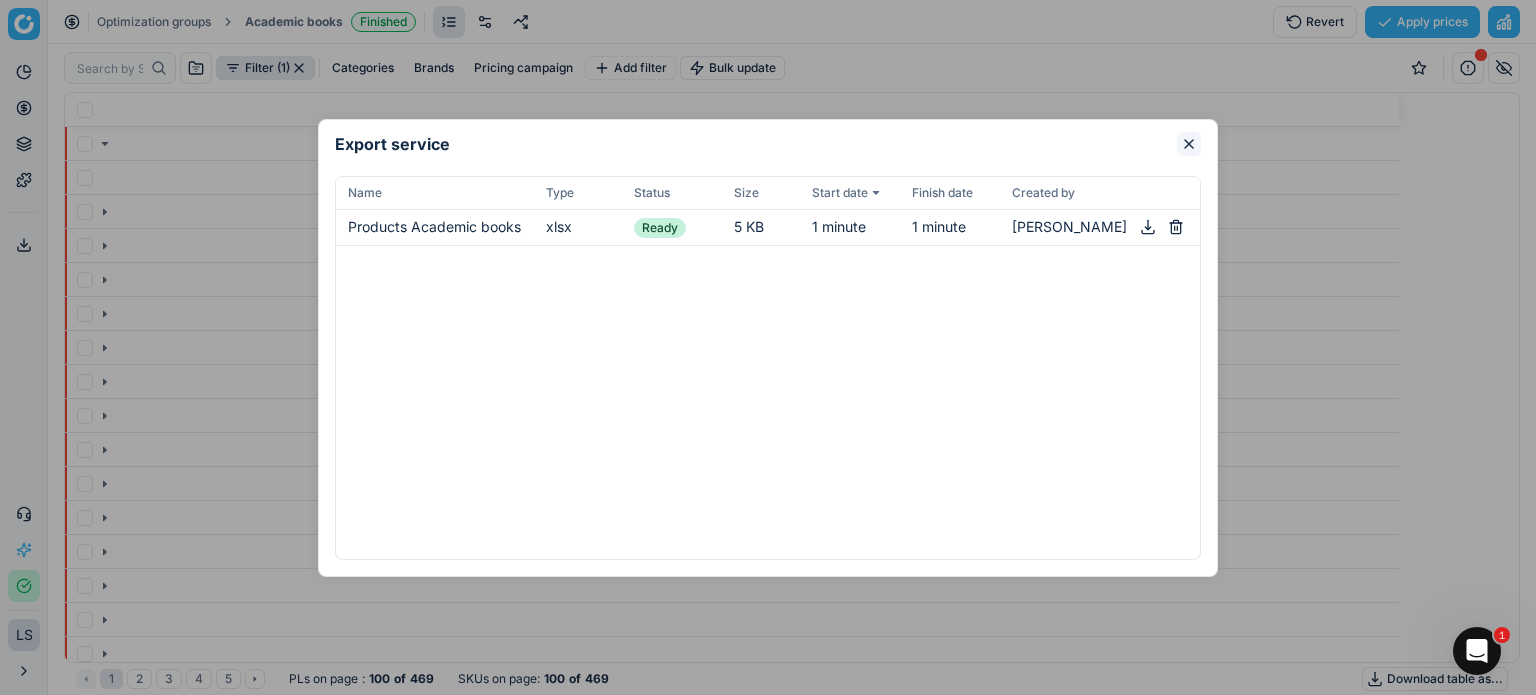 click 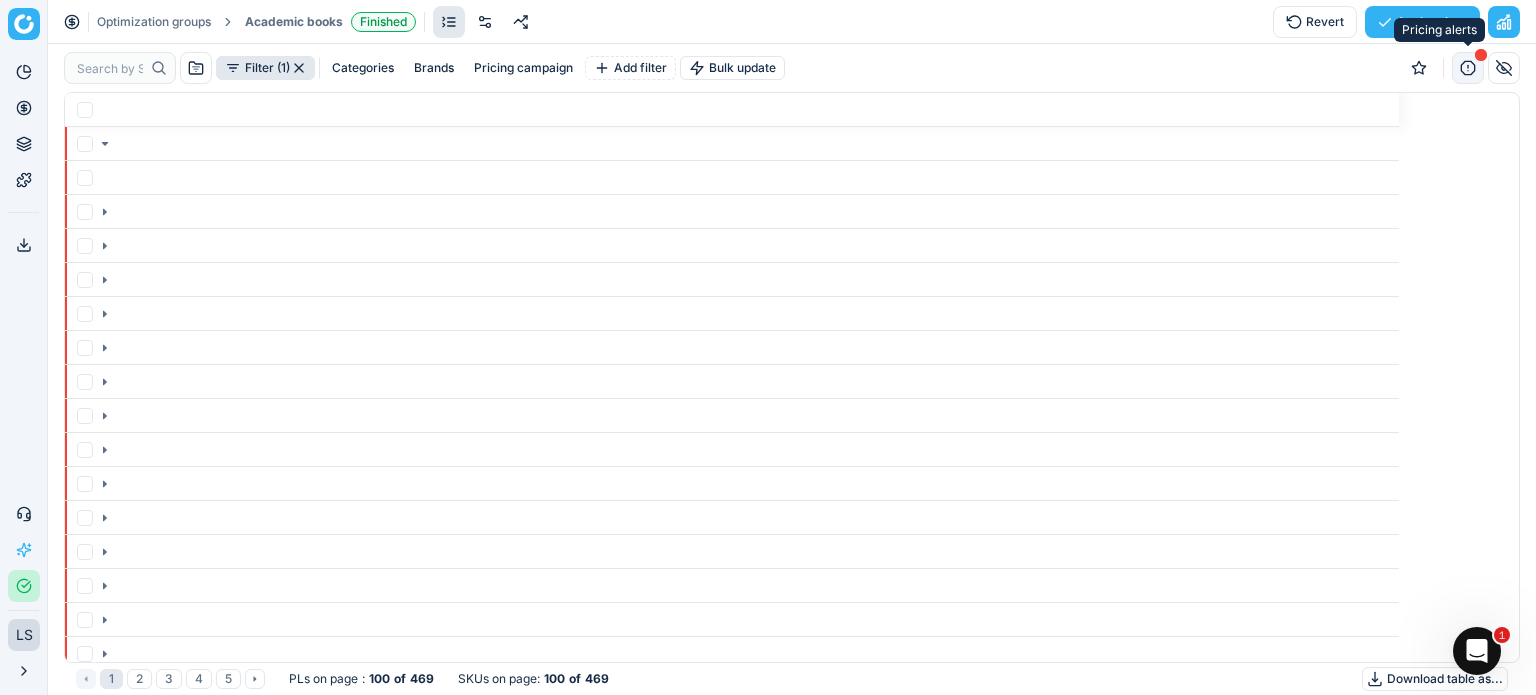 click at bounding box center (1468, 68) 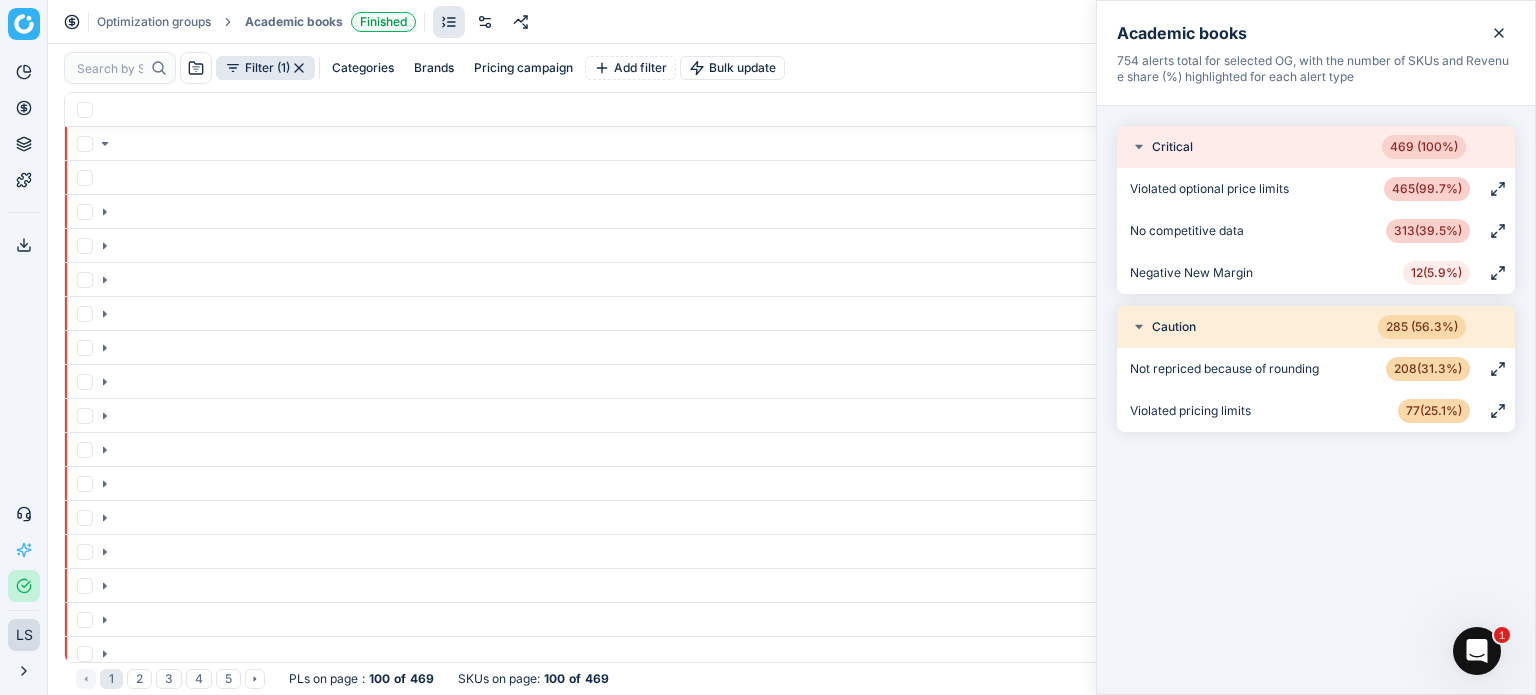 click on "12  ( 5.9% )" at bounding box center (1436, 273) 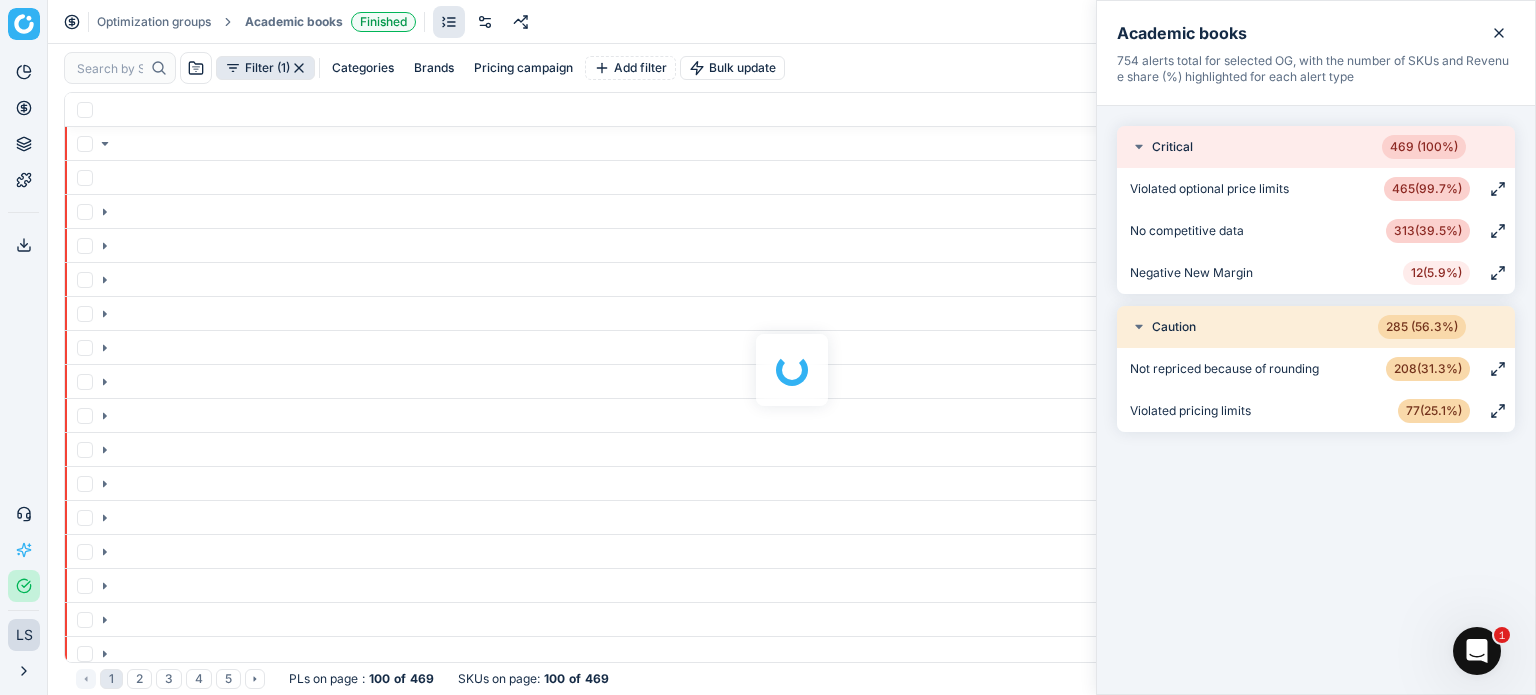 scroll, scrollTop: 2, scrollLeft: 2, axis: both 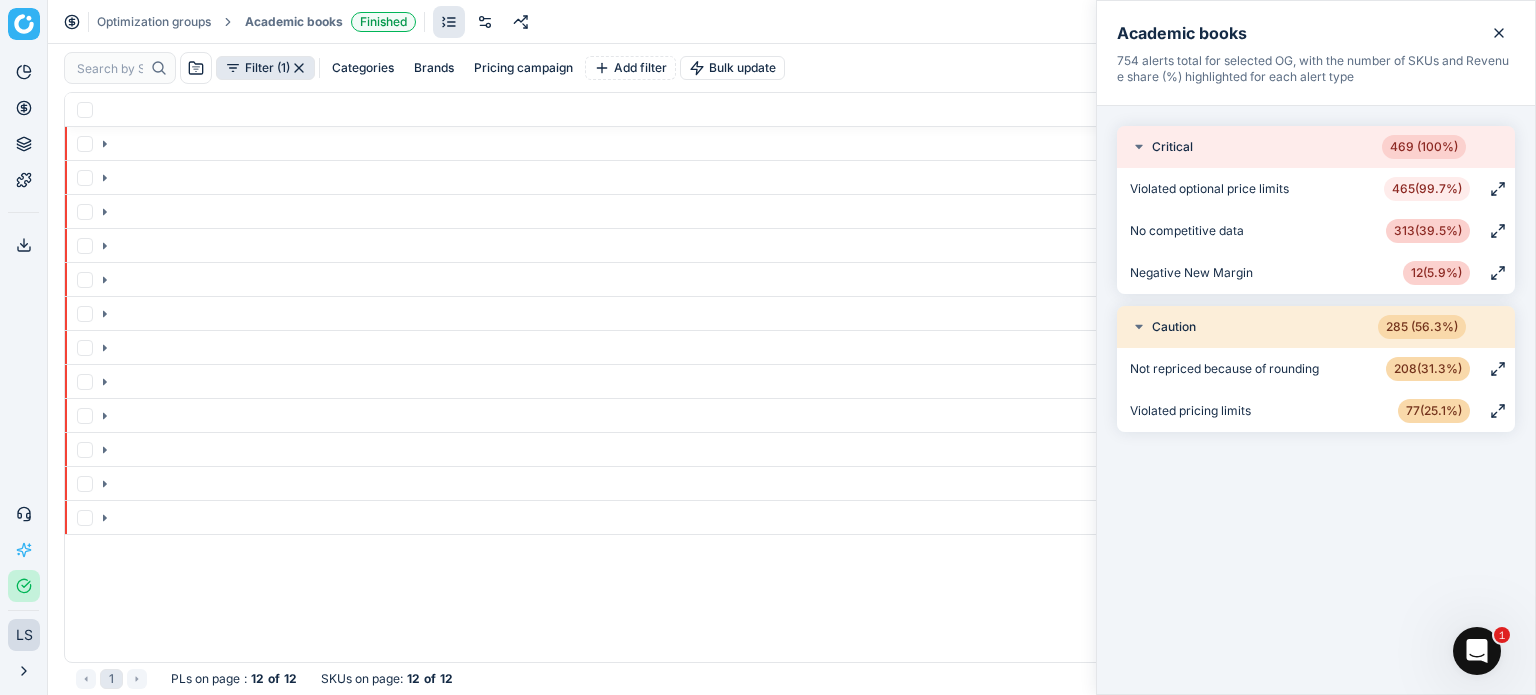 click on "465  ( 99.7% )" at bounding box center [1427, 189] 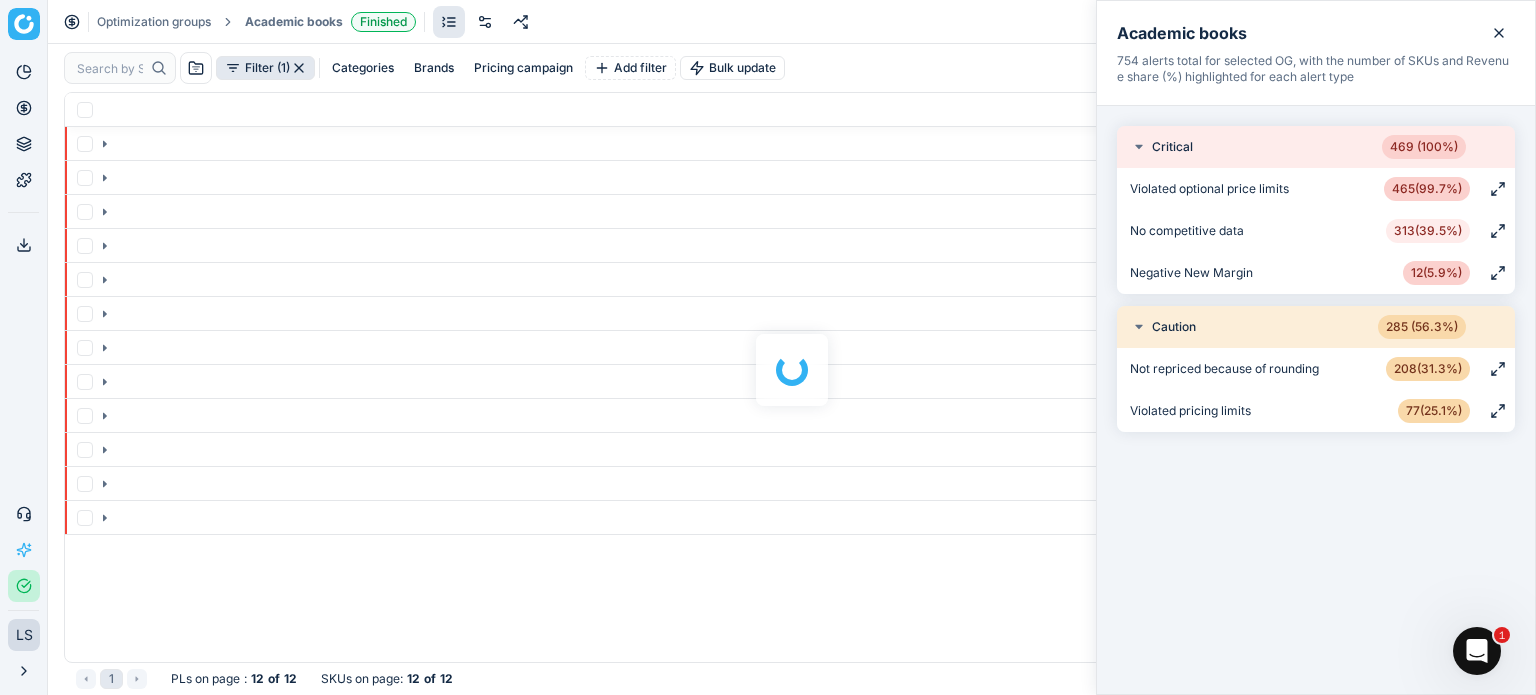 scroll, scrollTop: 554, scrollLeft: 1424, axis: both 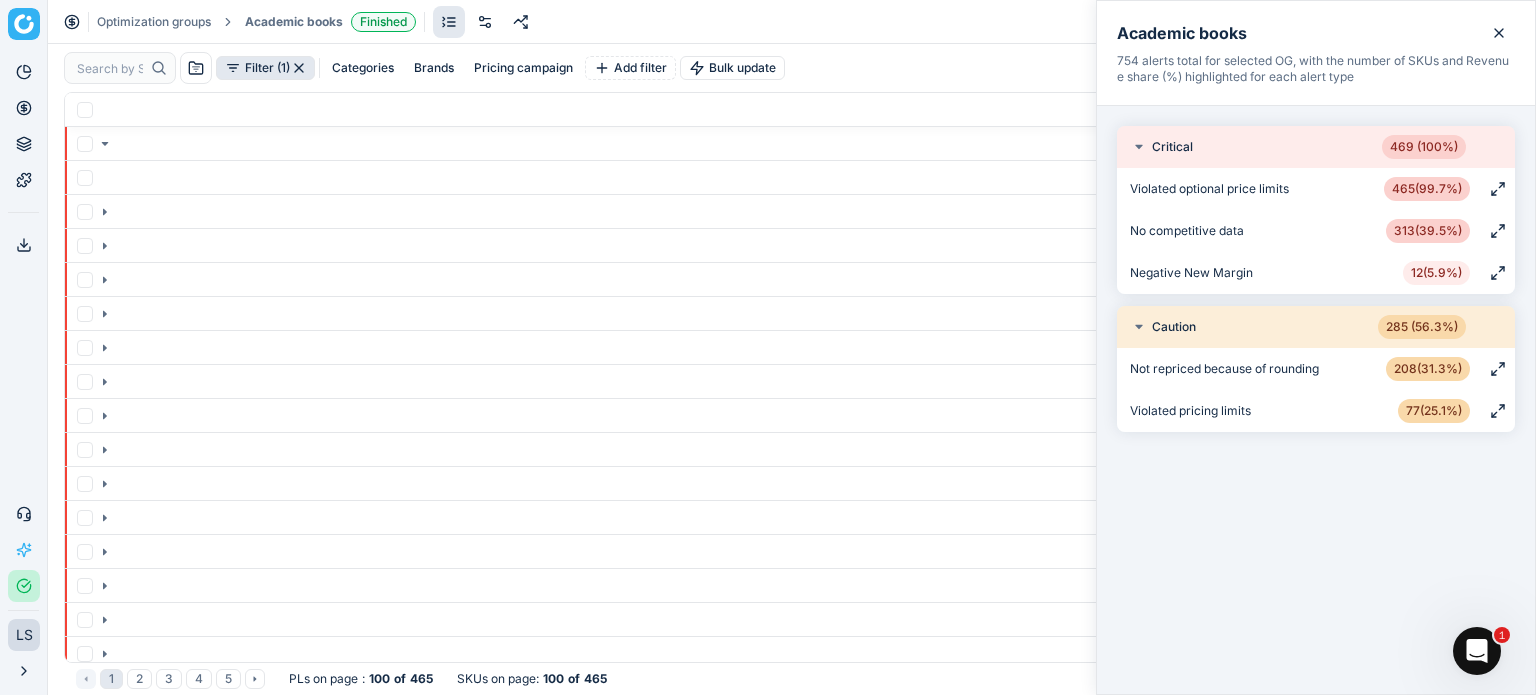 click on "12  ( 5.9% )" at bounding box center [1436, 273] 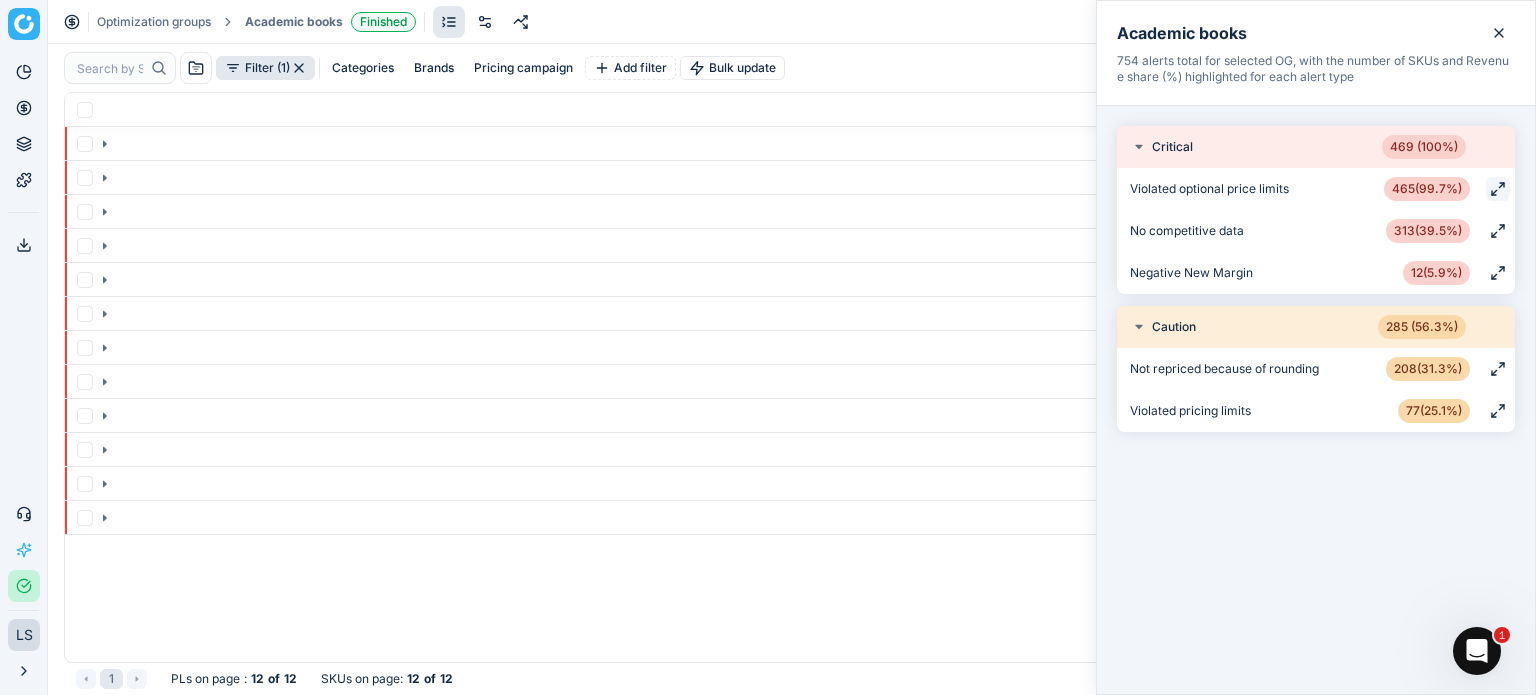click 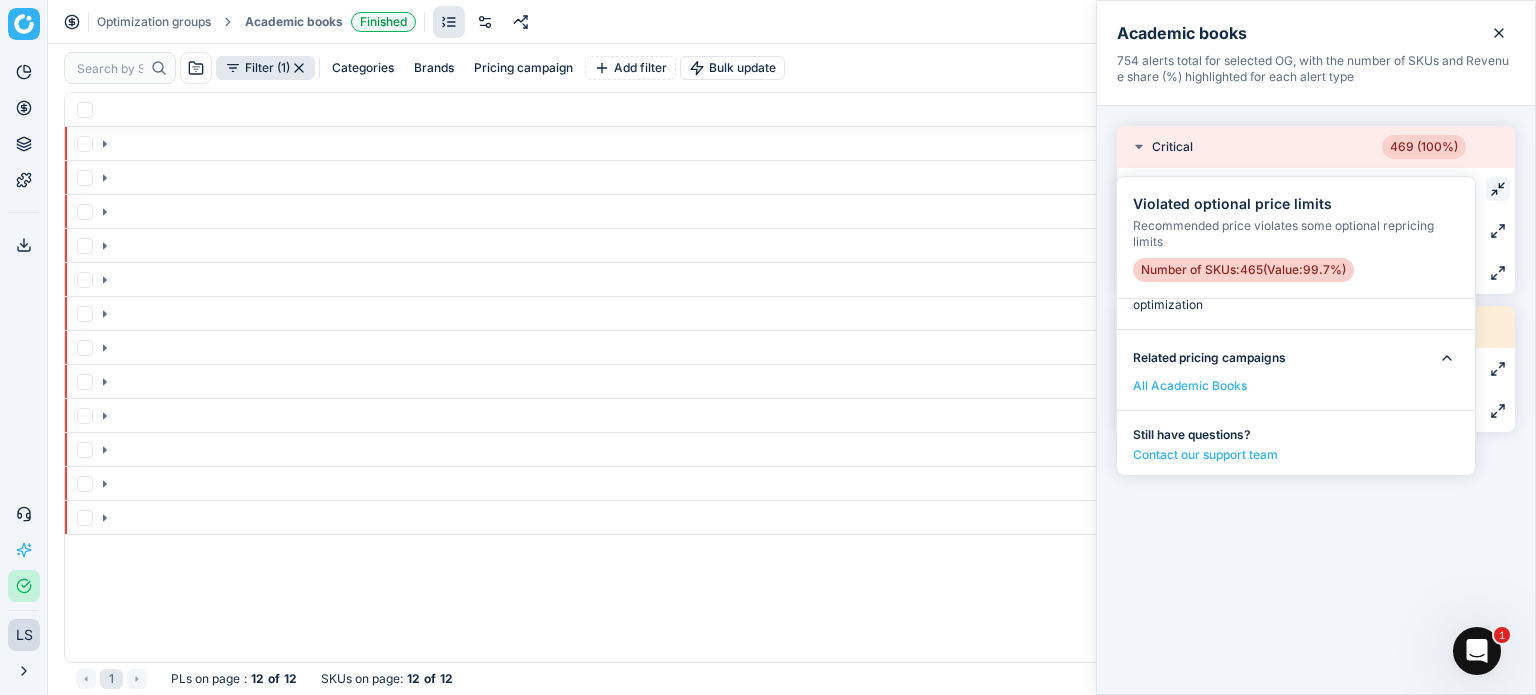 scroll, scrollTop: 173, scrollLeft: 0, axis: vertical 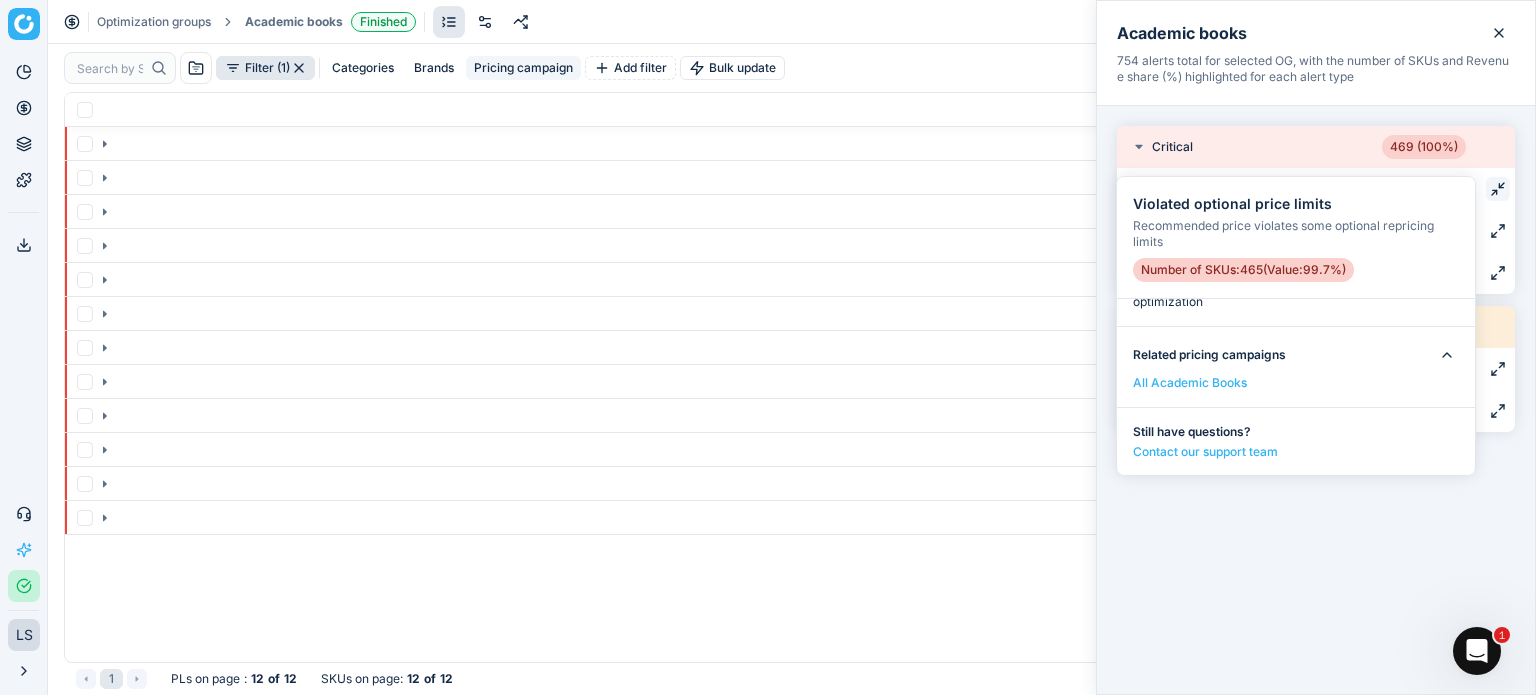 click on "Pricing campaign" at bounding box center (523, 68) 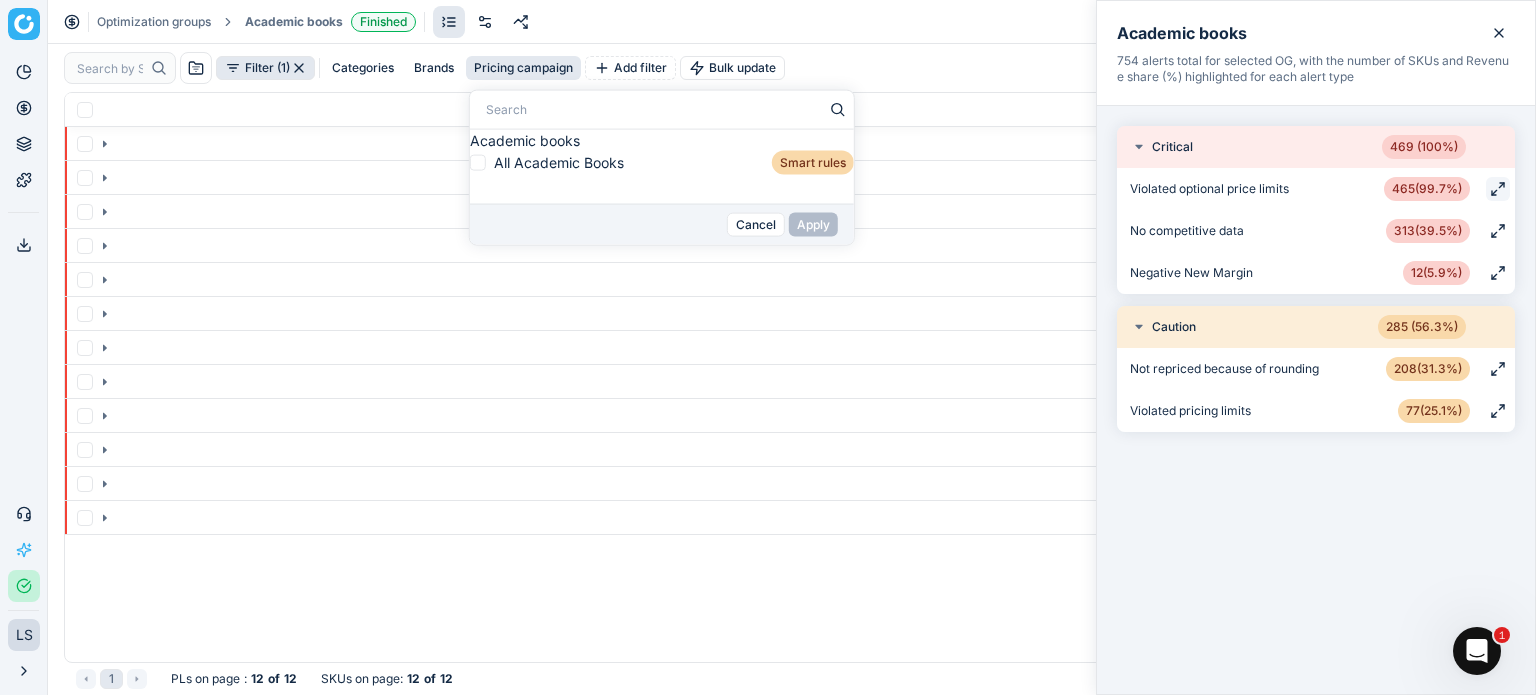 scroll, scrollTop: 0, scrollLeft: 15, axis: horizontal 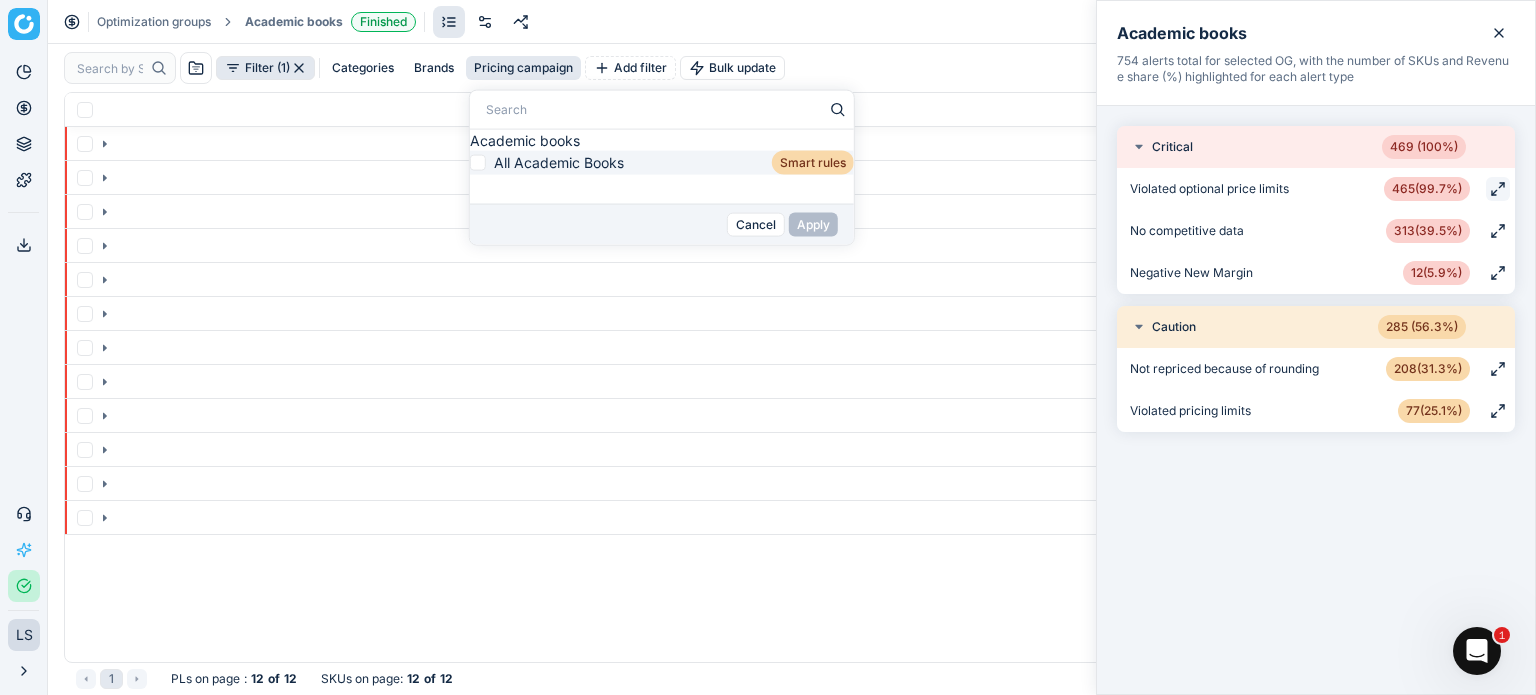 click on "All Academic Books Smart rules" at bounding box center [662, 163] 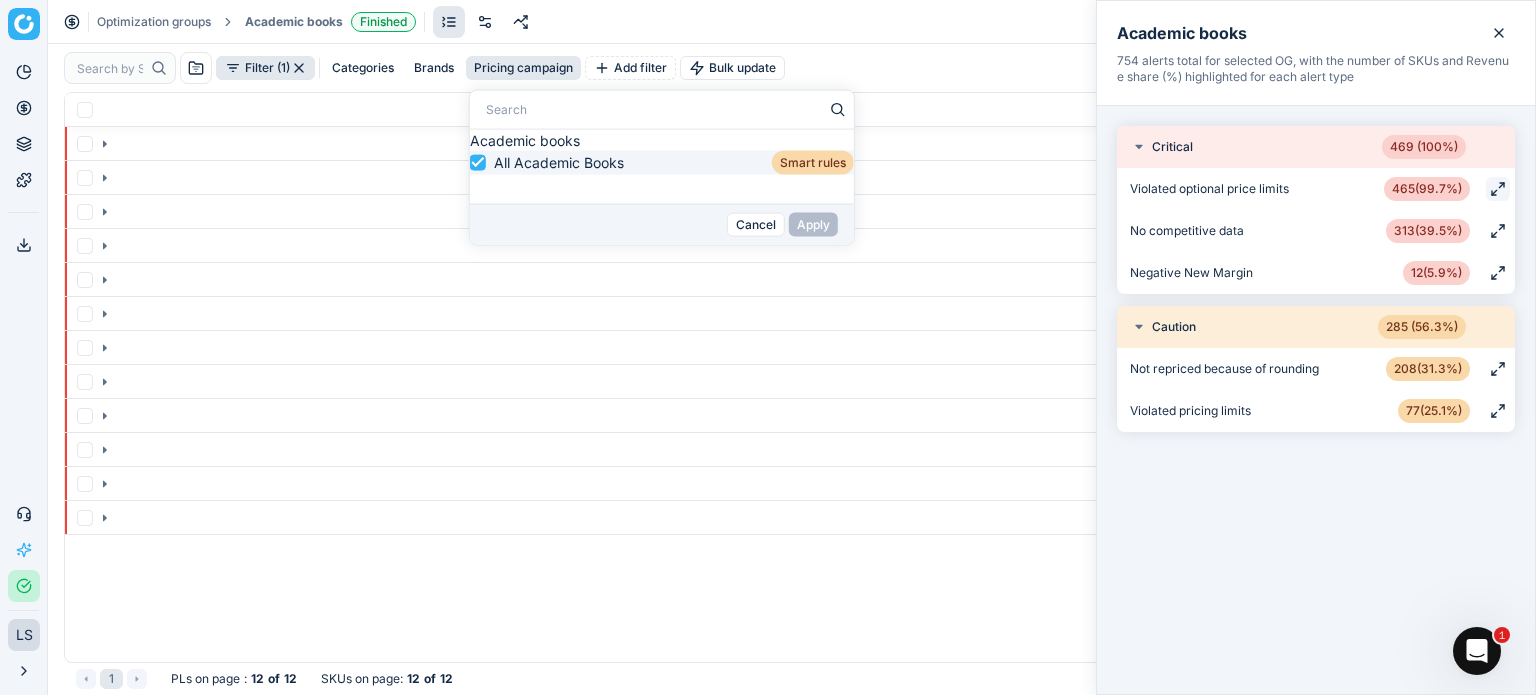 checkbox on "true" 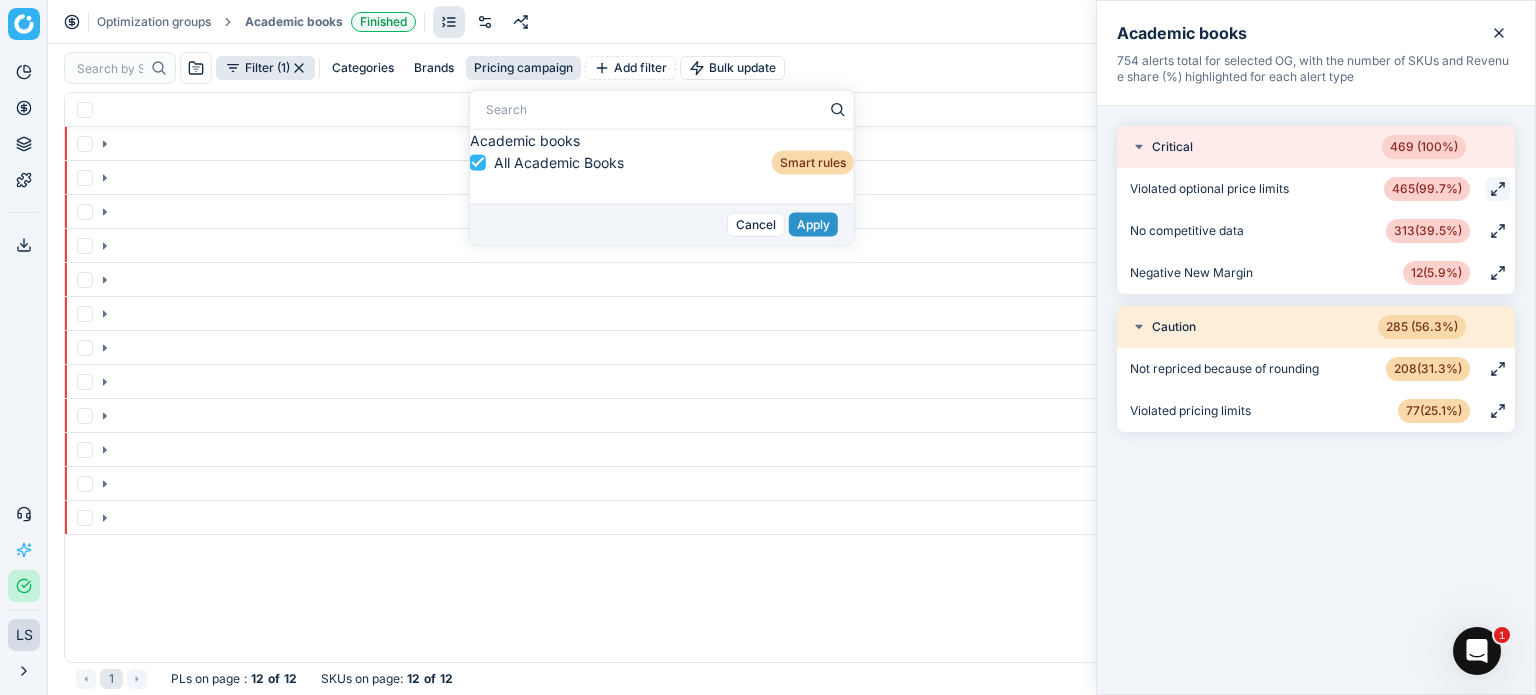 click on "Apply" at bounding box center [813, 225] 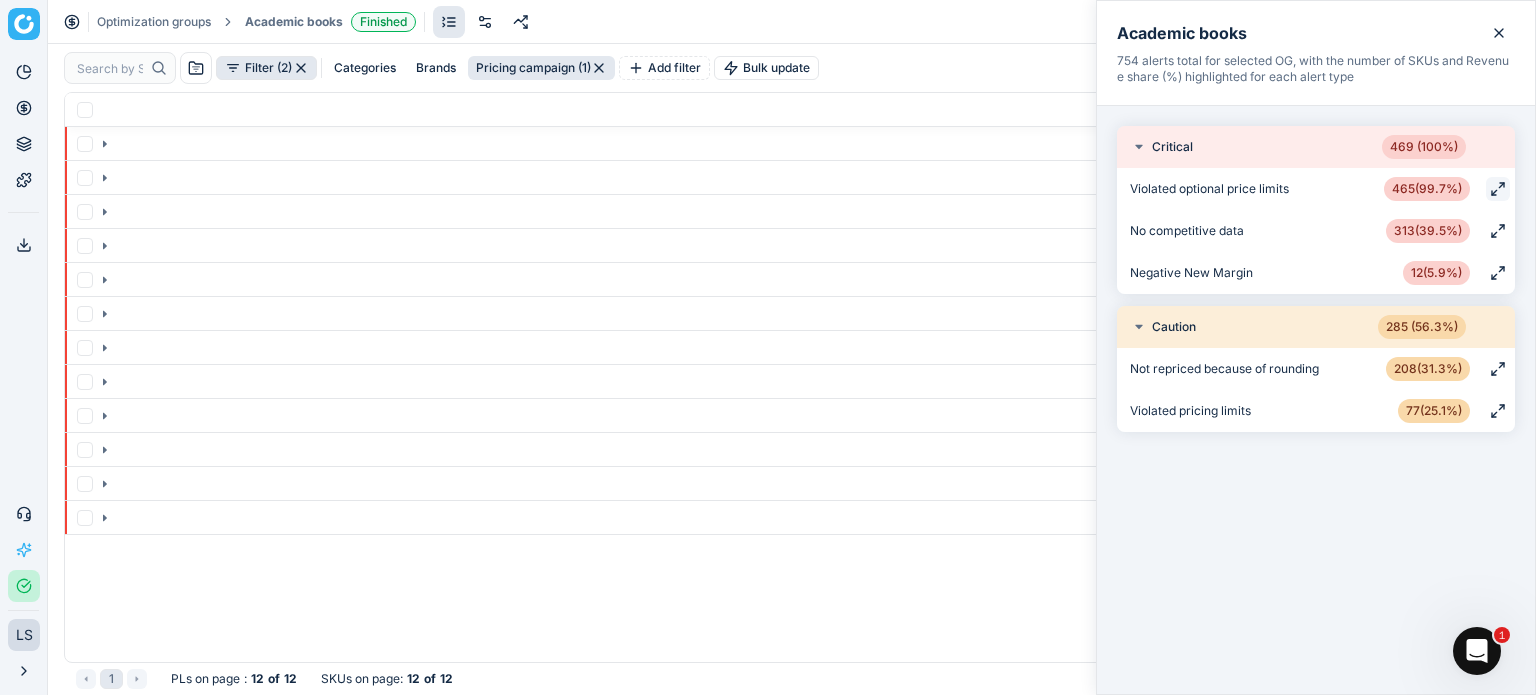 click 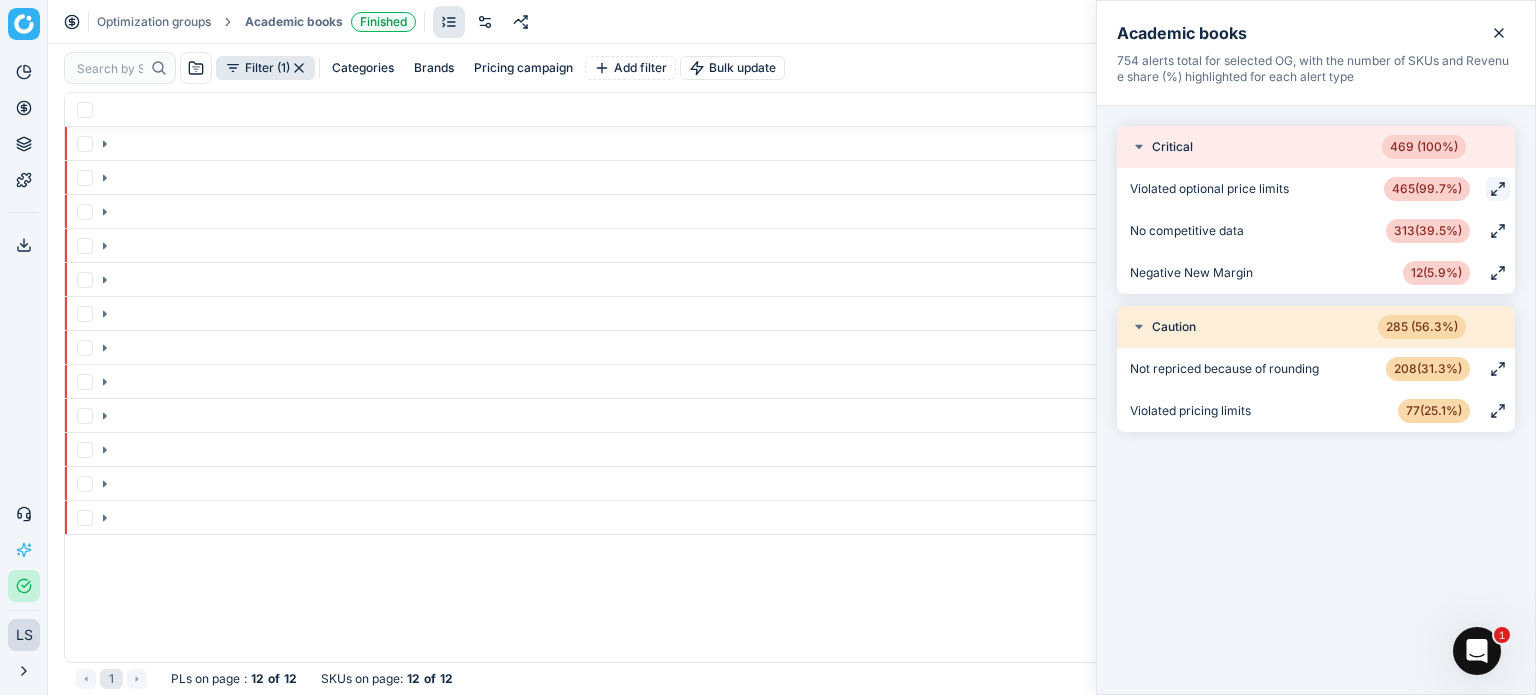 click 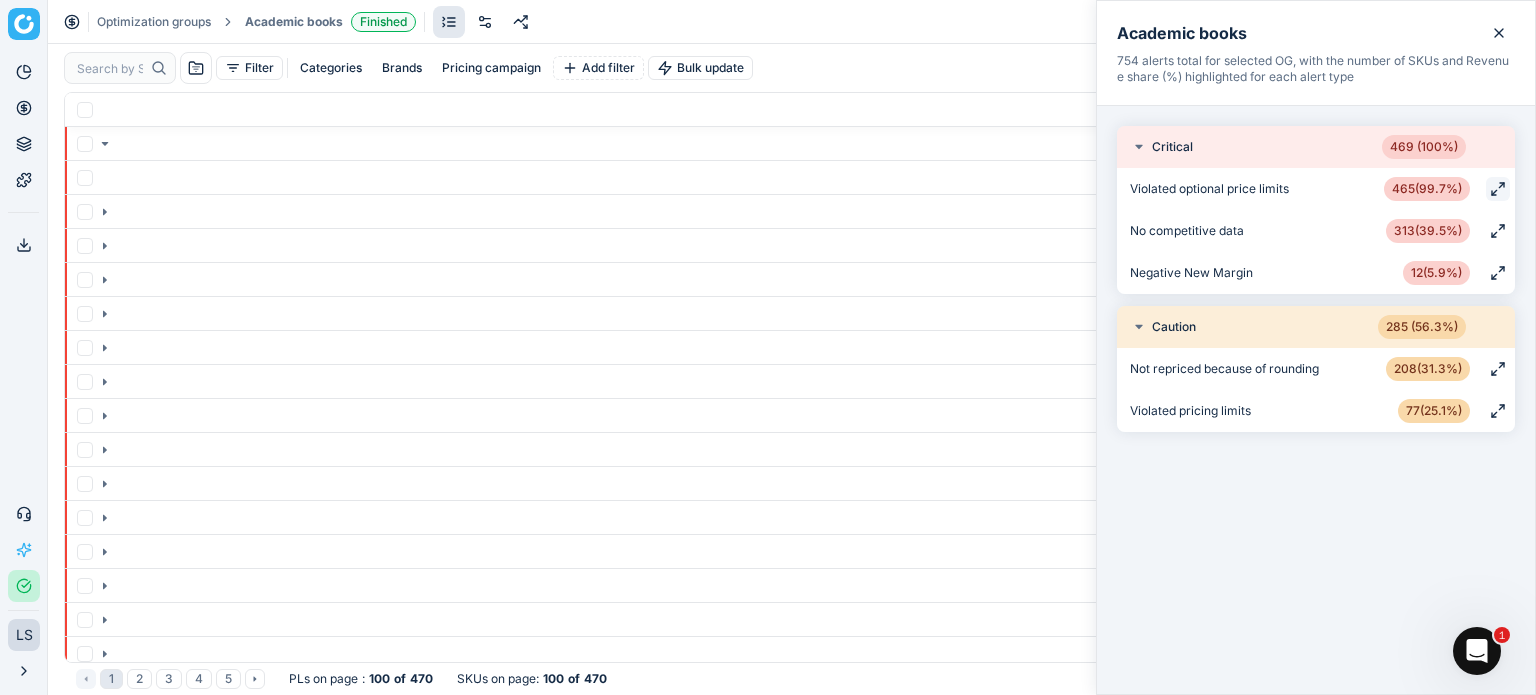 scroll, scrollTop: 554, scrollLeft: 1424, axis: both 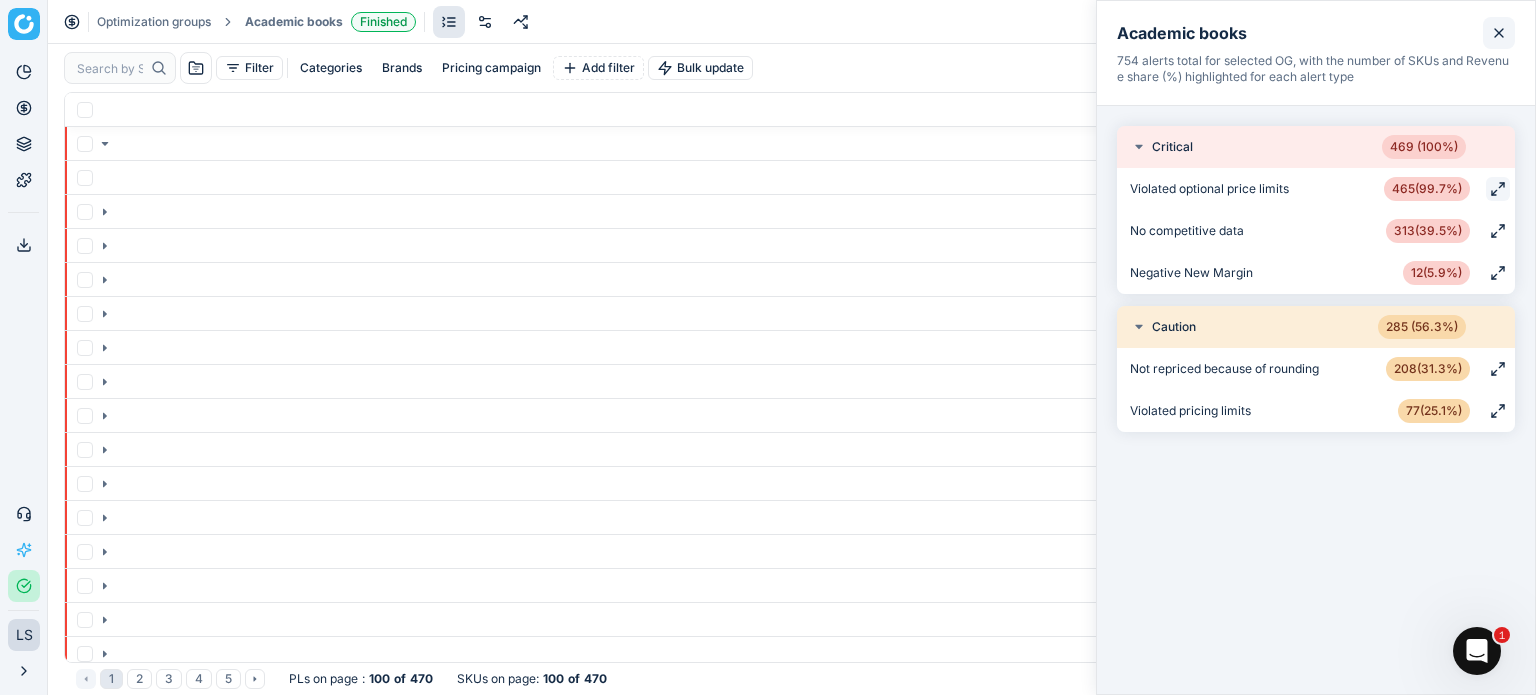 drag, startPoint x: 1515, startPoint y: 24, endPoint x: 1493, endPoint y: 25, distance: 22.022715 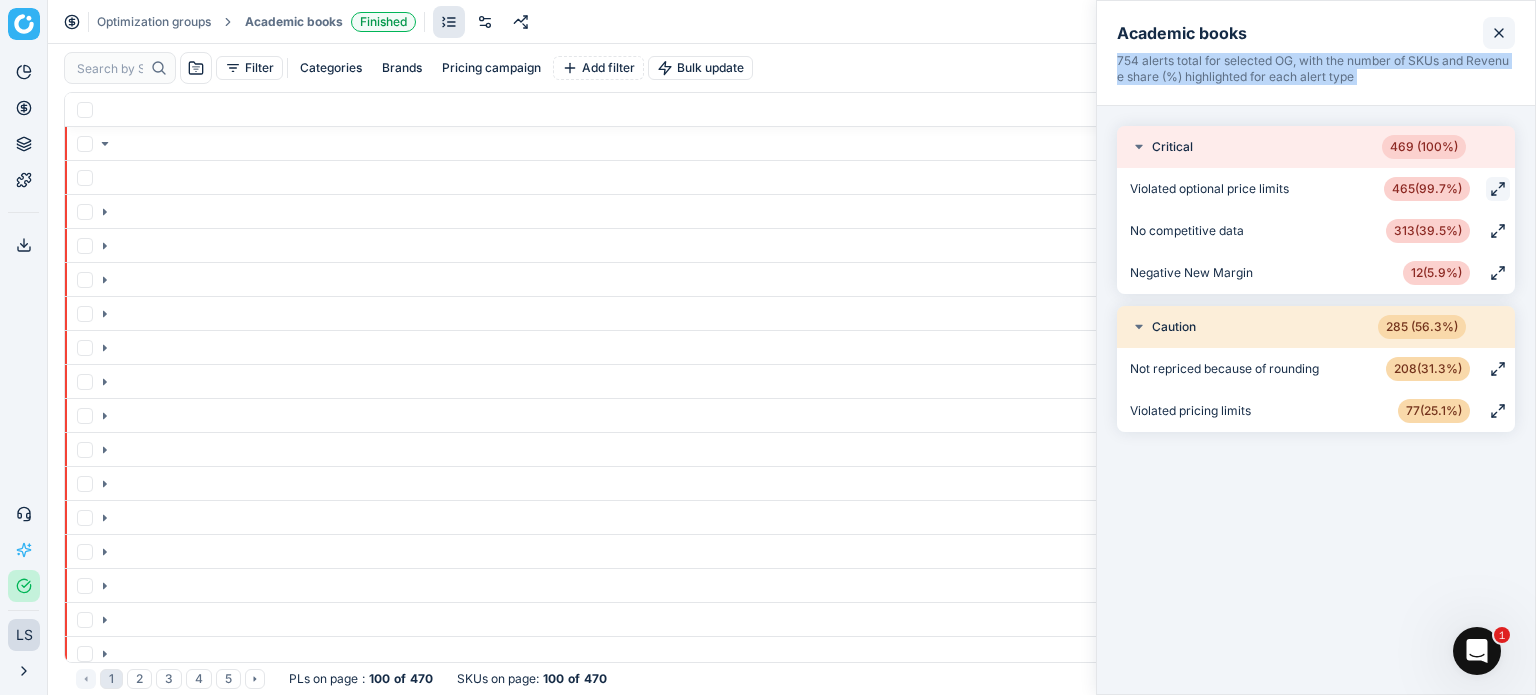 click 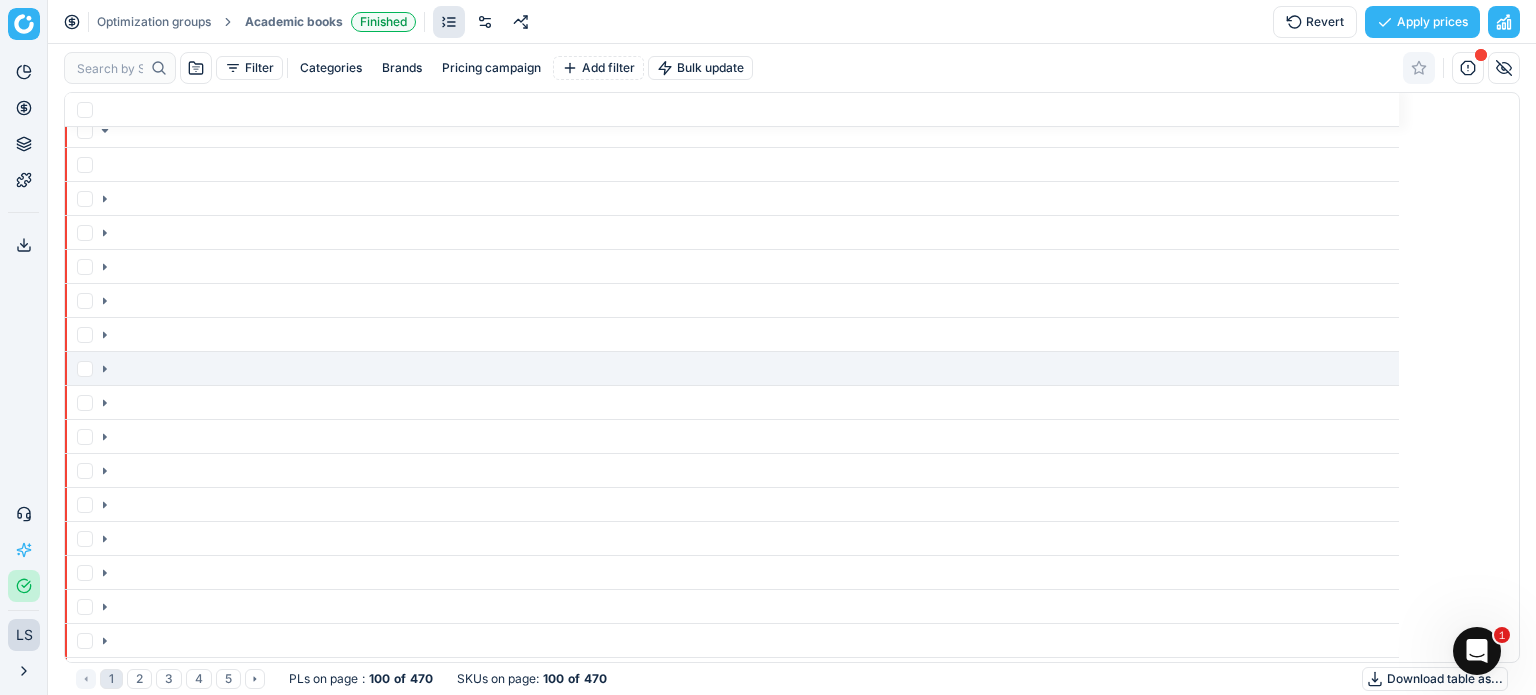 scroll, scrollTop: 0, scrollLeft: 0, axis: both 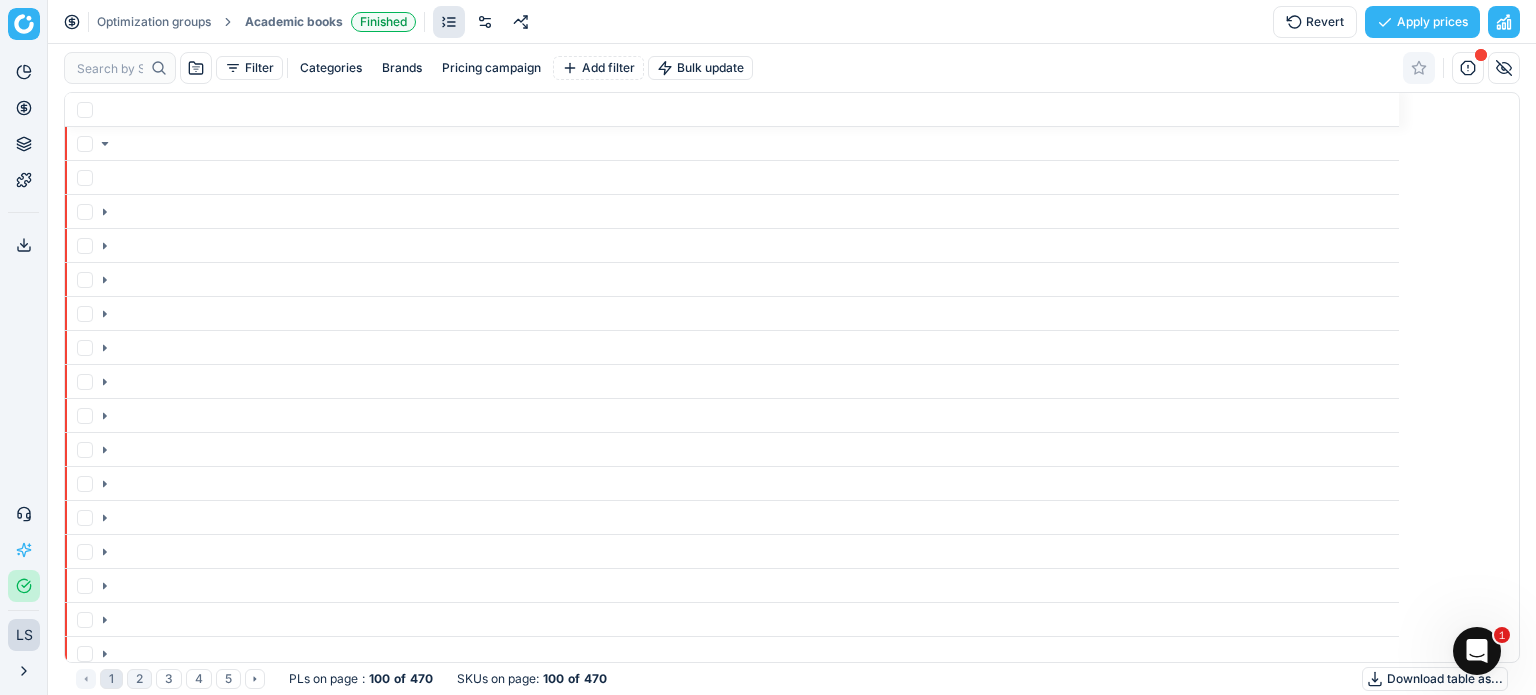 click on "2" at bounding box center [139, 679] 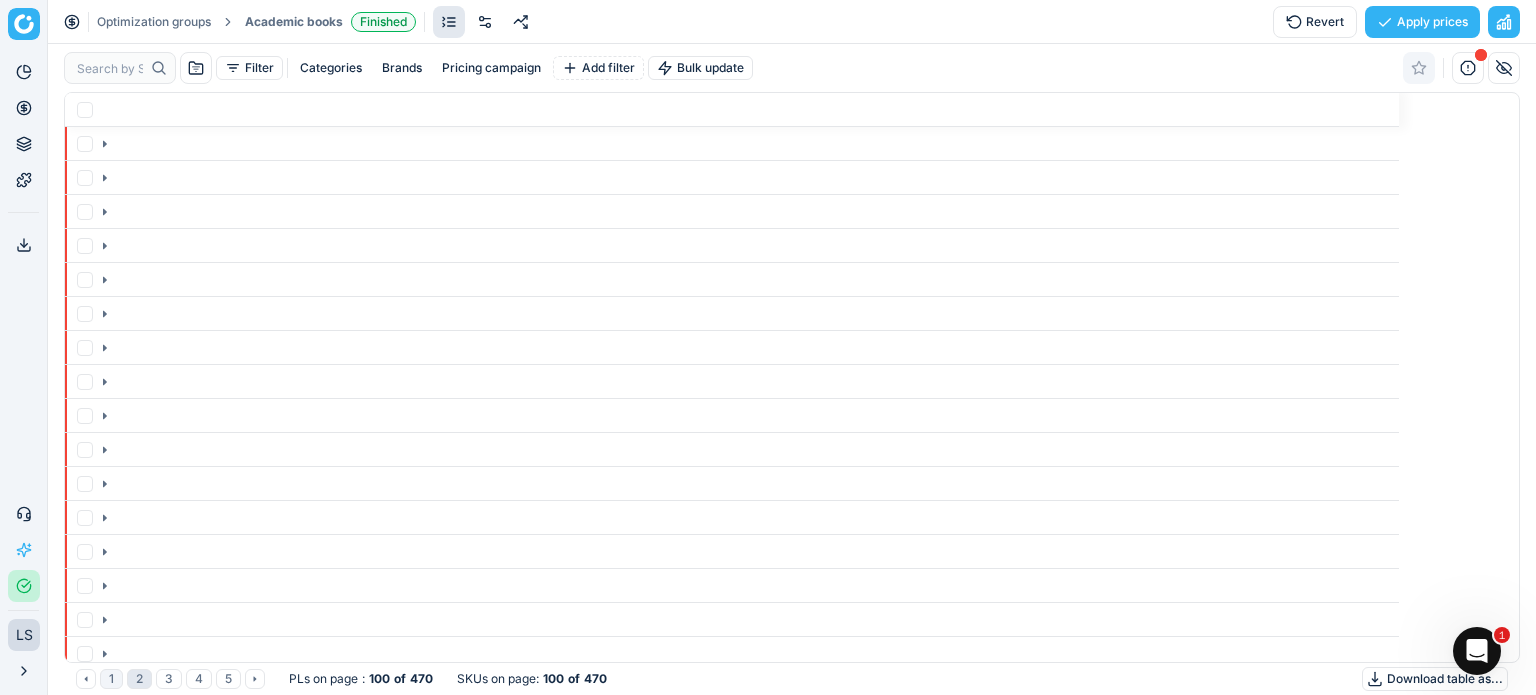 click on "1" at bounding box center (111, 679) 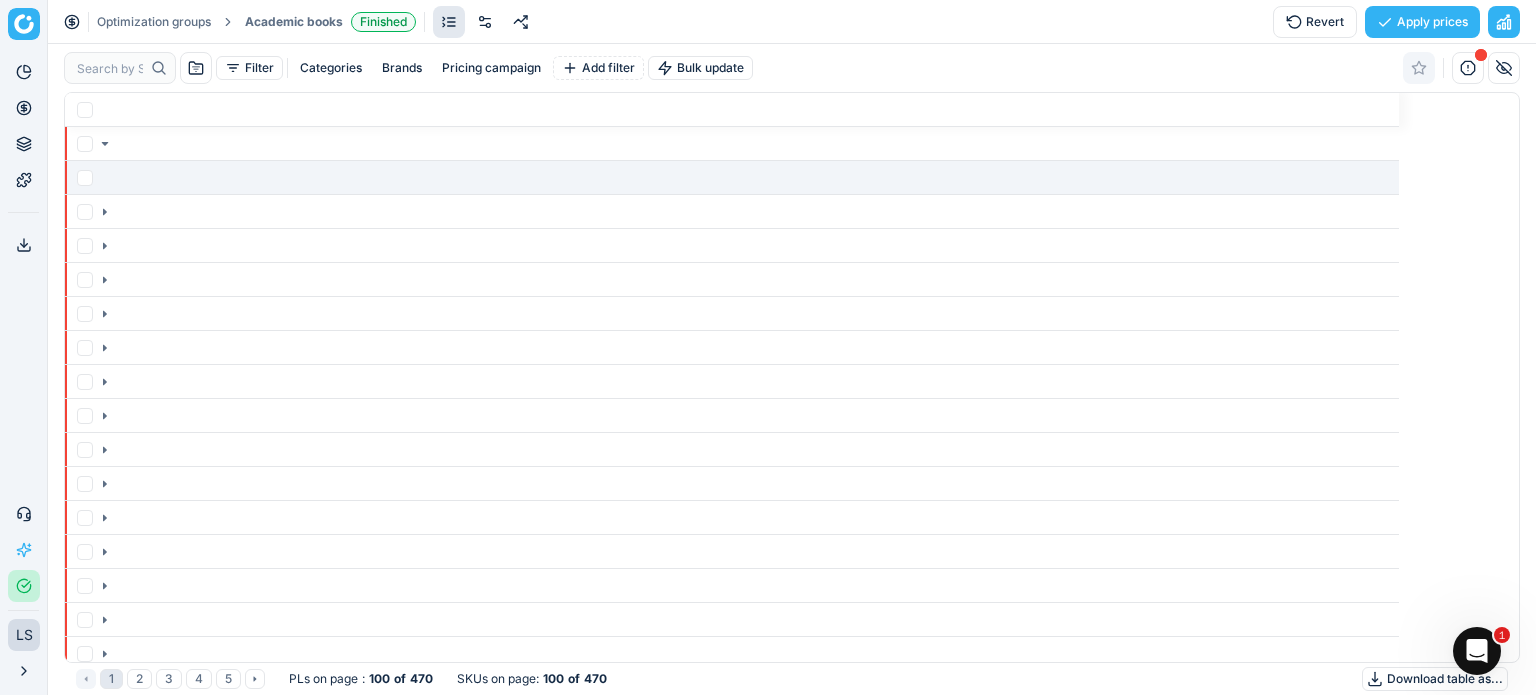 type 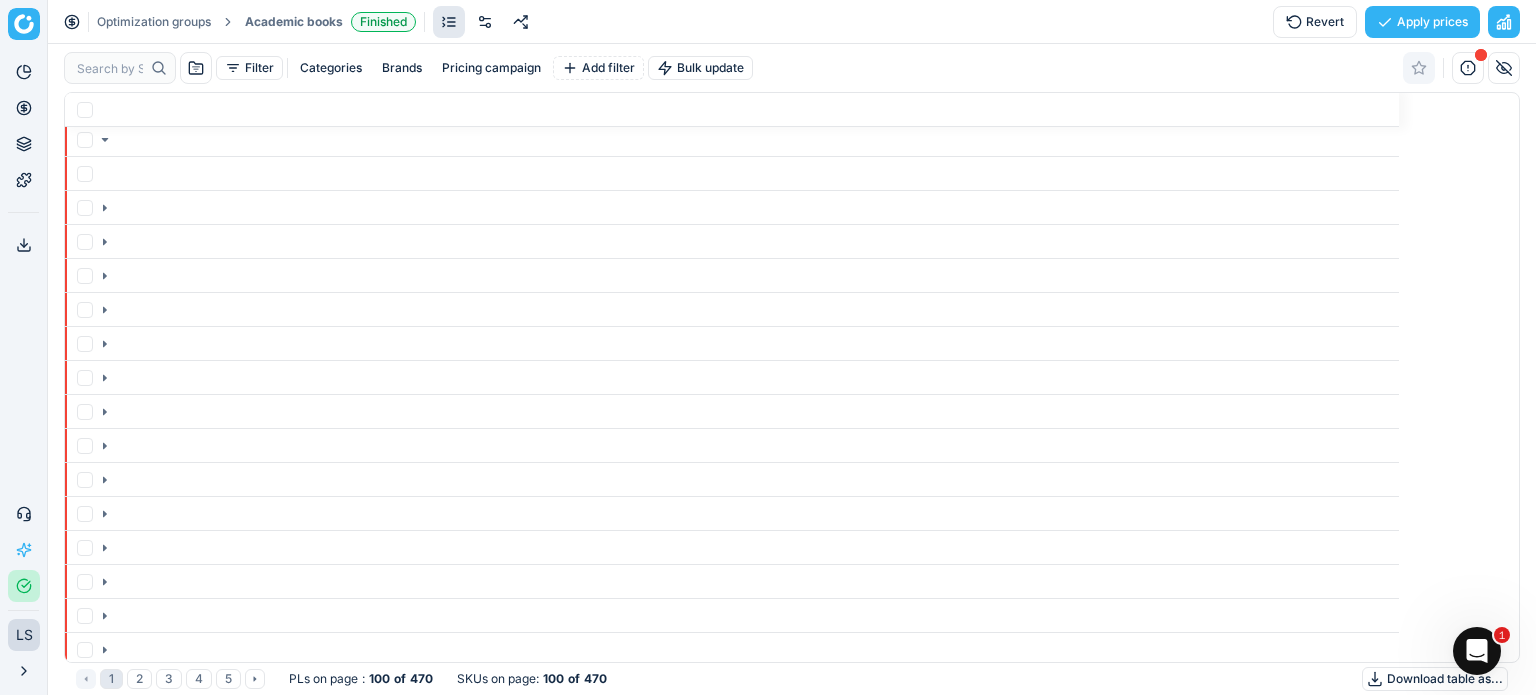 scroll, scrollTop: 0, scrollLeft: 0, axis: both 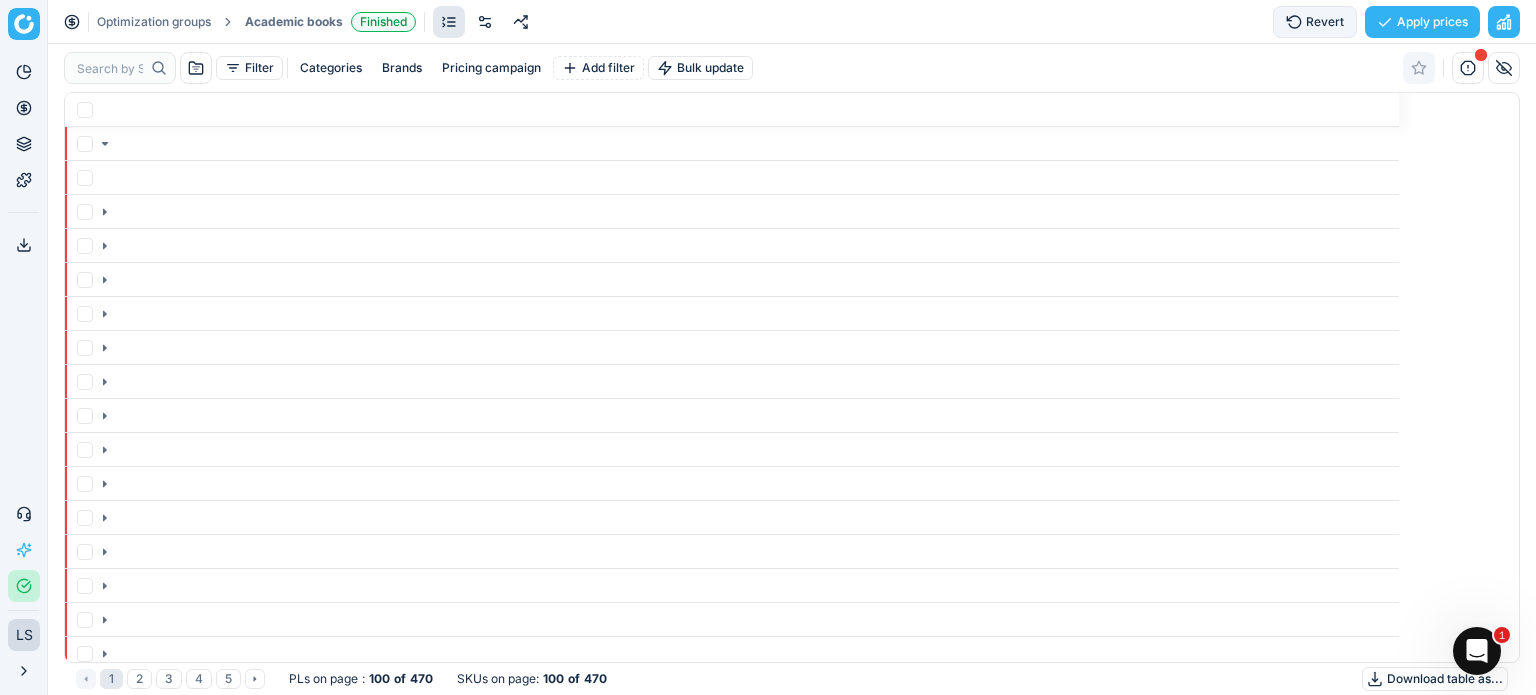 click on "Revert" at bounding box center [1315, 22] 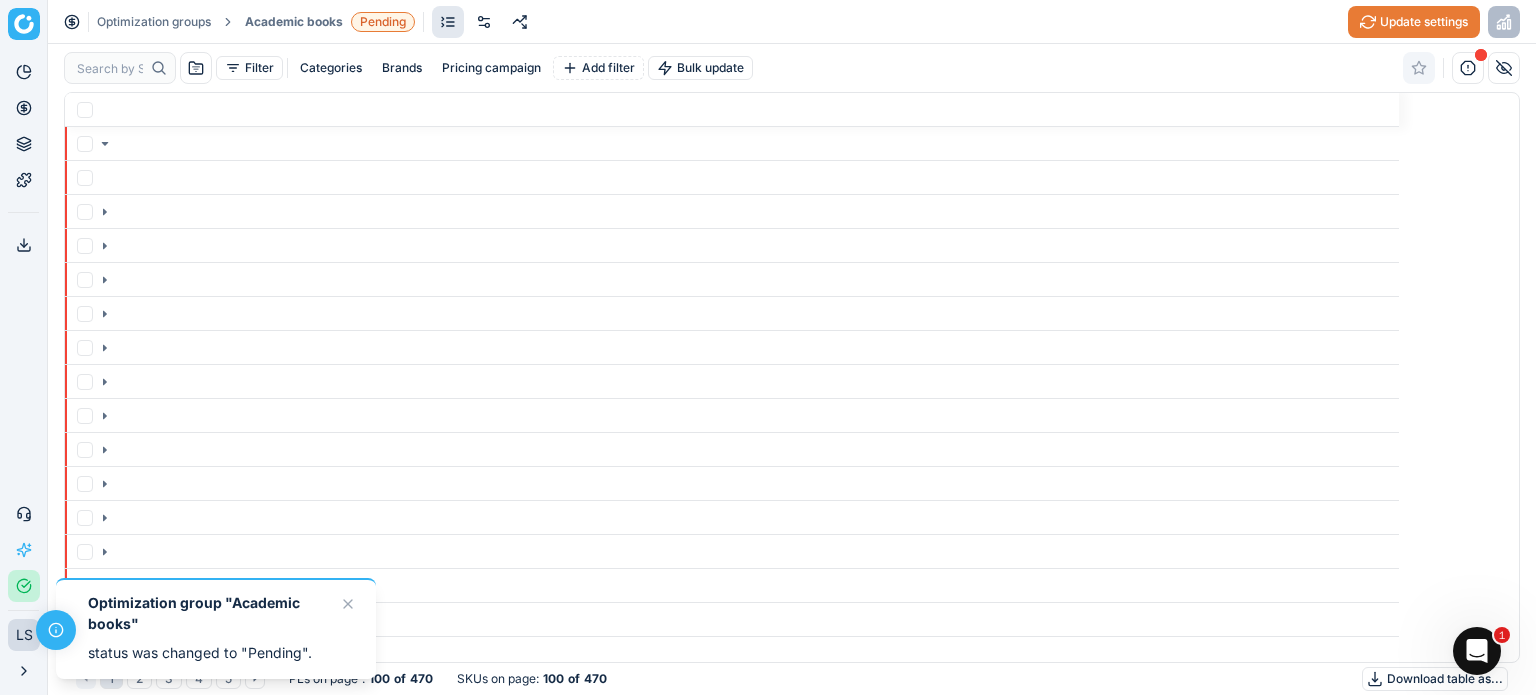 click 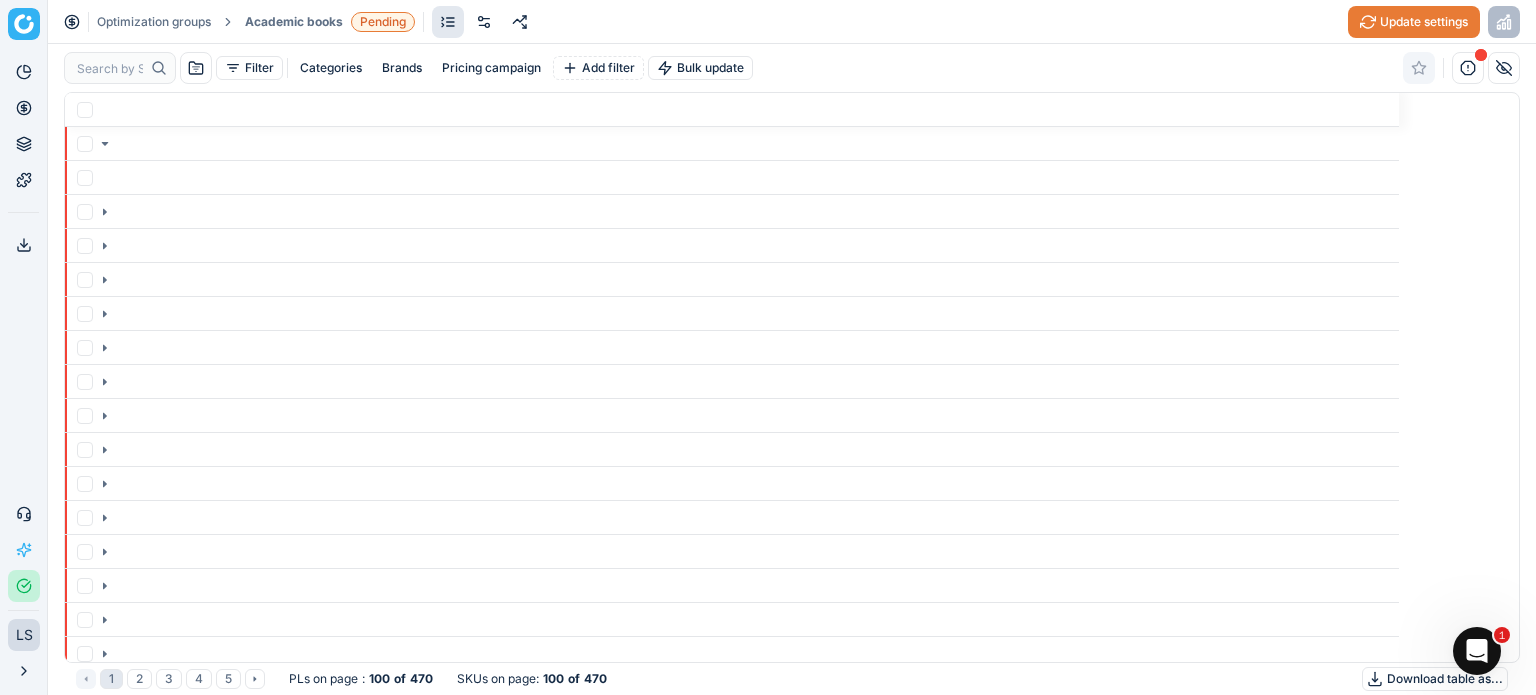 click 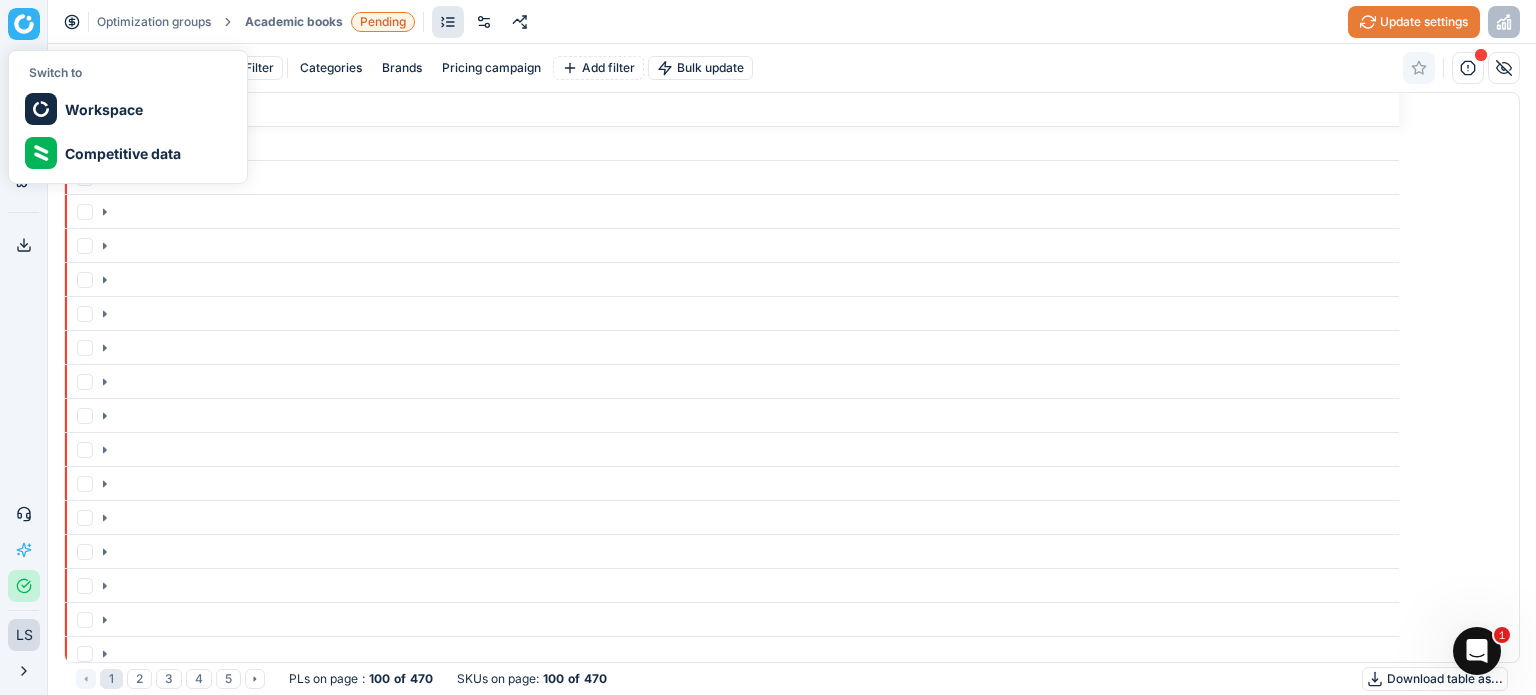 click on "Optimization groups Academic books Pending Update settings" at bounding box center (792, 22) 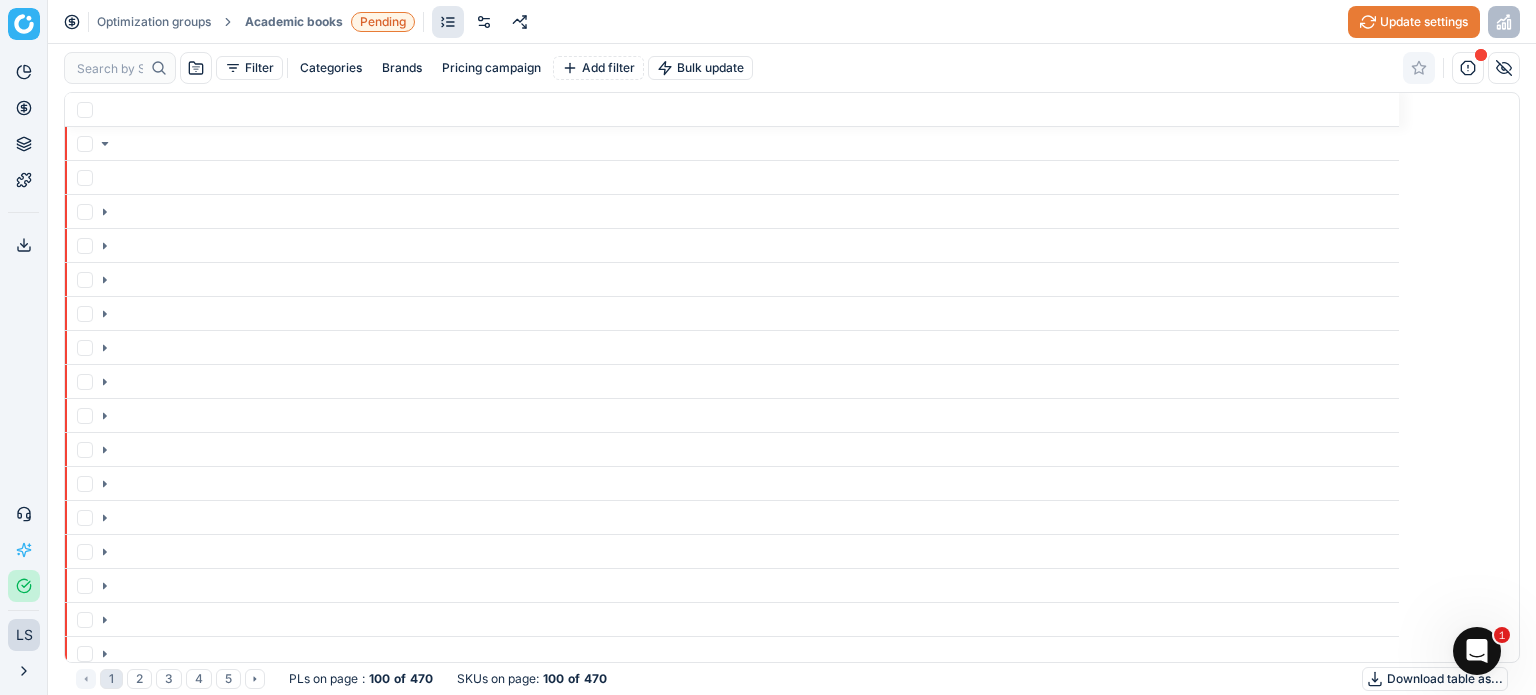 click on "Academic books" at bounding box center [294, 22] 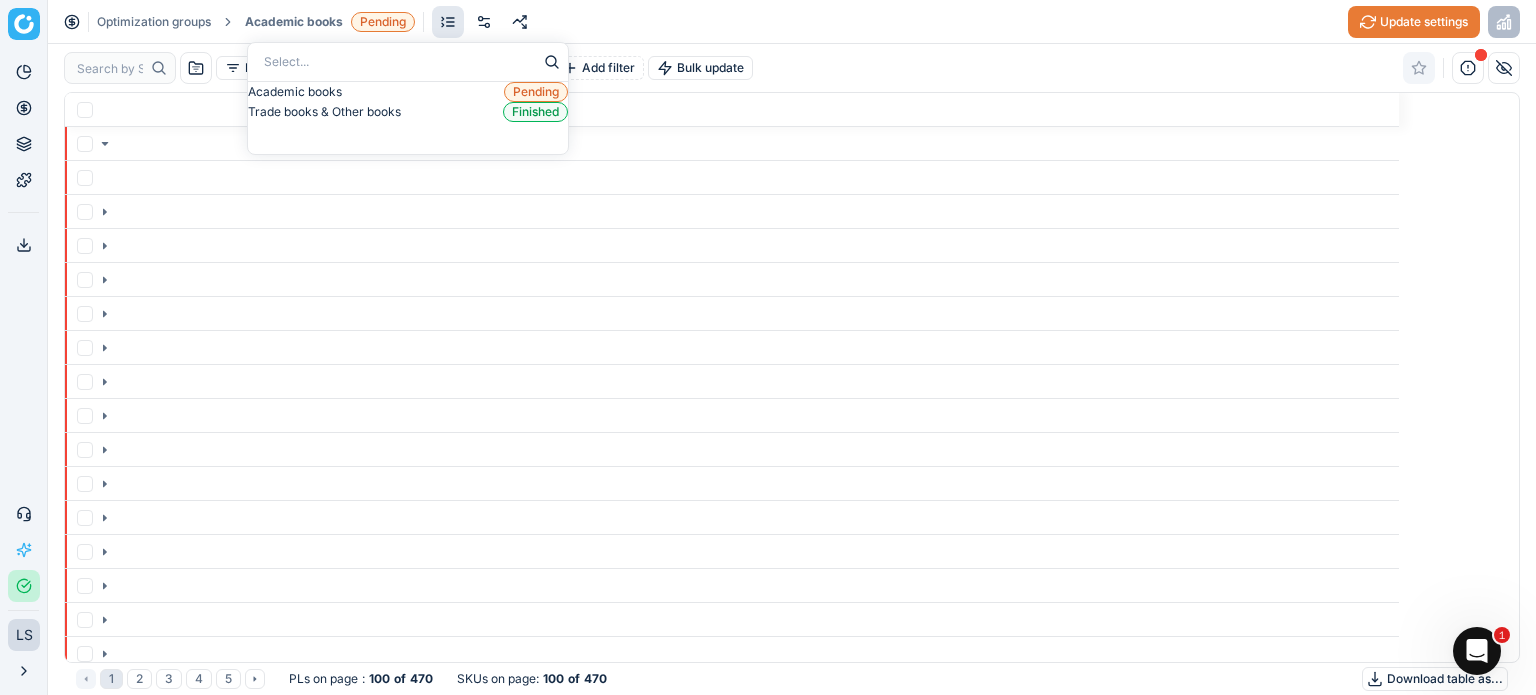 click on "Academic books" at bounding box center [295, 92] 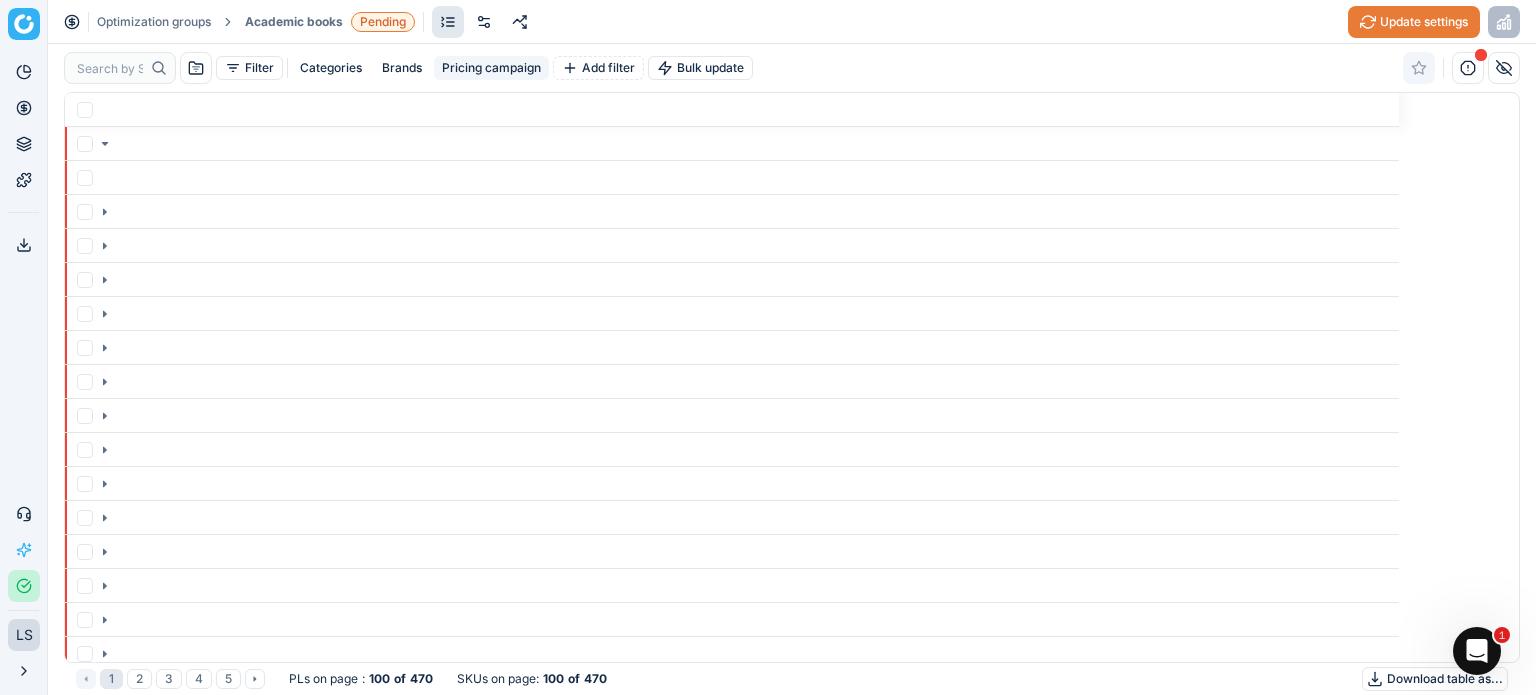 click on "Pricing campaign" at bounding box center (491, 68) 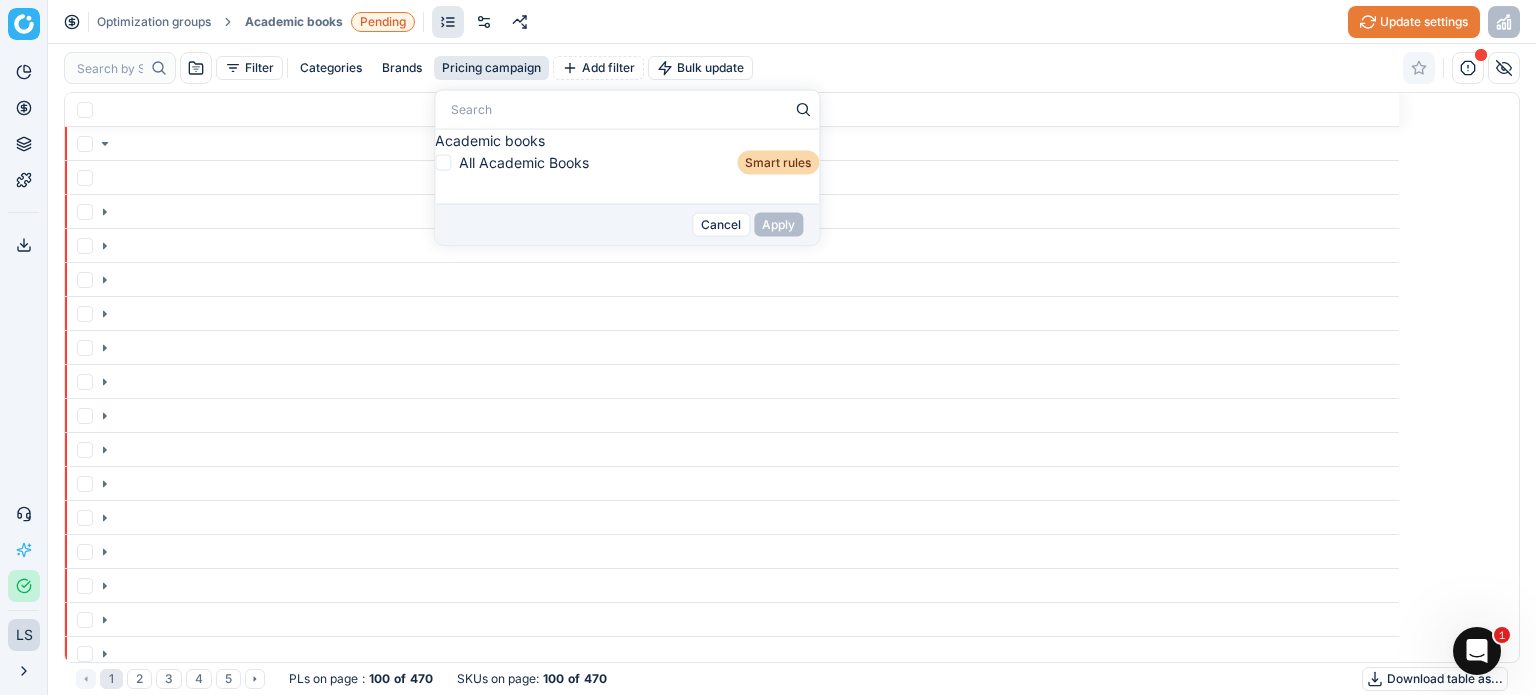 scroll, scrollTop: 0, scrollLeft: 4, axis: horizontal 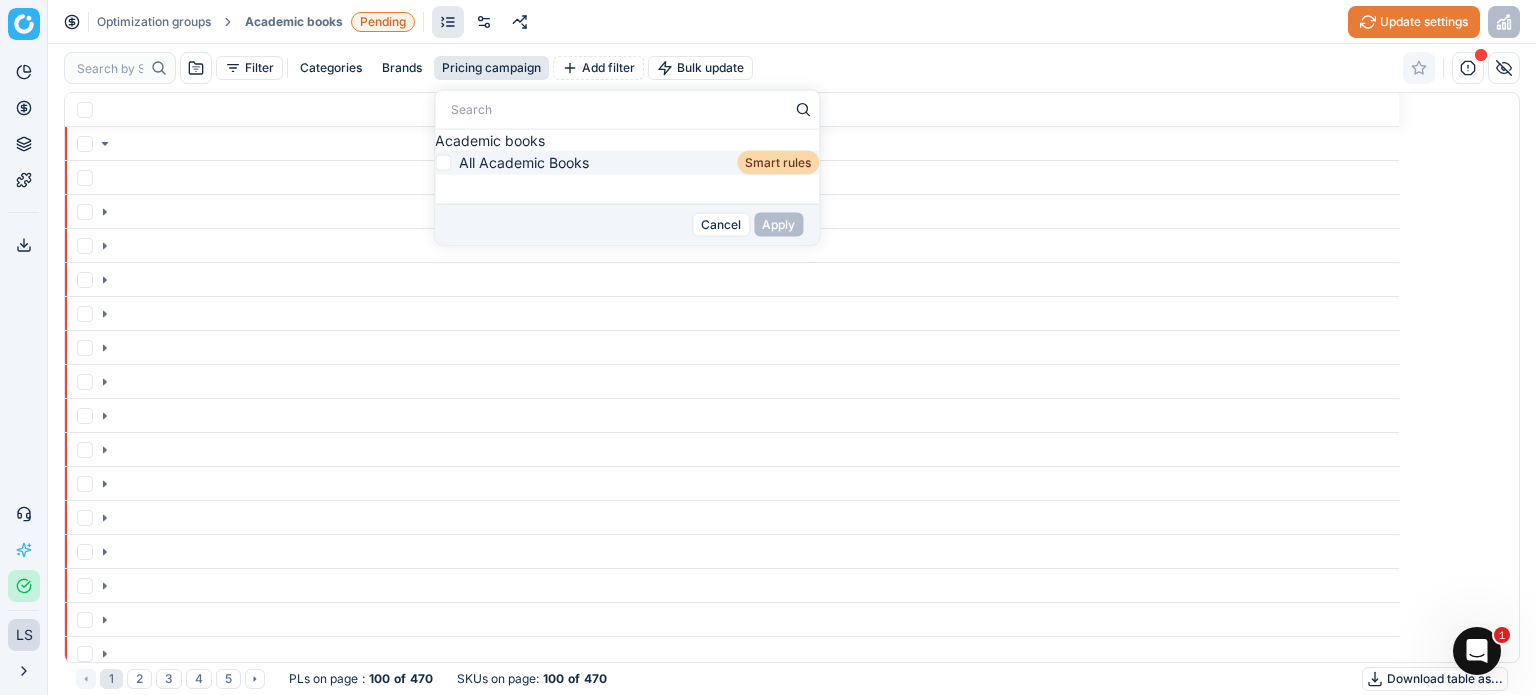 click on "All Academic Books" at bounding box center (524, 163) 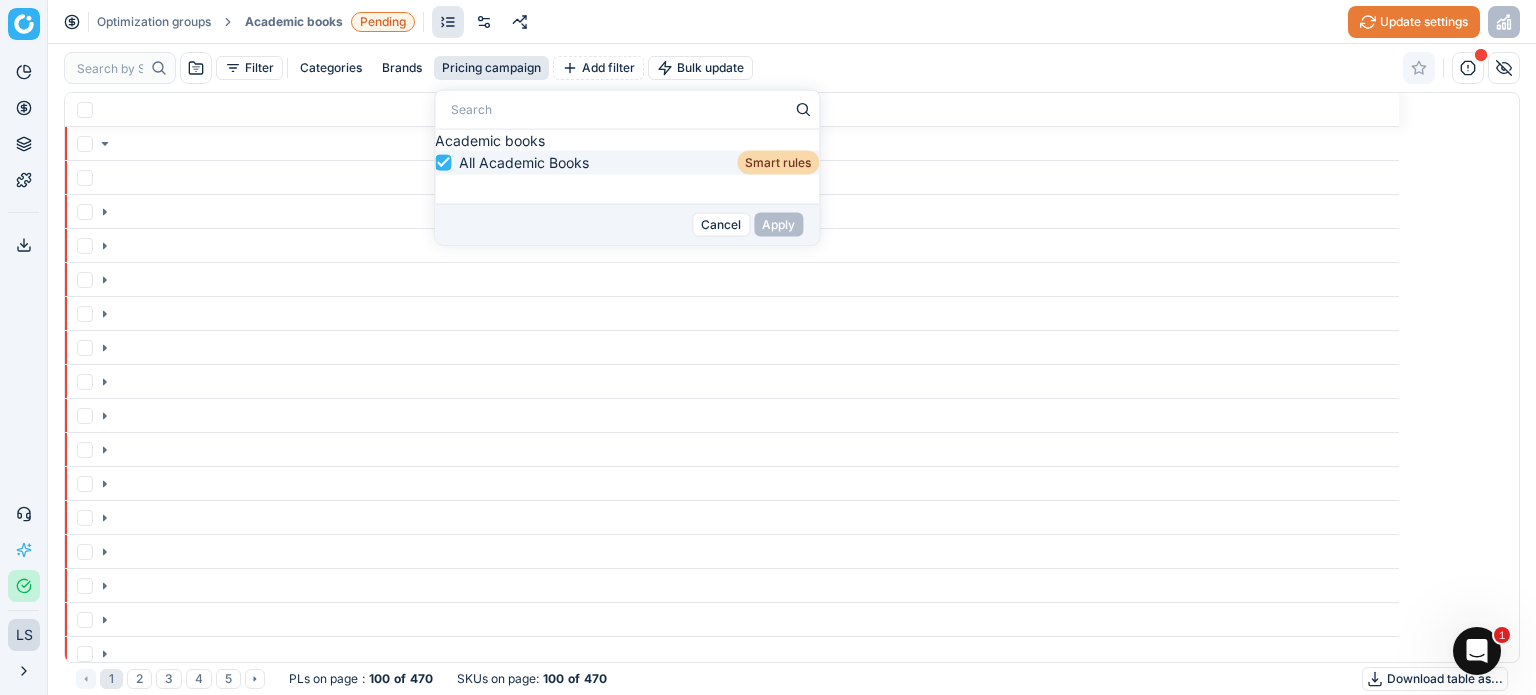 checkbox on "true" 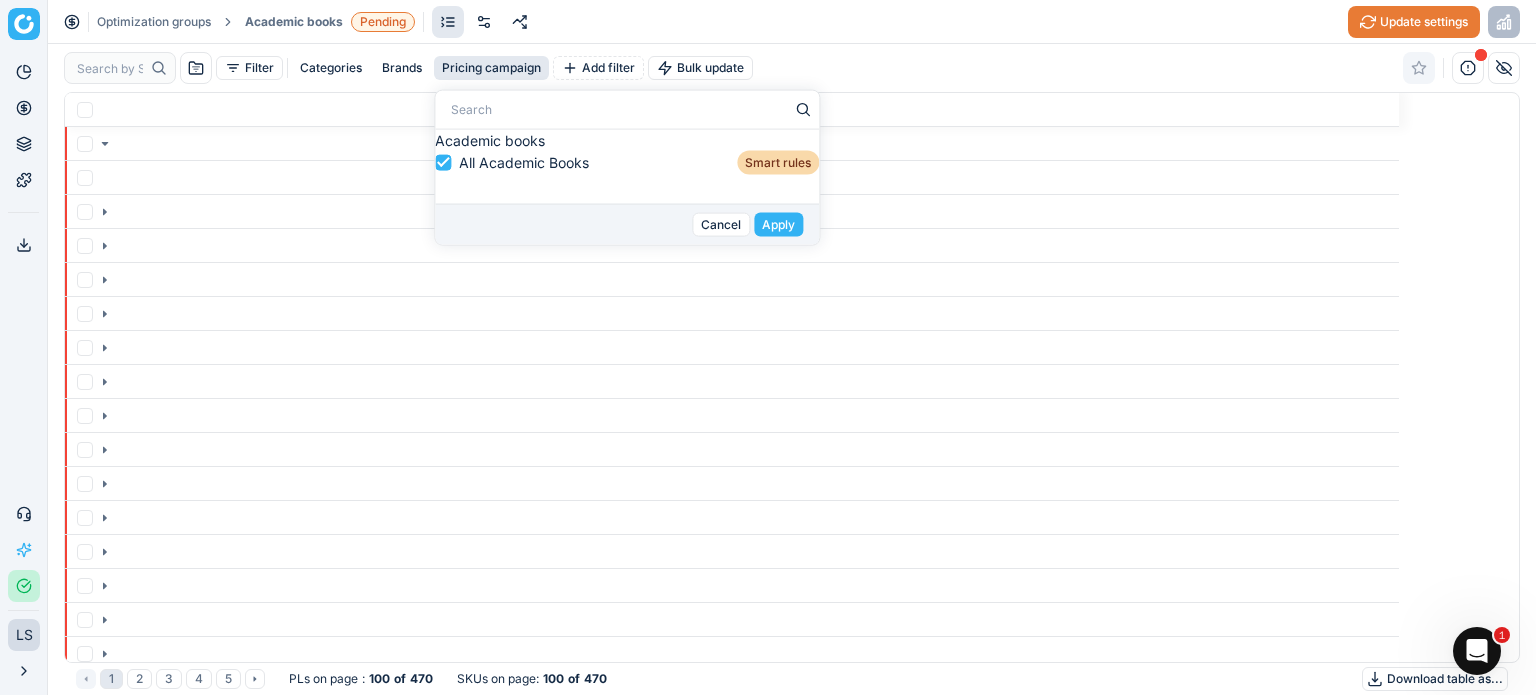 scroll, scrollTop: 0, scrollLeft: 15, axis: horizontal 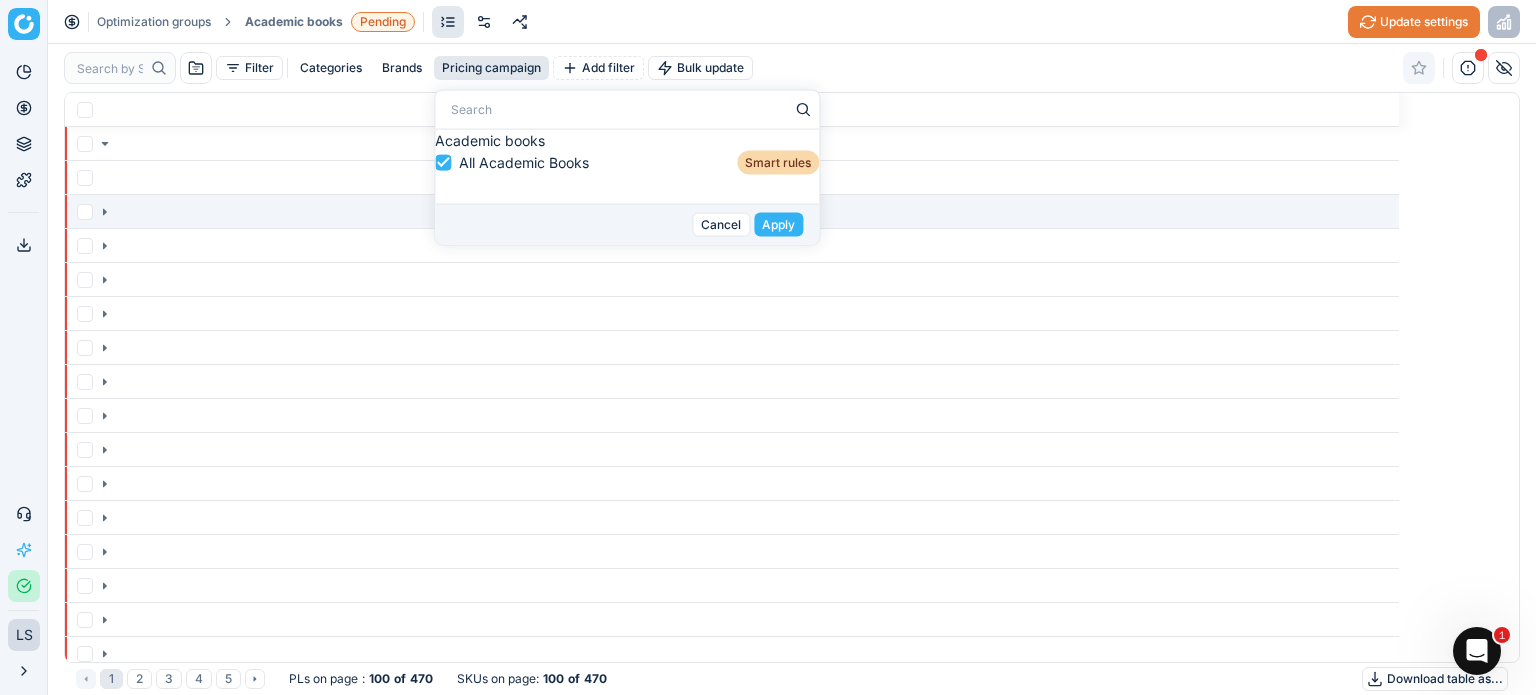 click on "Apply" at bounding box center [778, 225] 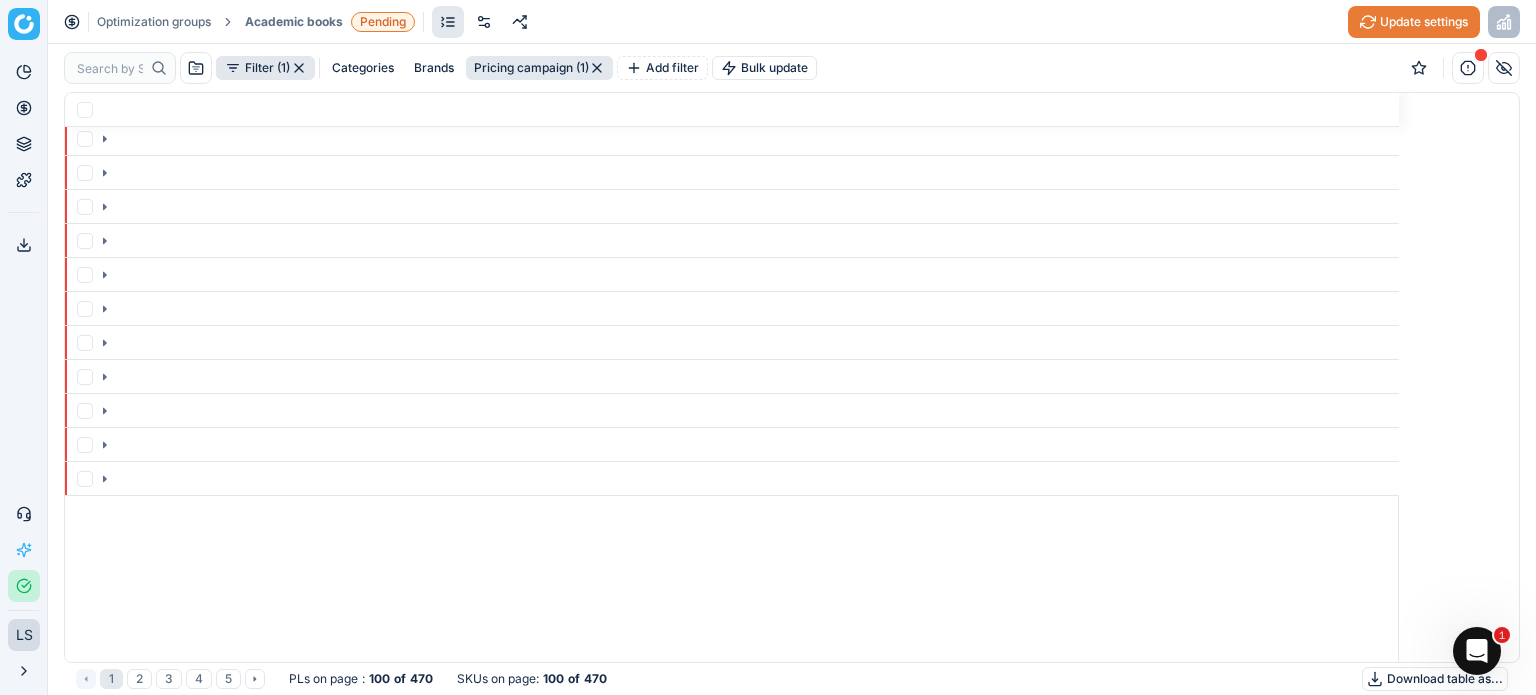 scroll, scrollTop: 0, scrollLeft: 0, axis: both 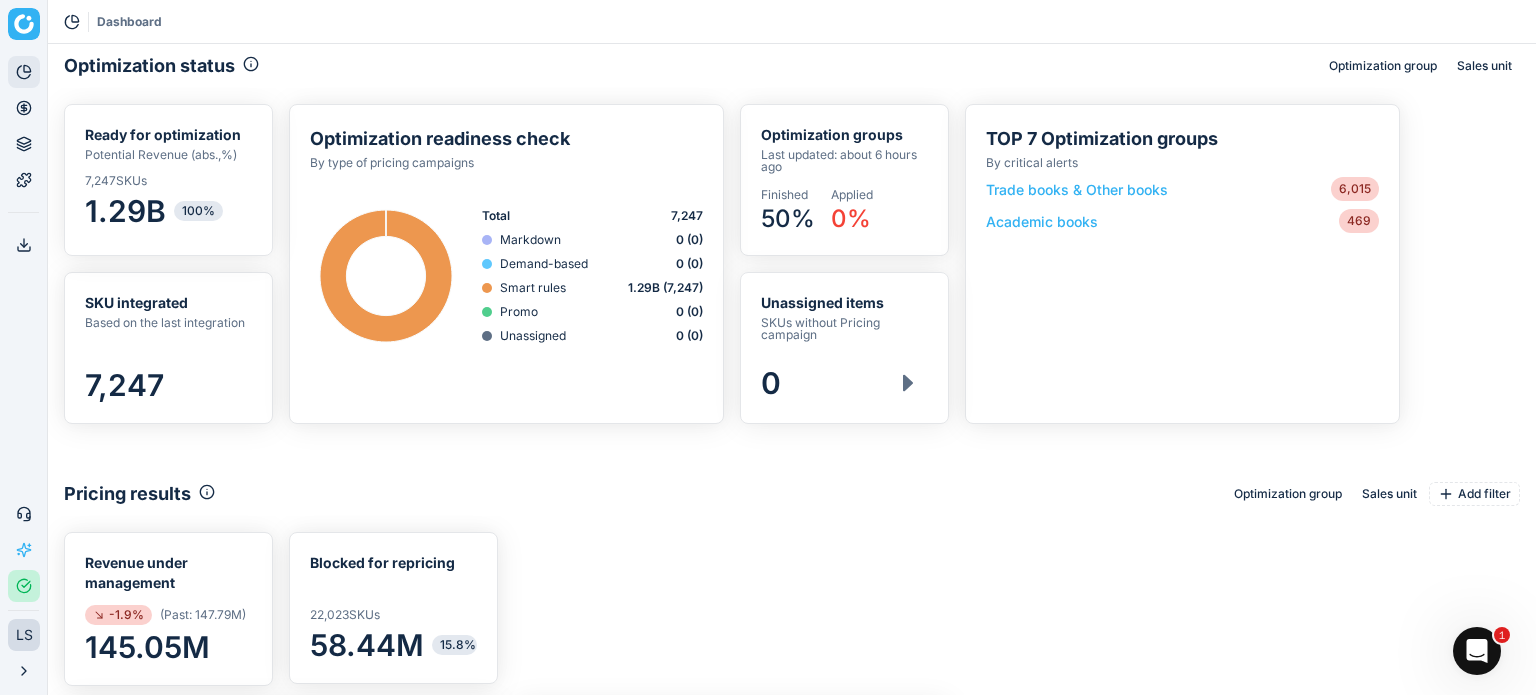 click on "Academic books 469" at bounding box center (1182, 221) 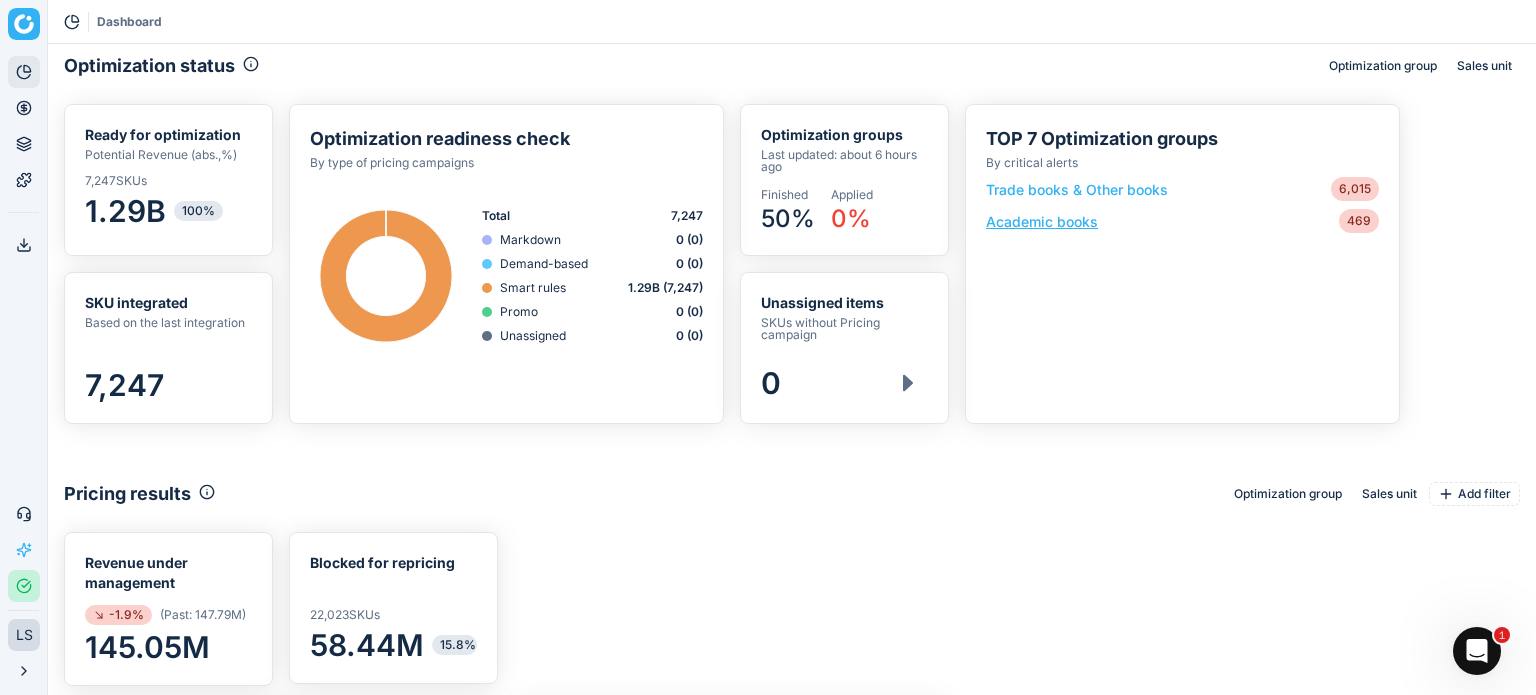 click on "Academic books" at bounding box center (1042, 221) 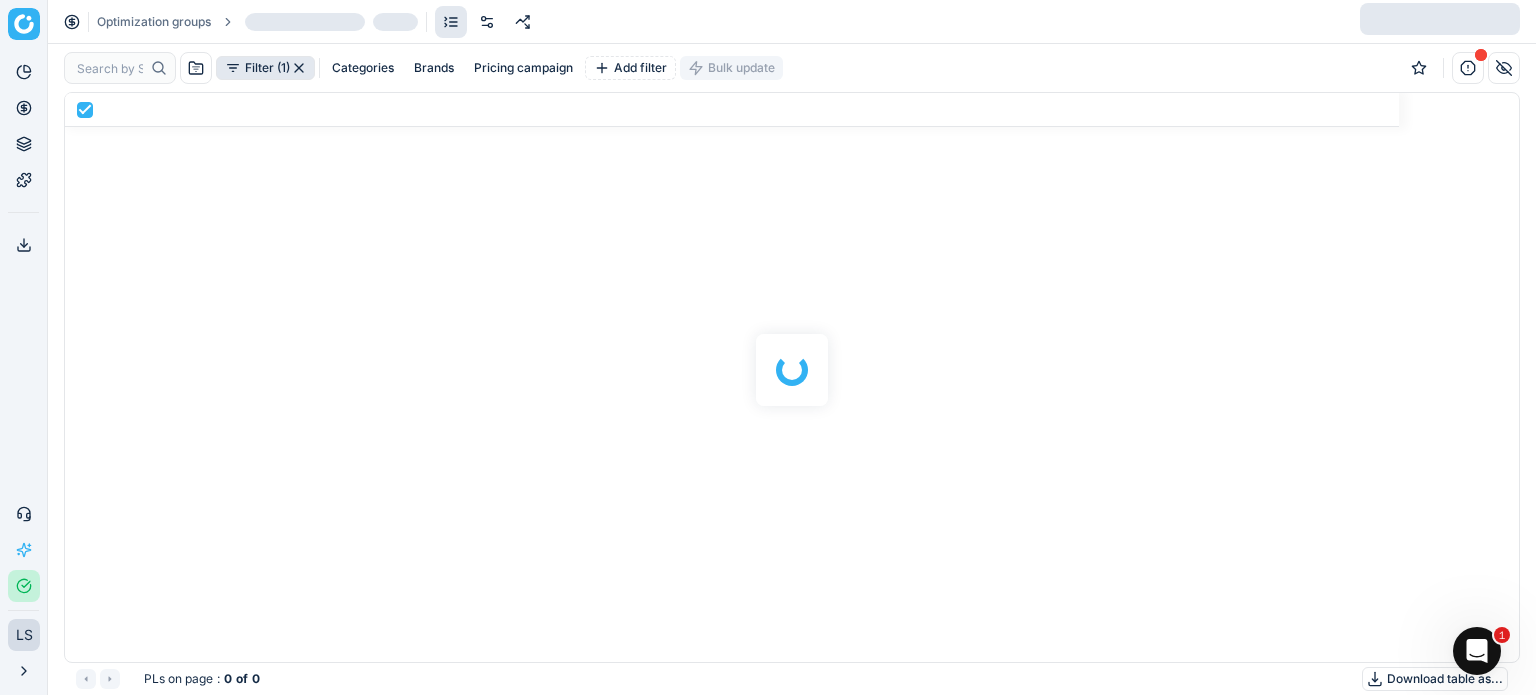scroll, scrollTop: 2, scrollLeft: 2, axis: both 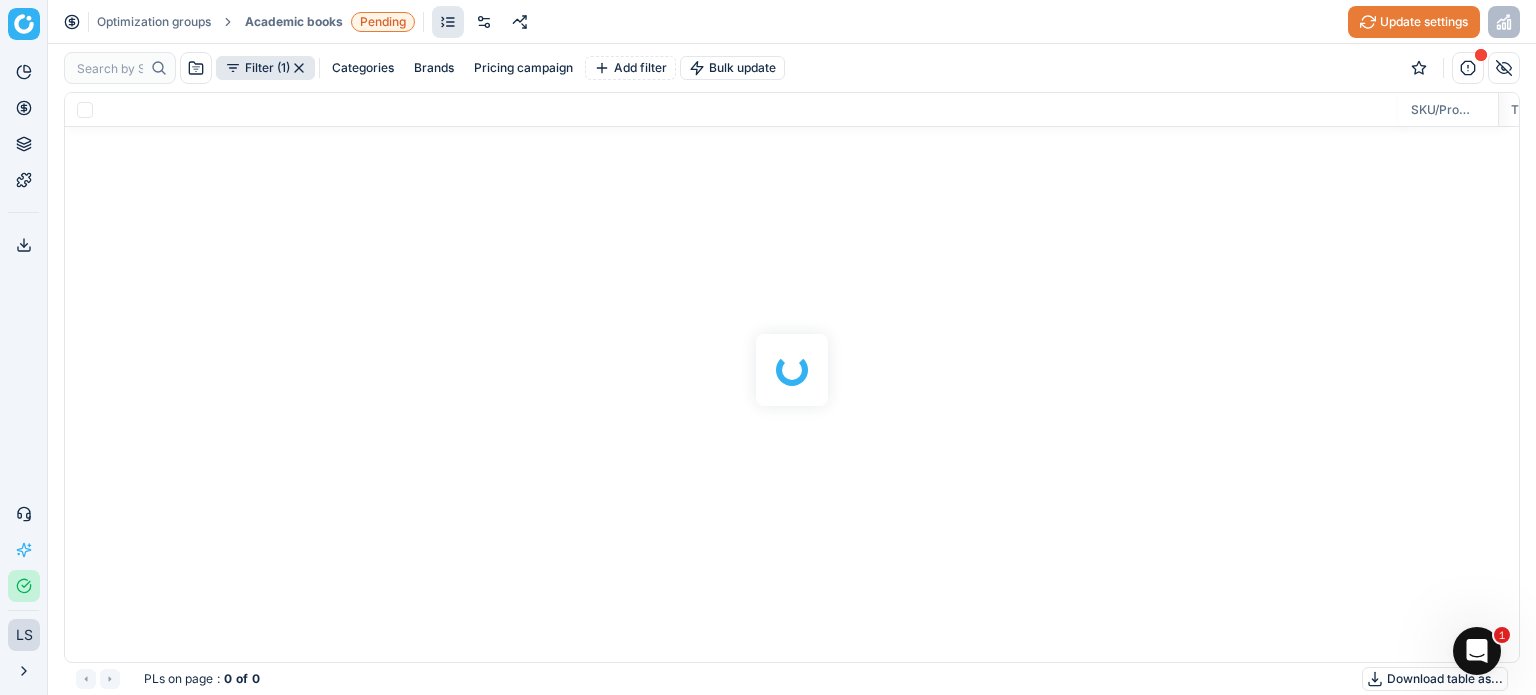 checkbox on "false" 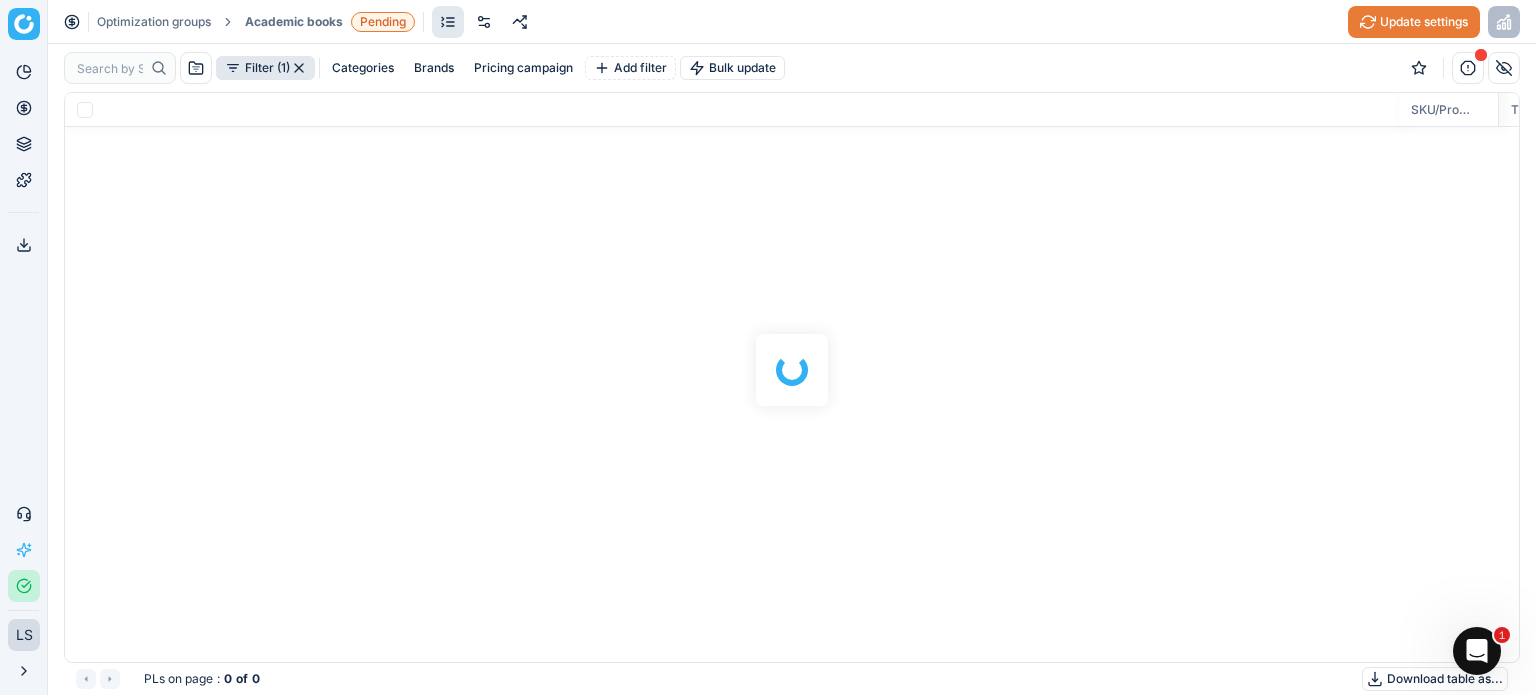 scroll, scrollTop: 539, scrollLeft: 1424, axis: both 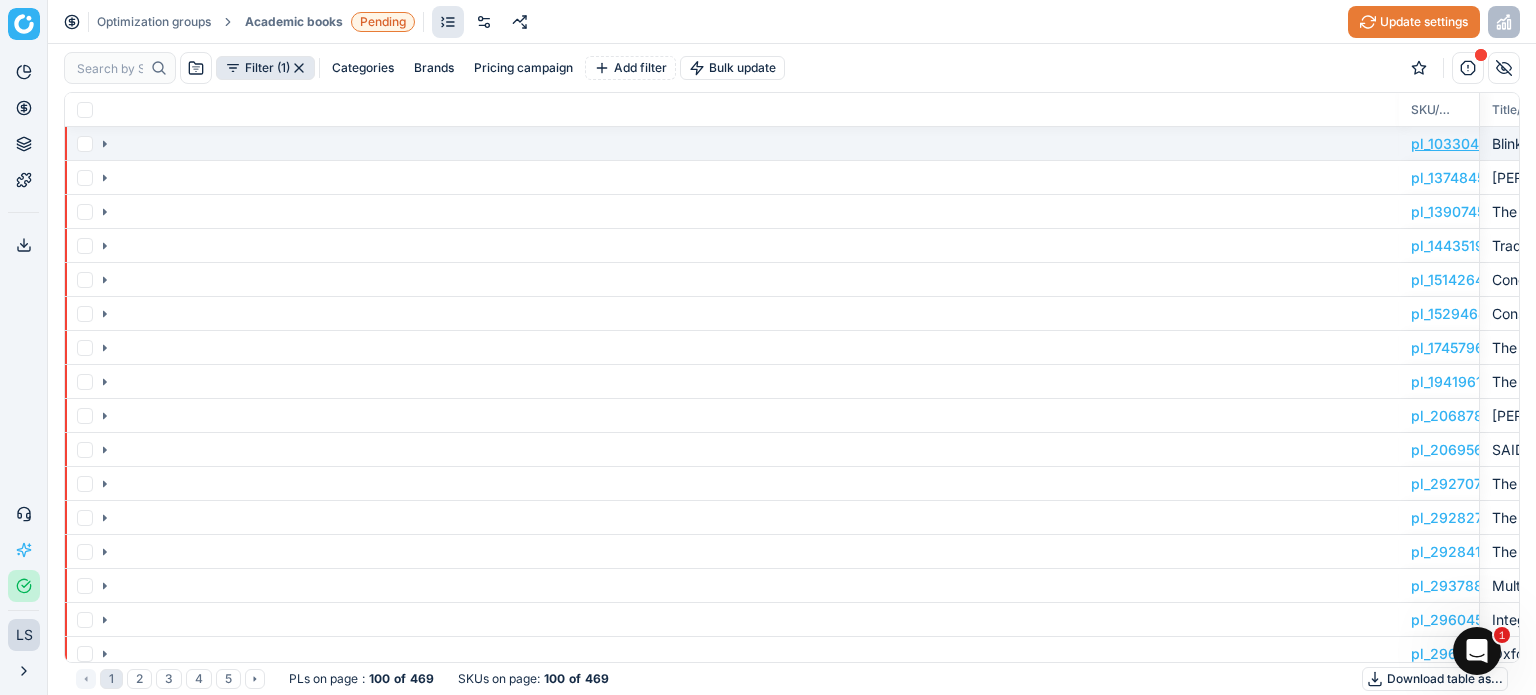 drag, startPoint x: 1497, startPoint y: 105, endPoint x: 1478, endPoint y: 135, distance: 35.510563 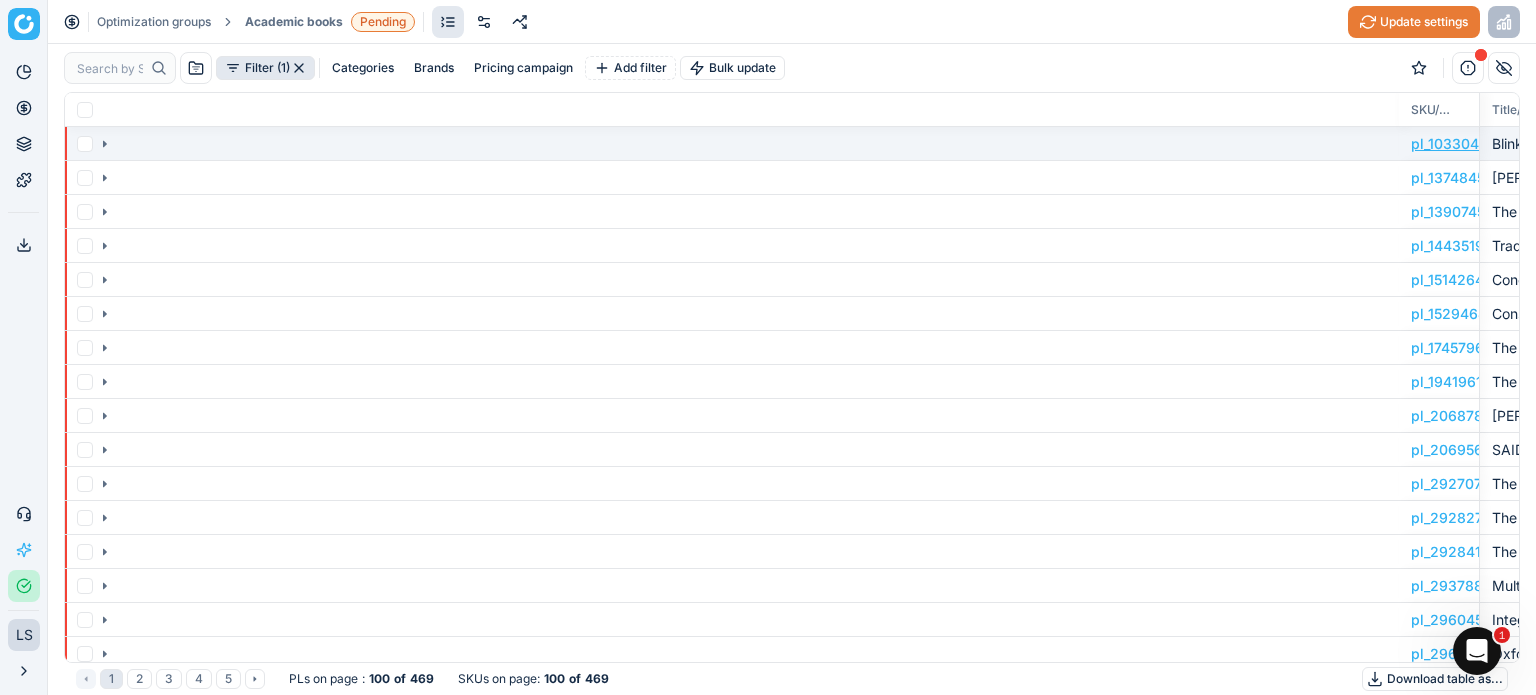 click on "SKU/Product line ID Title/Product line name Product line name pl_1033047 Blink Blink pl_13748451 [PERSON_NAME] in Die Suburbs [PERSON_NAME] in Die Suburbs pl_13907459 The 4-Hour Work Week The 4-Hour Work Week pl_1443519 Trading in the Zone Trading in the Zone pl_15142649 Concise Oxford English Dictionary Concise Oxford English Dictionary pl_15294683 Constructing a good dissertation Constructing a good dissertation pl_17457969 The Psychology Book The Psychology Book pl_19419611 The Lean Startup The Lean Startup pl_20687833 [PERSON_NAME] and [PERSON_NAME] : Gr 8 - 12 Boesman and [PERSON_NAME] : Gr 8 - 12 pl_20695657 SAIDE getting practical SAIDE getting practical pl_29270723 The 17 Indisputable Laws of Teamwork The 17 Indisputable Laws of Teamwork pl_29282755 The Afrikaans handbook and study guide The Afrikaans handbook and study guide pl_29284125 The English handbook and study guide The English handbook and study guide pl_29378885 Multicultural education Multicultural education pl_29604563 Integrated organisational communication pl_29622829" at bounding box center (6185, 1810) 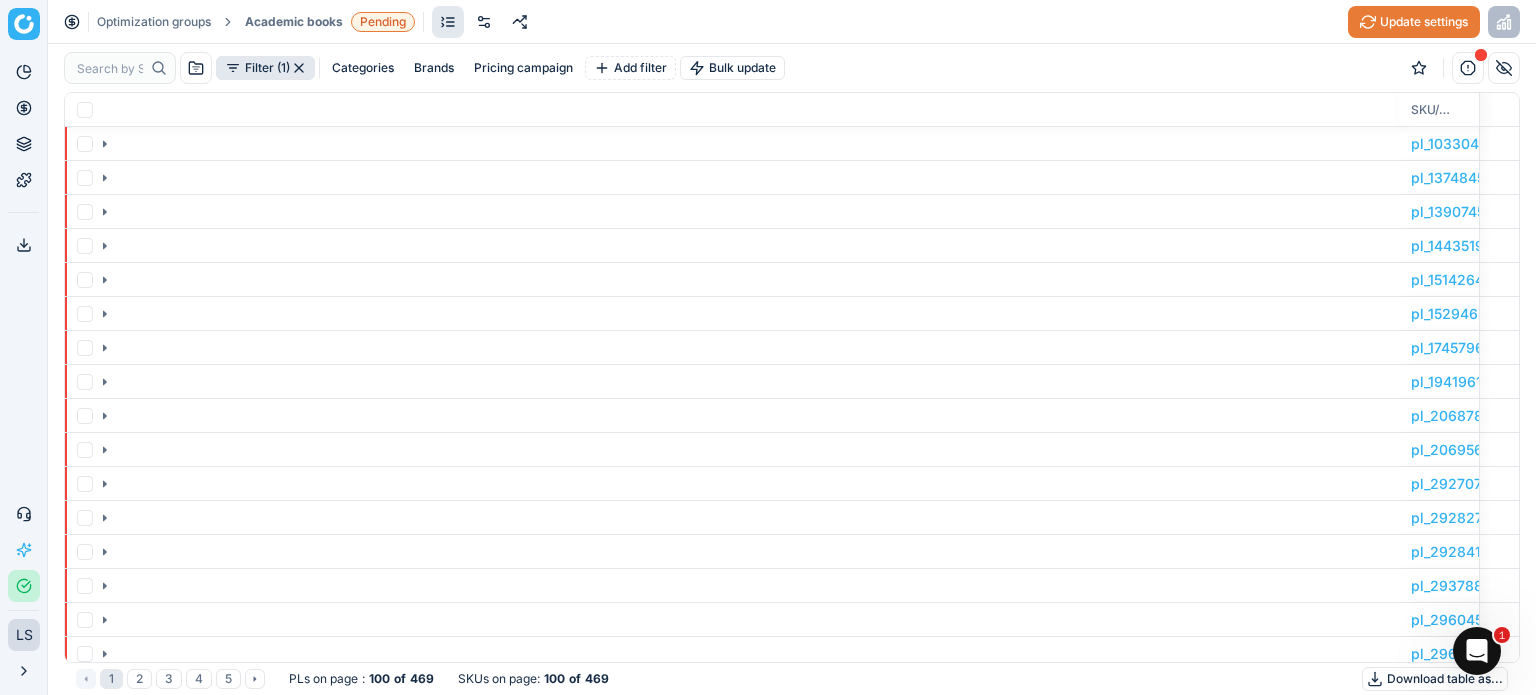 scroll, scrollTop: 0, scrollLeft: 0, axis: both 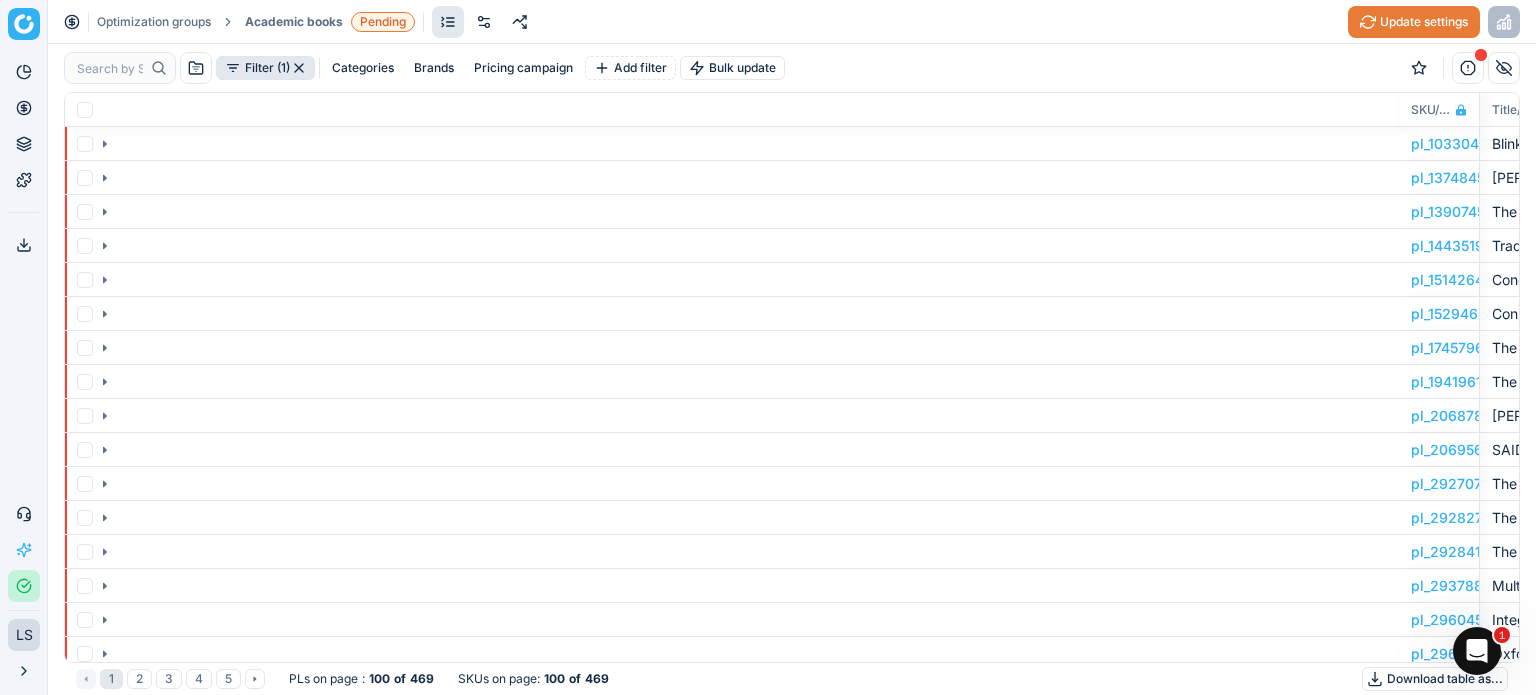 click 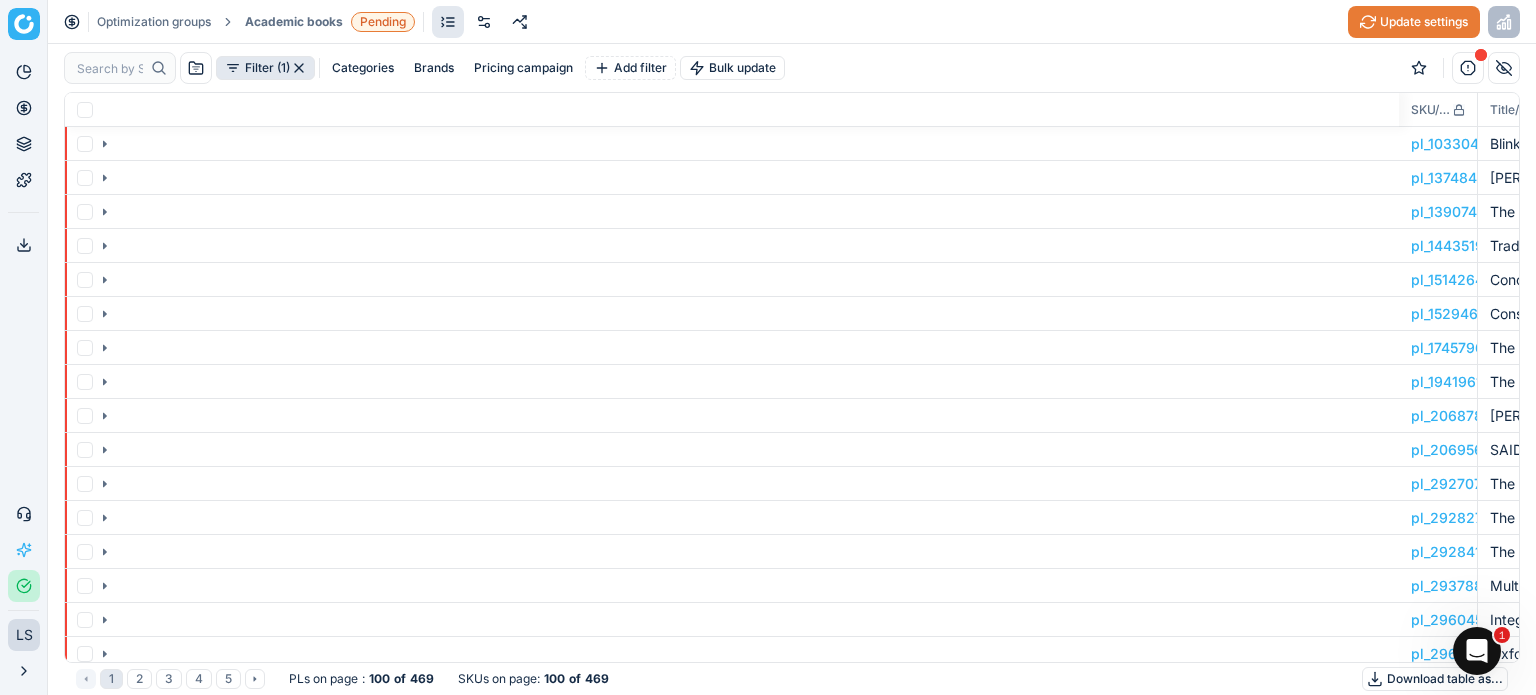 drag, startPoint x: 1476, startPoint y: 103, endPoint x: 1474, endPoint y: 116, distance: 13.152946 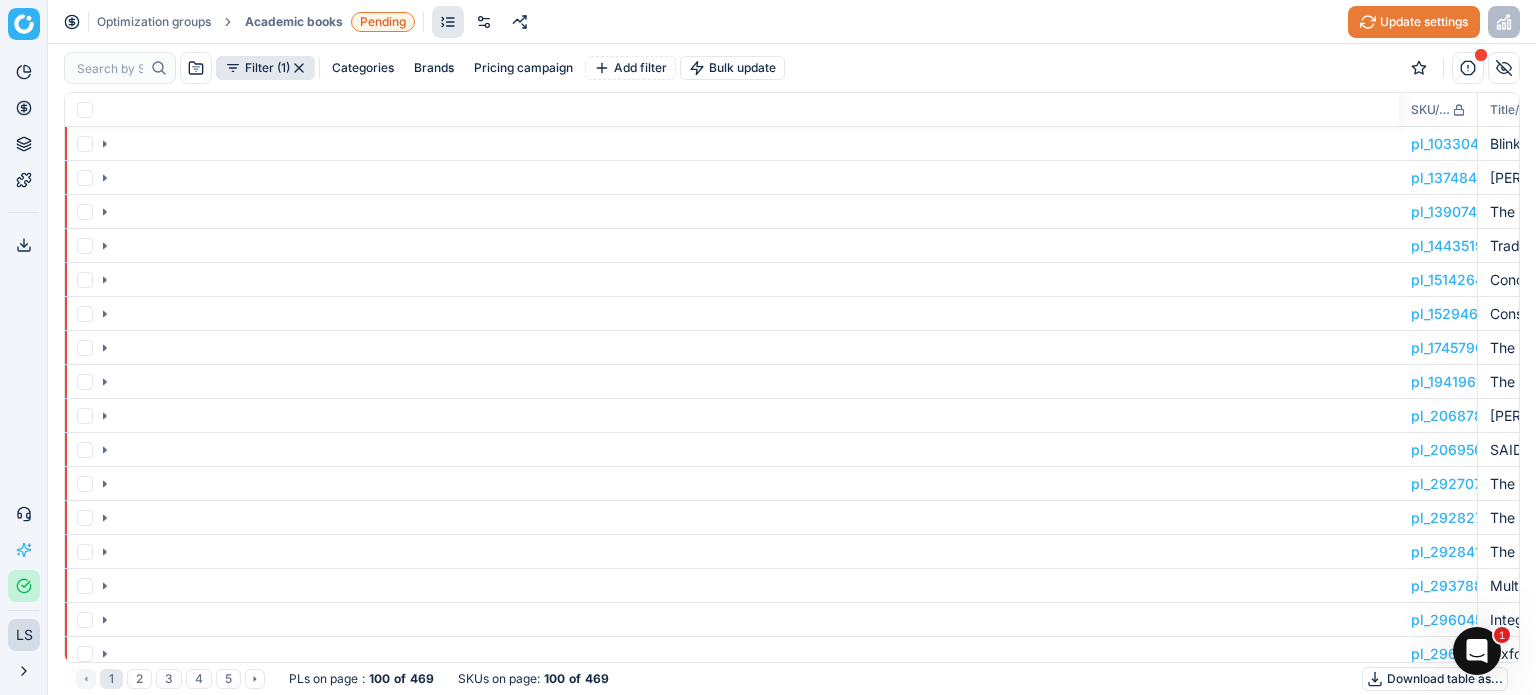 click at bounding box center [1475, 109] 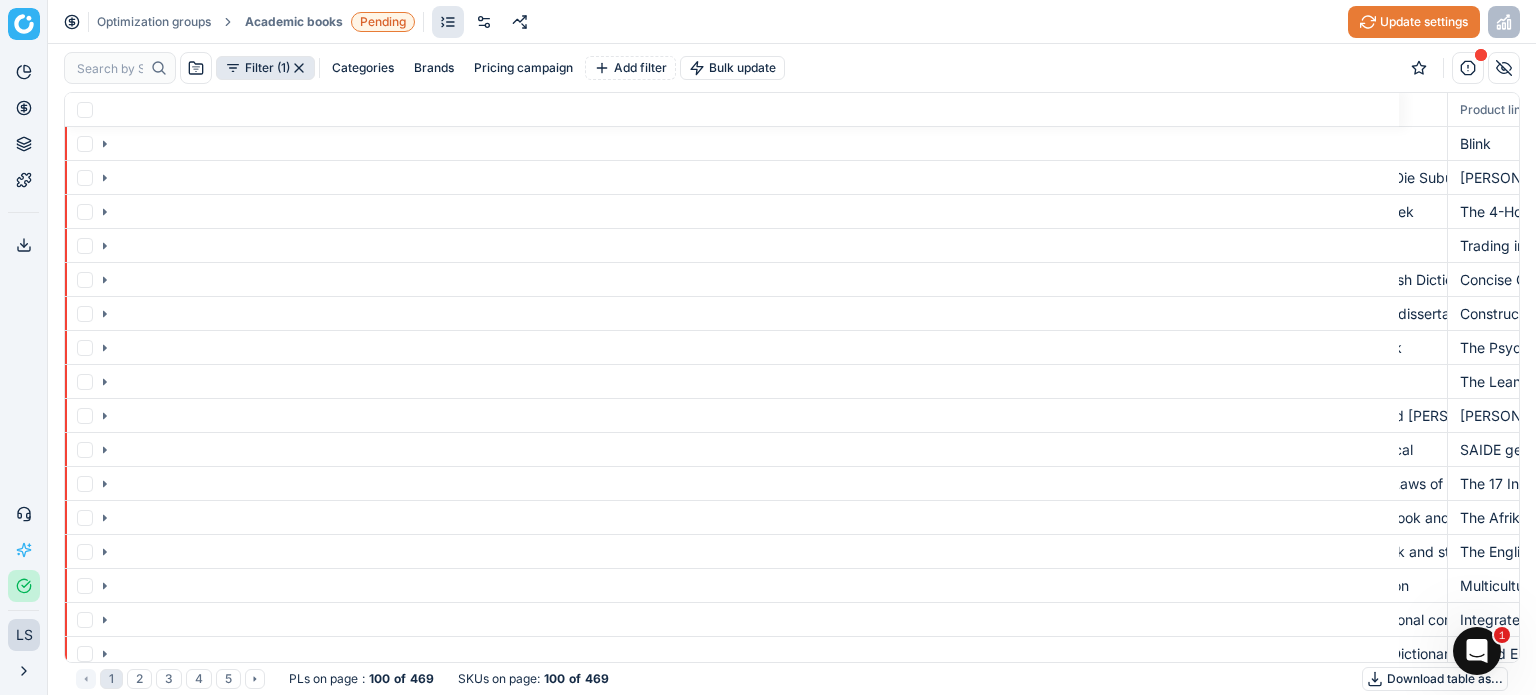scroll, scrollTop: 0, scrollLeft: 0, axis: both 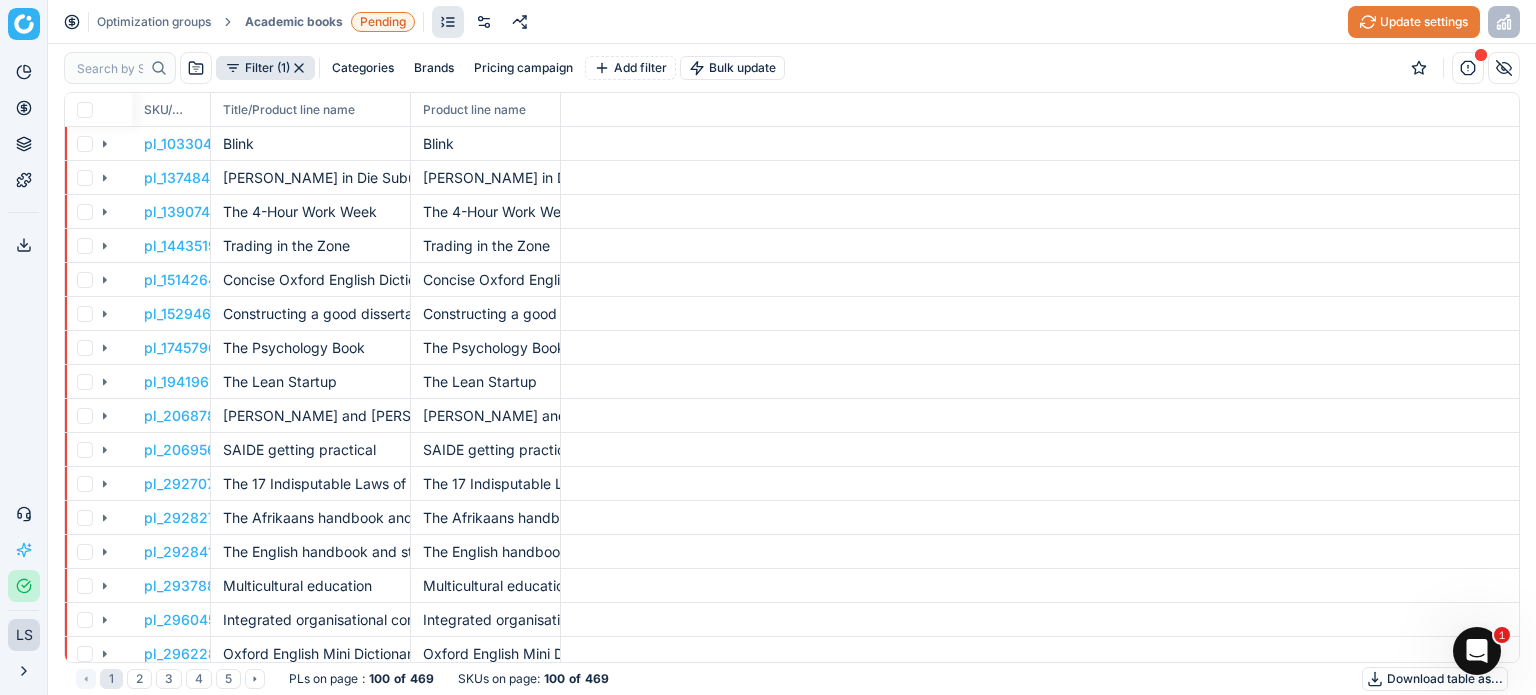 drag, startPoint x: 1398, startPoint y: 105, endPoint x: 146, endPoint y: 79, distance: 1252.2699 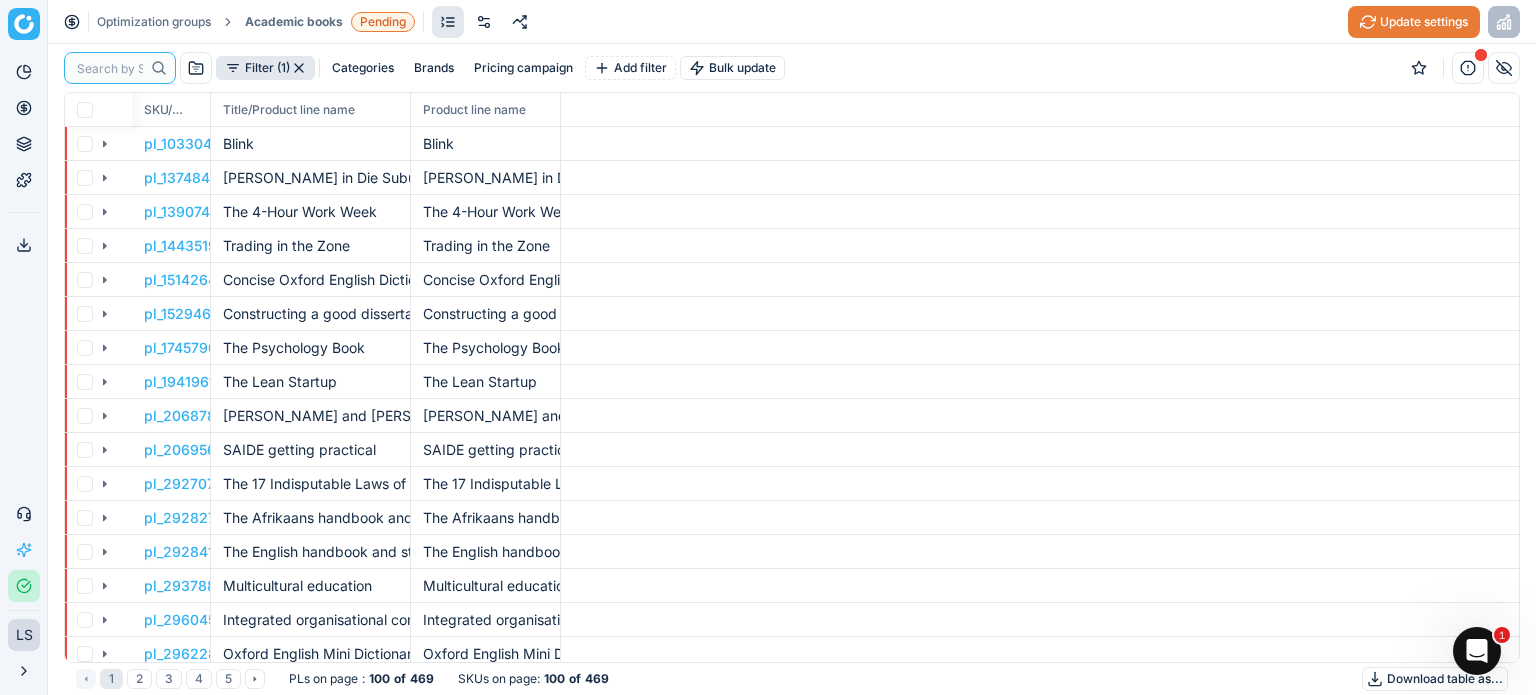 click on "Filter   (1) Categories   Brands   Pricing campaign   Add filter Bulk update SKU/Product line ID Title/Product line name Product line name pl_1033047 Blink Blink pl_13748451 [PERSON_NAME] in Die Suburbs [PERSON_NAME] in Die Suburbs pl_13907459 The 4-Hour Work Week The 4-Hour Work Week pl_1443519 Trading in the Zone Trading in the Zone pl_15142649 Concise Oxford English Dictionary Concise Oxford English Dictionary pl_15294683 Constructing a good dissertation Constructing a good dissertation pl_17457969 The Psychology Book The Psychology Book pl_19419611 The Lean Startup The Lean Startup pl_20687833 [PERSON_NAME] and [PERSON_NAME] : Gr 8 - 12 [PERSON_NAME] and [PERSON_NAME] : Gr 8 - 12 pl_20695657 SAIDE getting practical SAIDE getting practical pl_29270723 The 17 Indisputable Laws of Teamwork The 17 Indisputable Laws of Teamwork pl_29282755 The Afrikaans handbook and study guide The Afrikaans handbook and study guide pl_29284125 The English handbook and study guide The English handbook and study guide pl_29378885 Multicultural education pl_29604563 1 2" at bounding box center [792, 369] 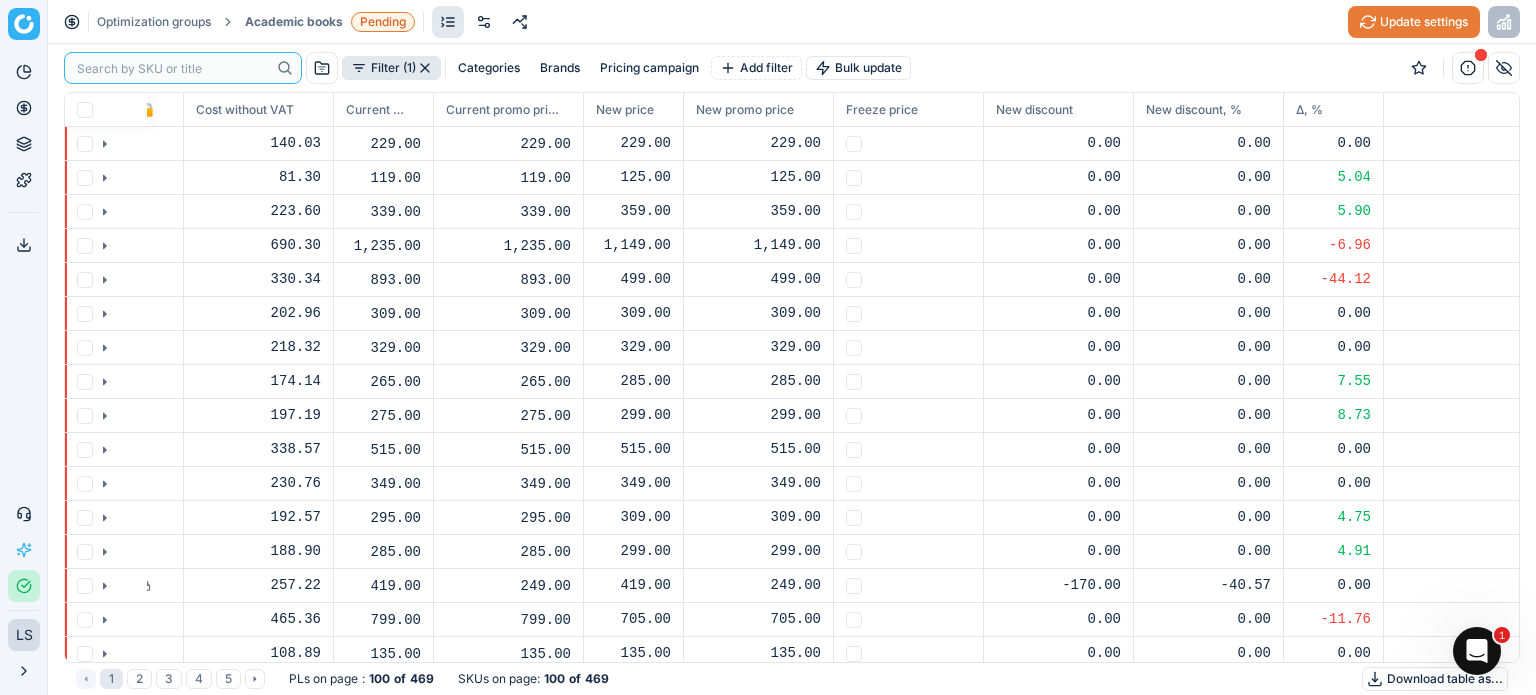 scroll, scrollTop: 0, scrollLeft: 0, axis: both 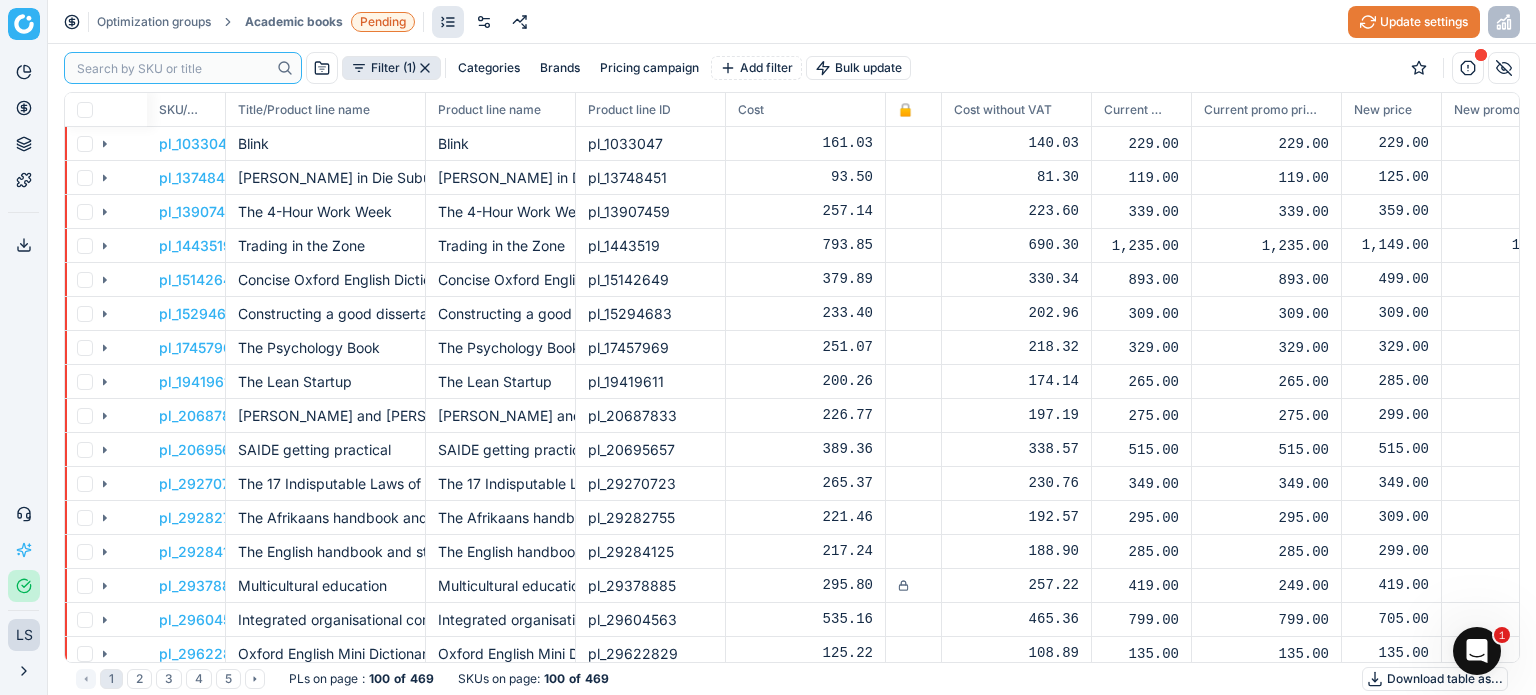 click at bounding box center [173, 68] 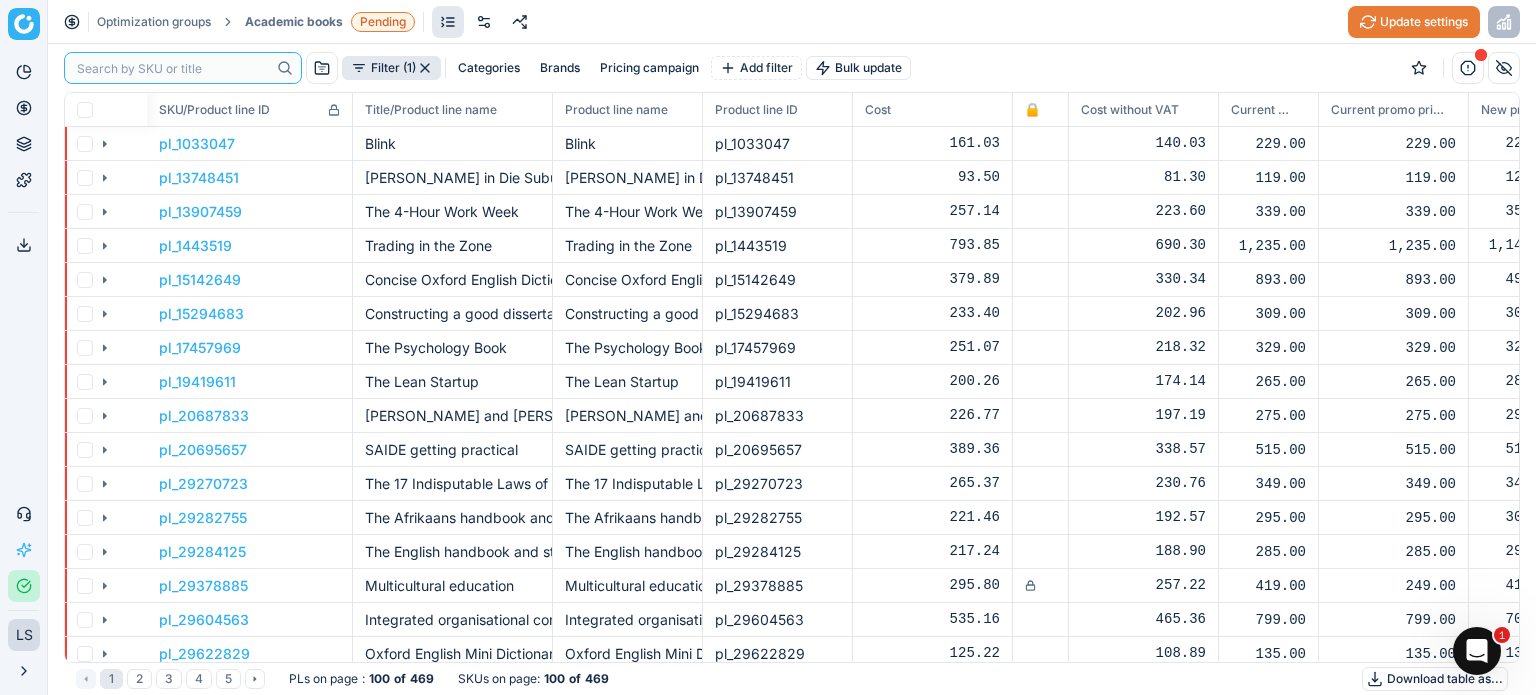 drag, startPoint x: 221, startPoint y: 105, endPoint x: 348, endPoint y: 103, distance: 127.01575 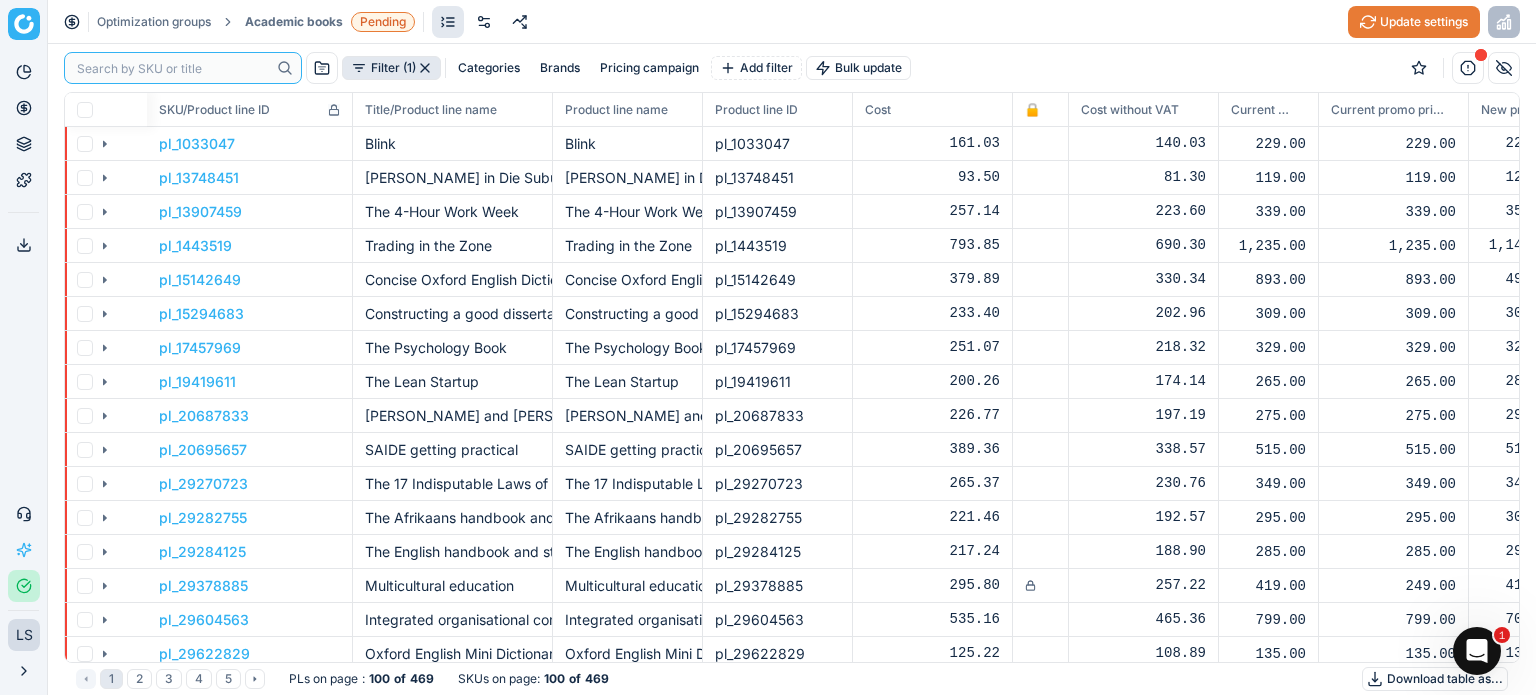 click at bounding box center (350, 109) 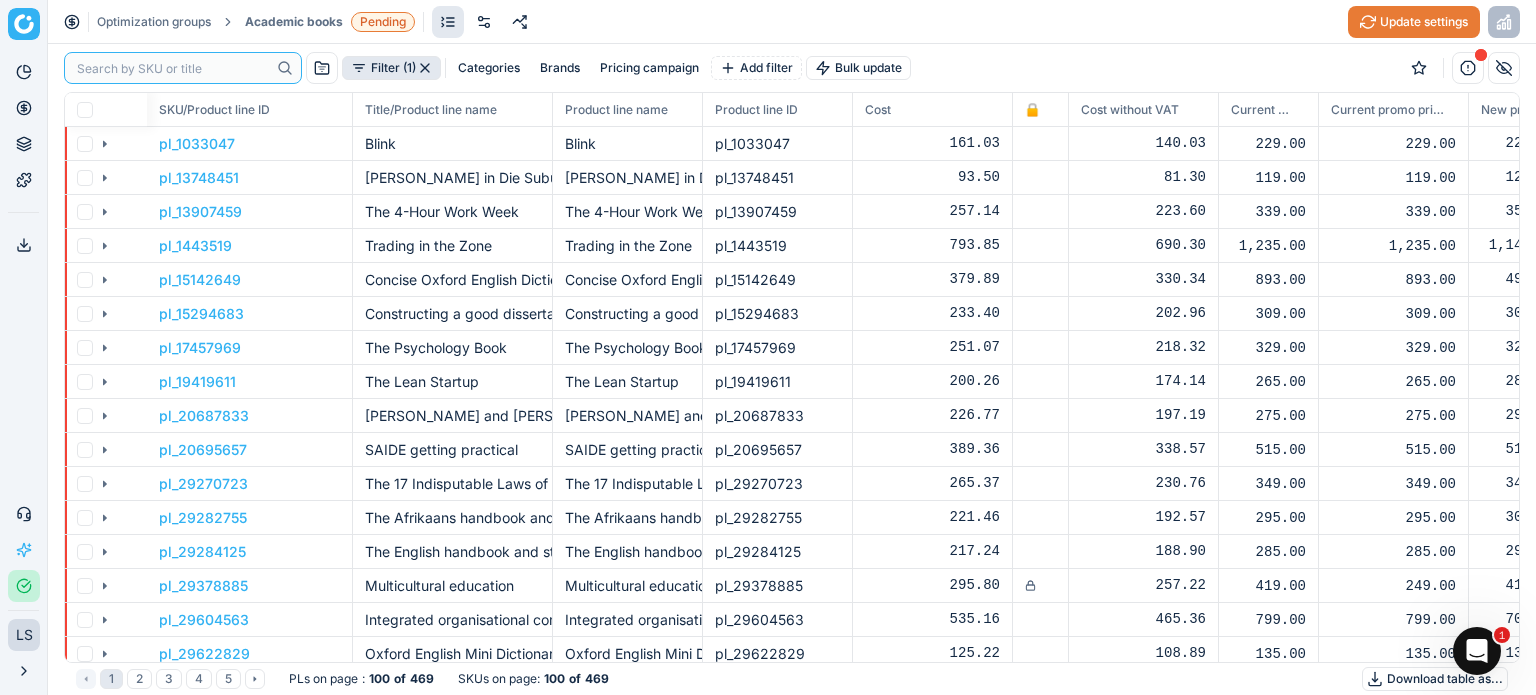 click at bounding box center (173, 68) 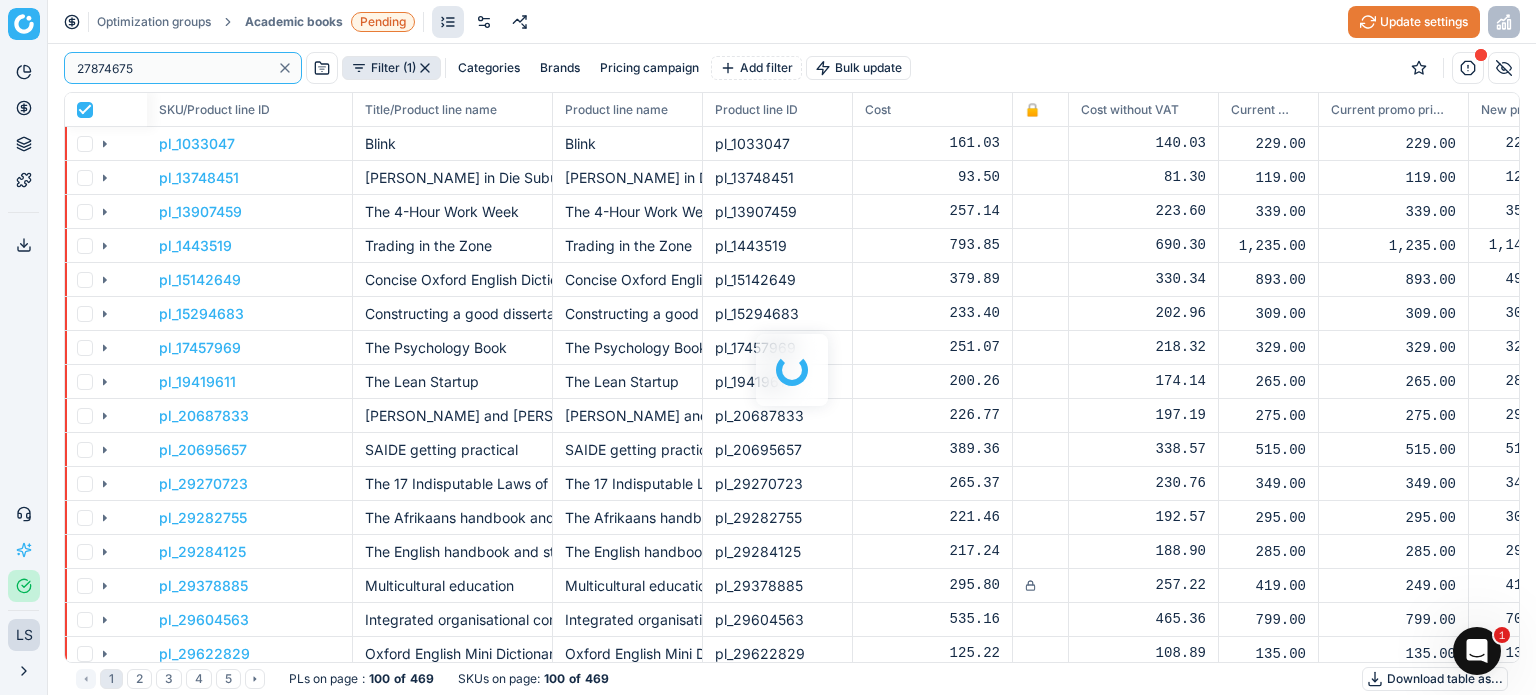 checkbox on "true" 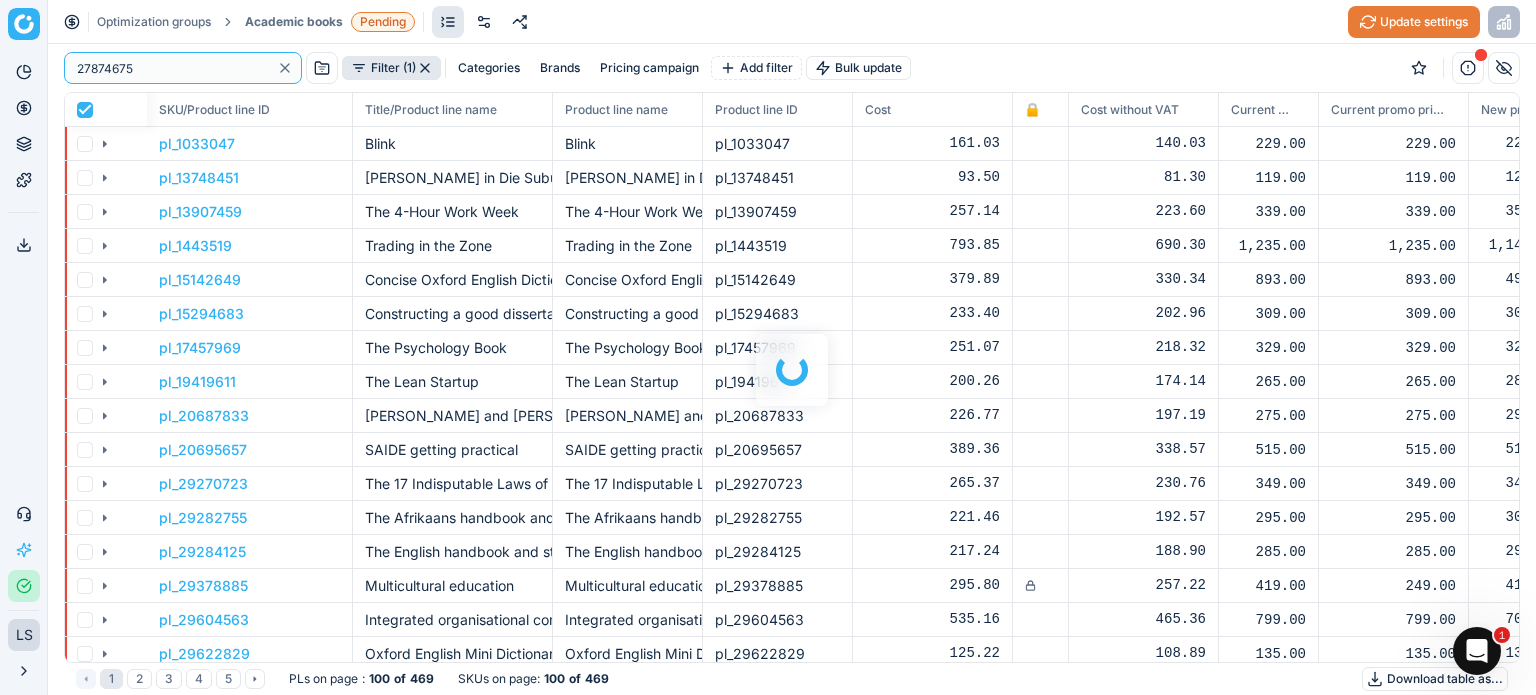 scroll, scrollTop: 2, scrollLeft: 2, axis: both 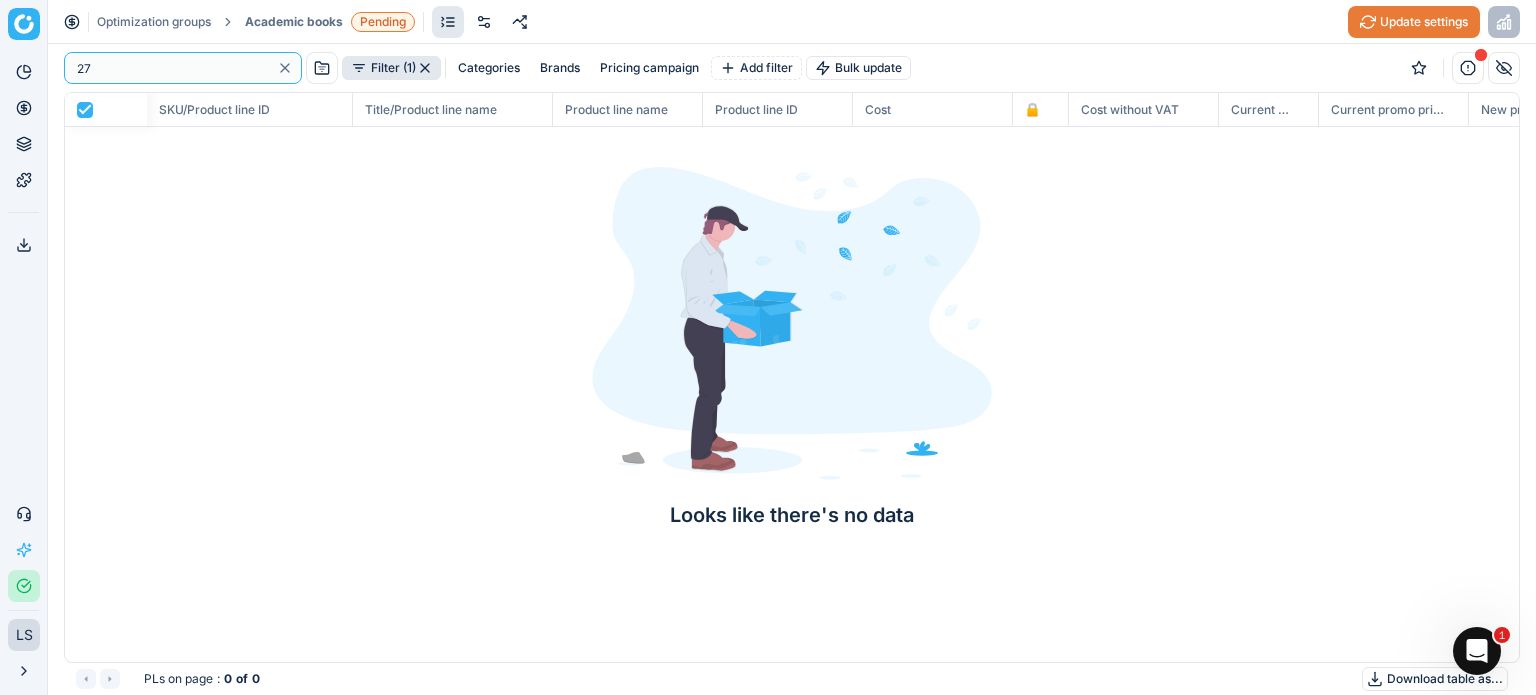type on "2" 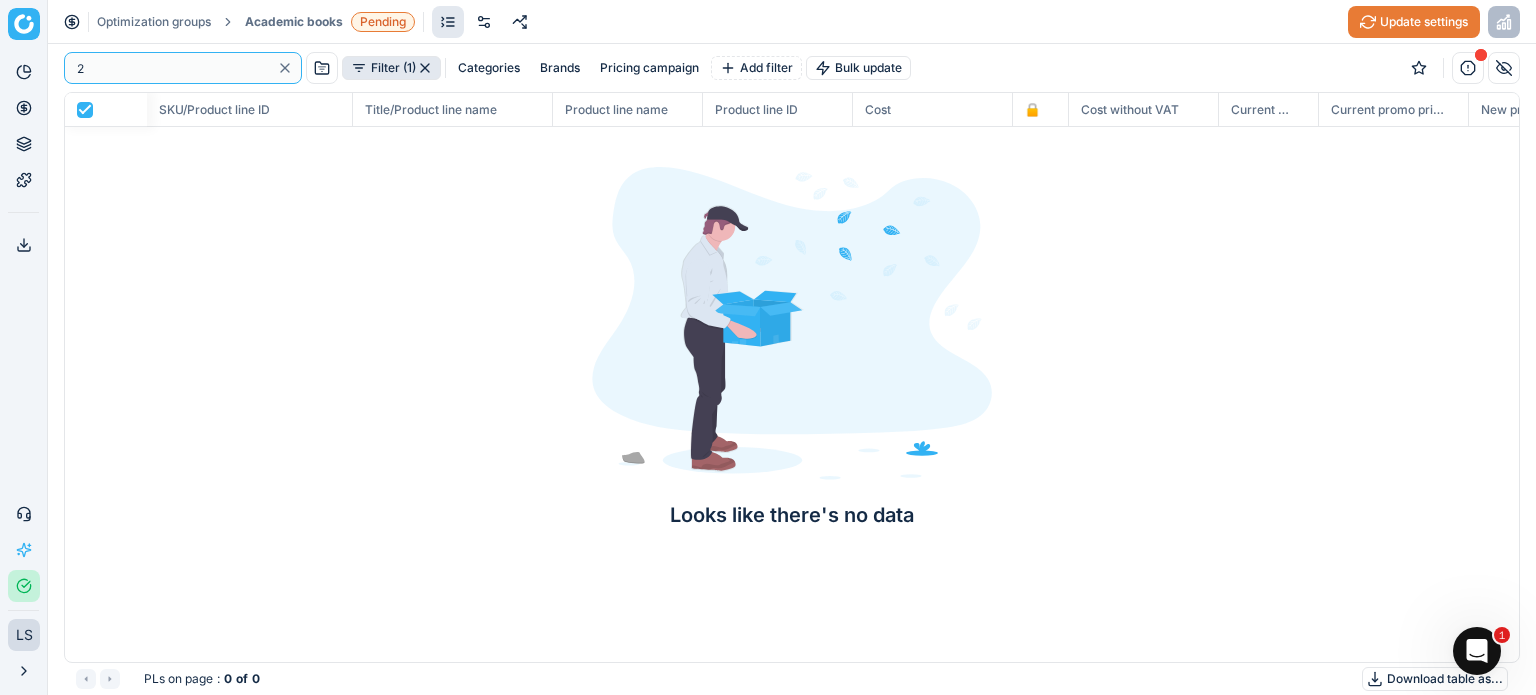 type 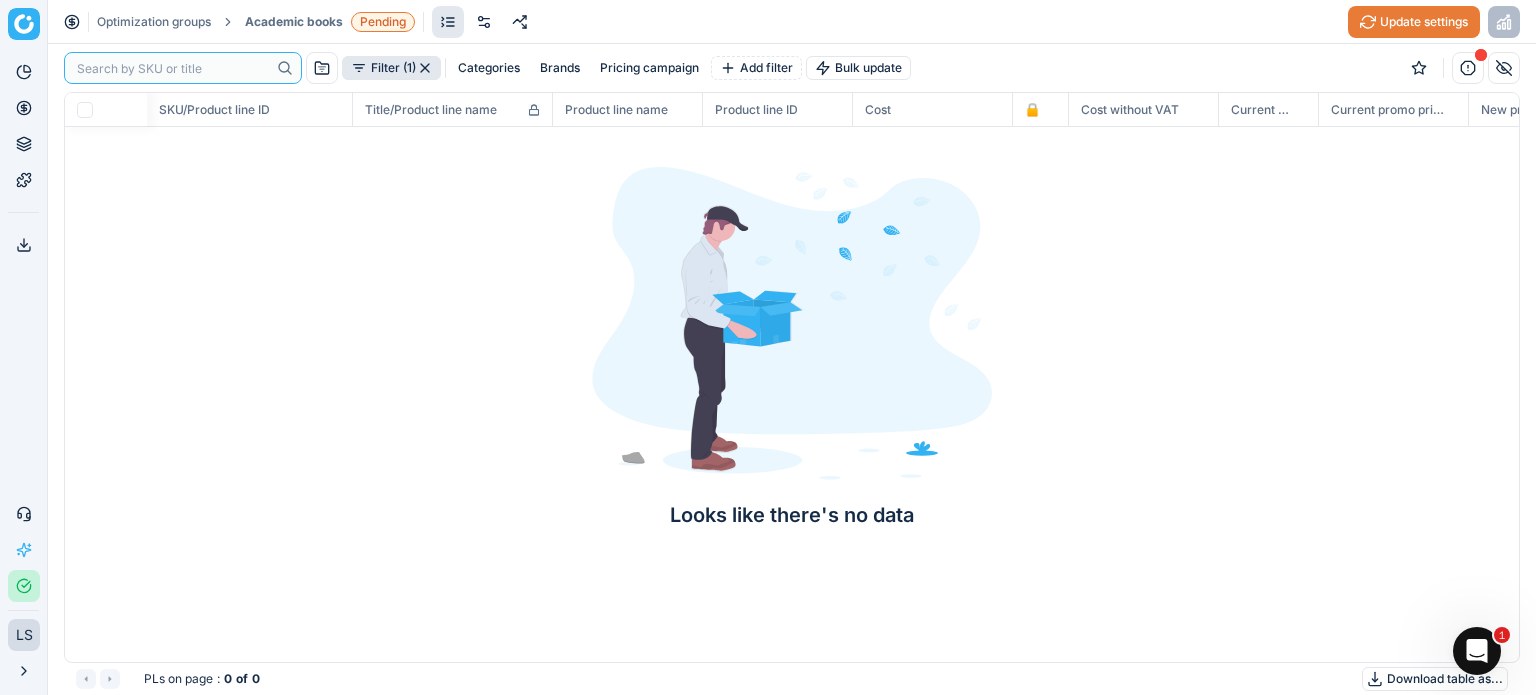 checkbox on "false" 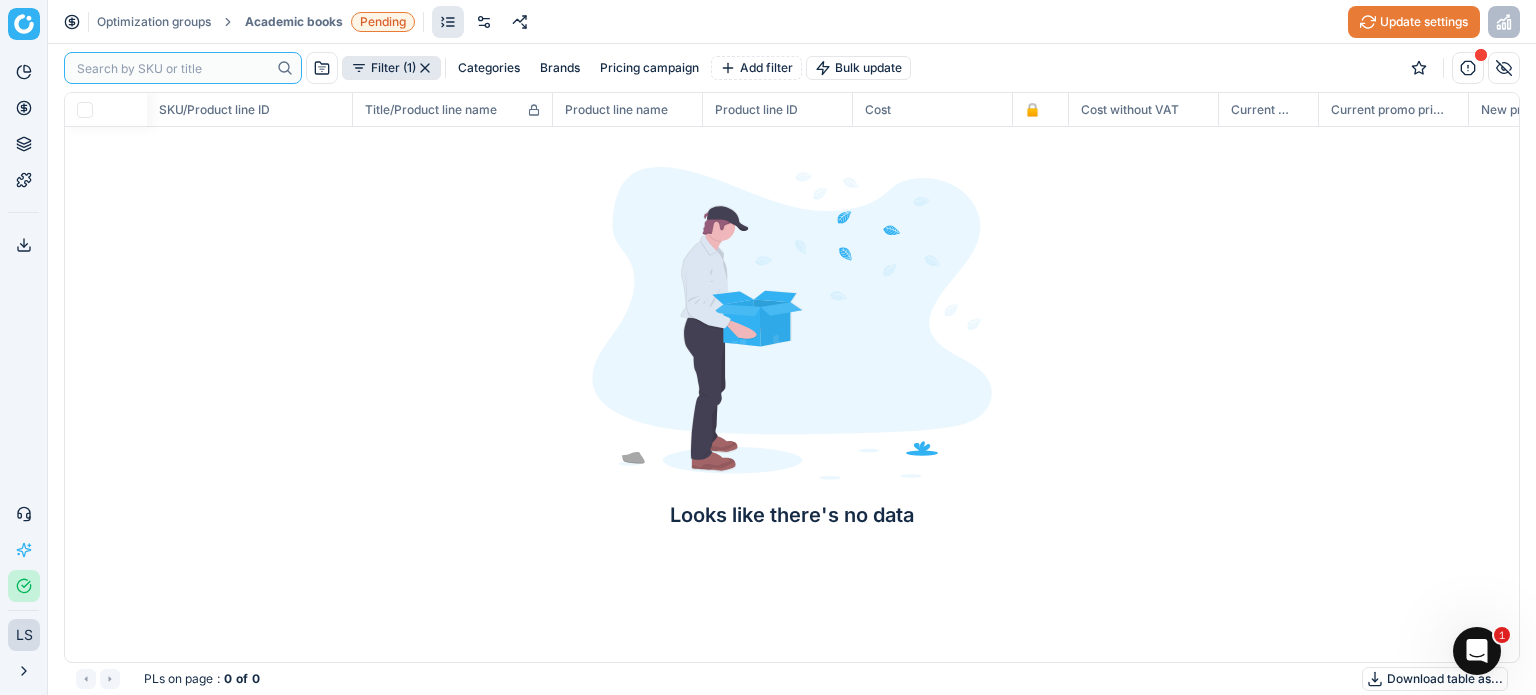 scroll, scrollTop: 539, scrollLeft: 1424, axis: both 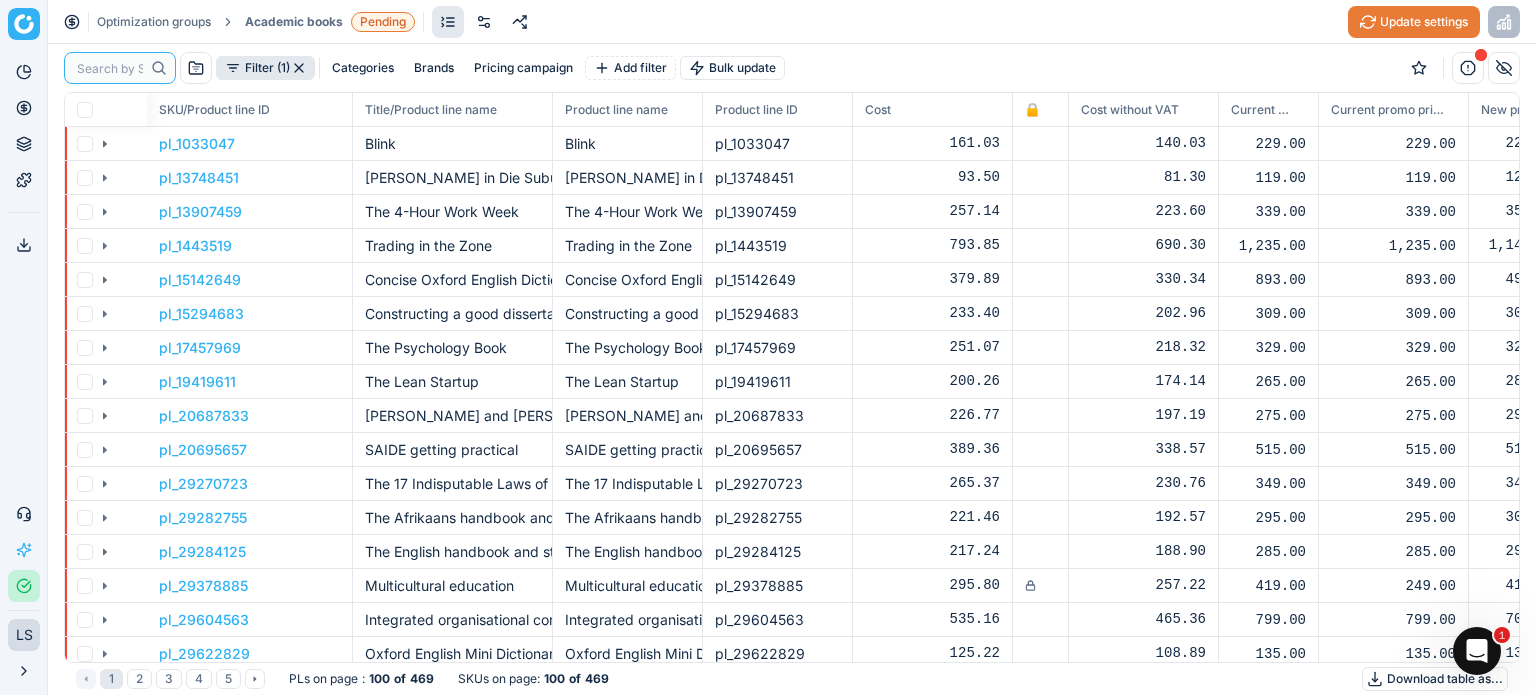 click at bounding box center (110, 68) 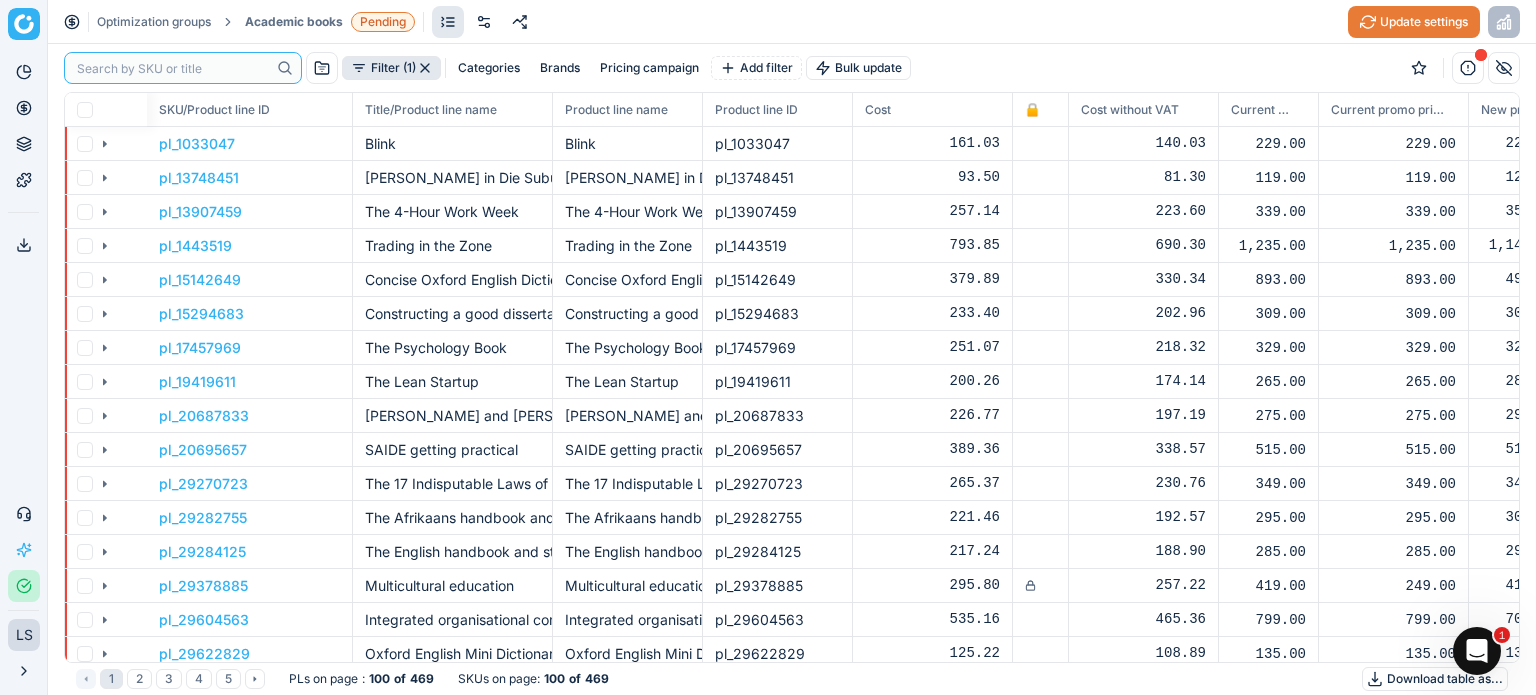 paste on "30474091" 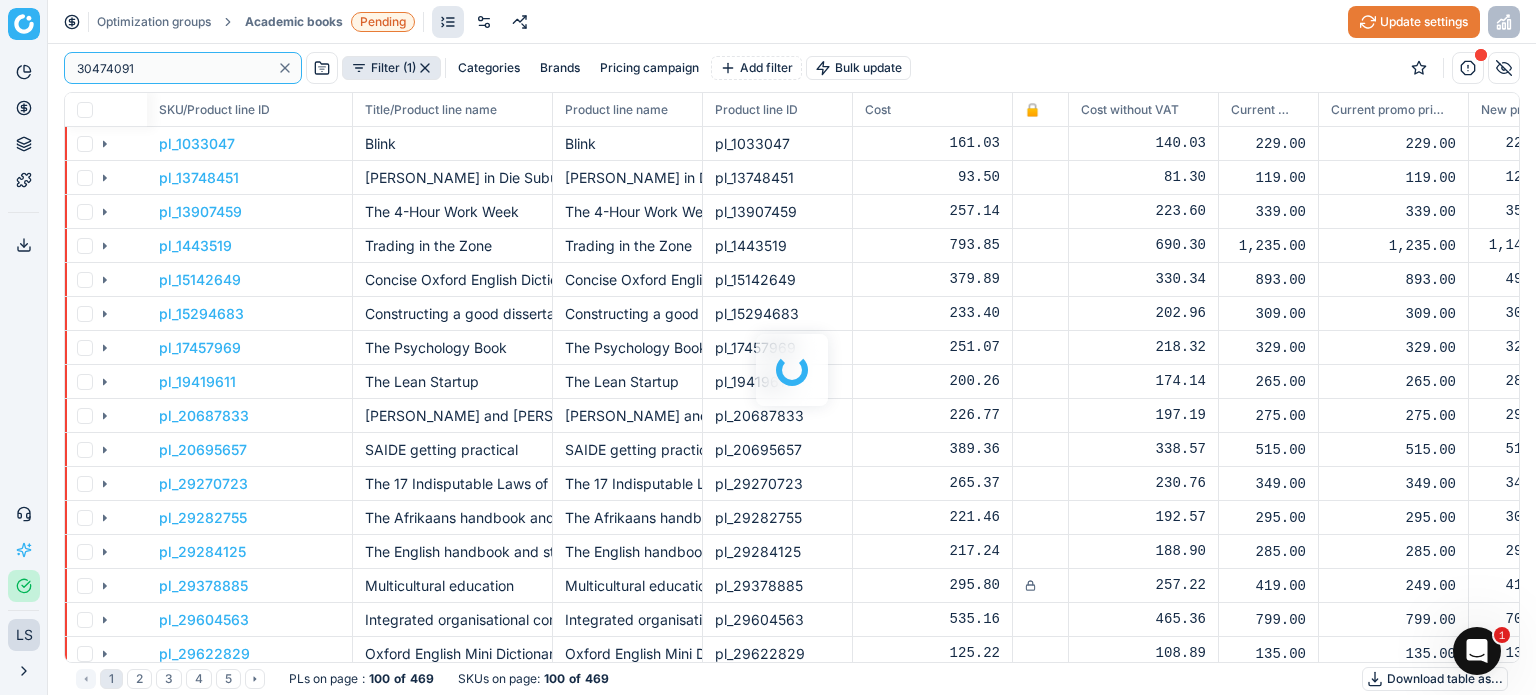 scroll, scrollTop: 2, scrollLeft: 2, axis: both 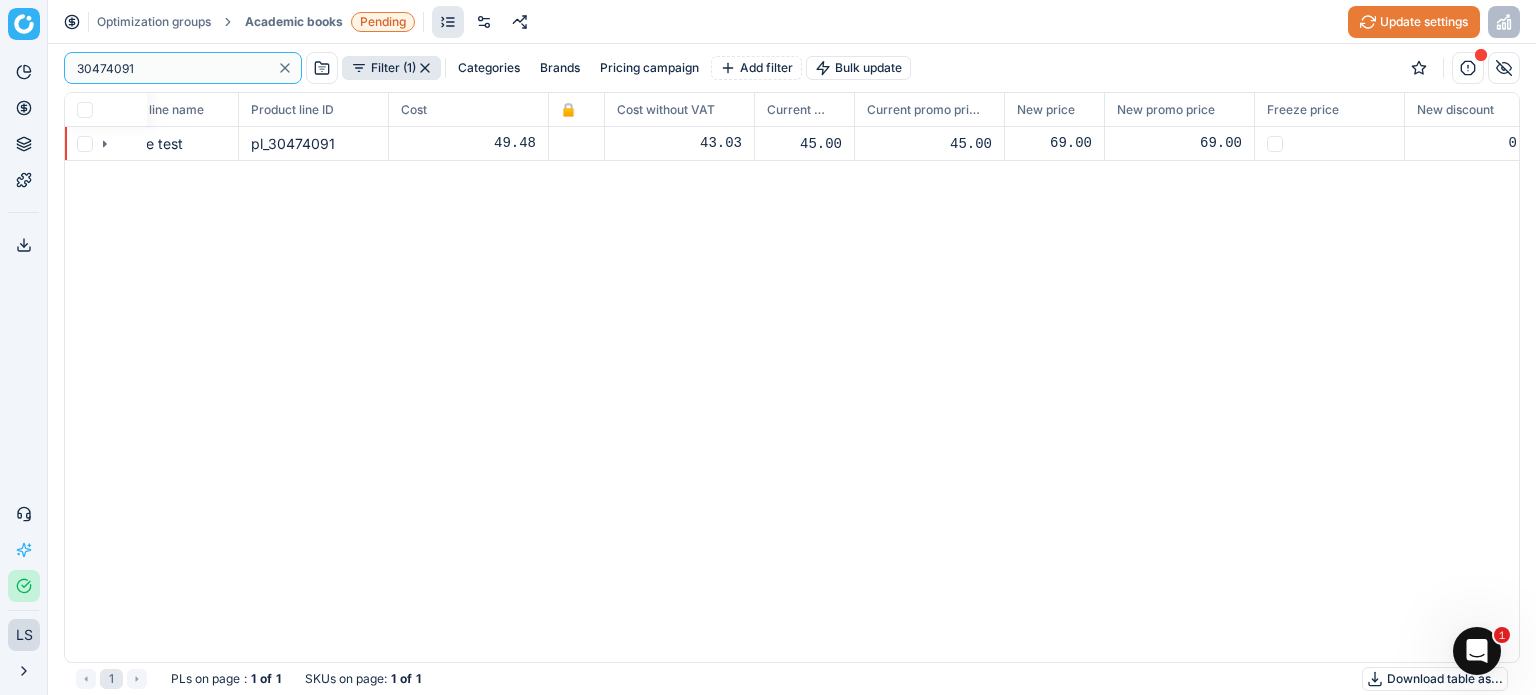 type on "30474091" 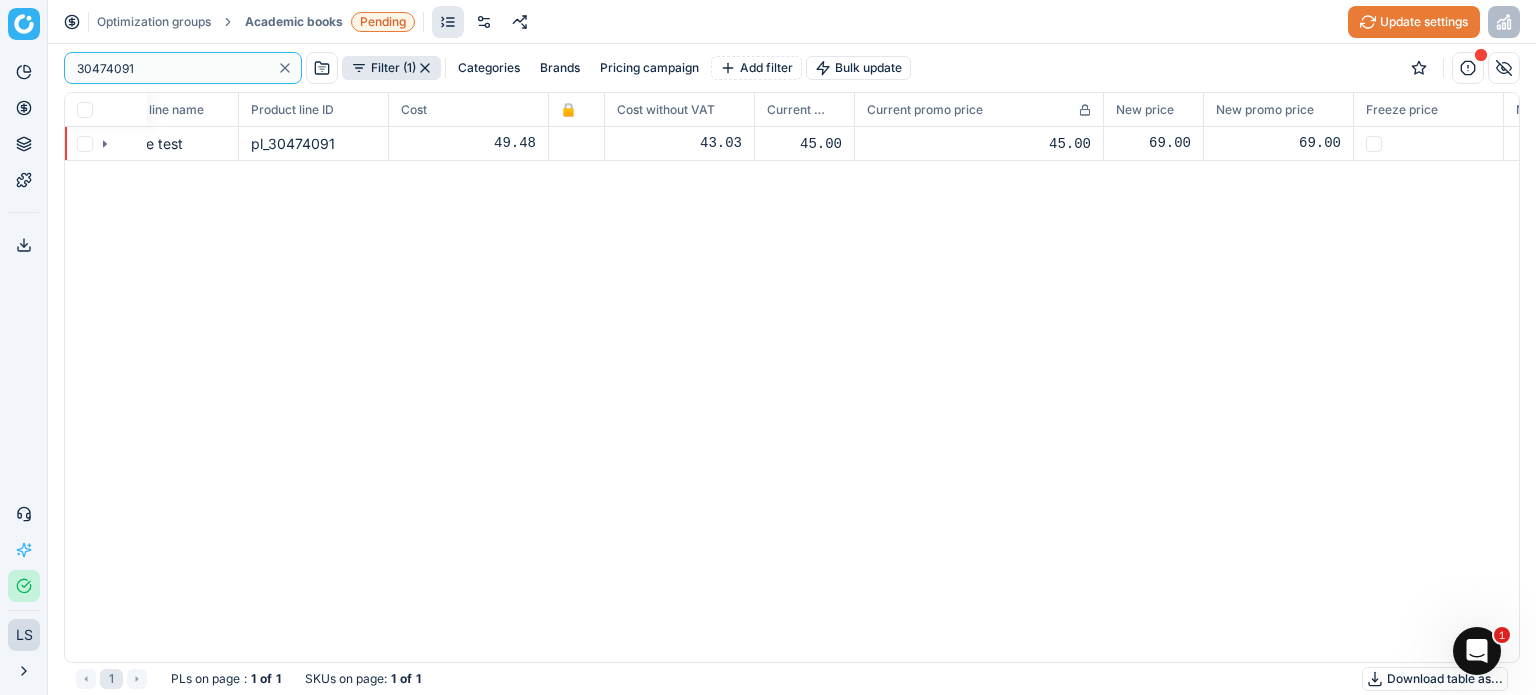 drag, startPoint x: 1000, startPoint y: 104, endPoint x: 1099, endPoint y: 107, distance: 99.04544 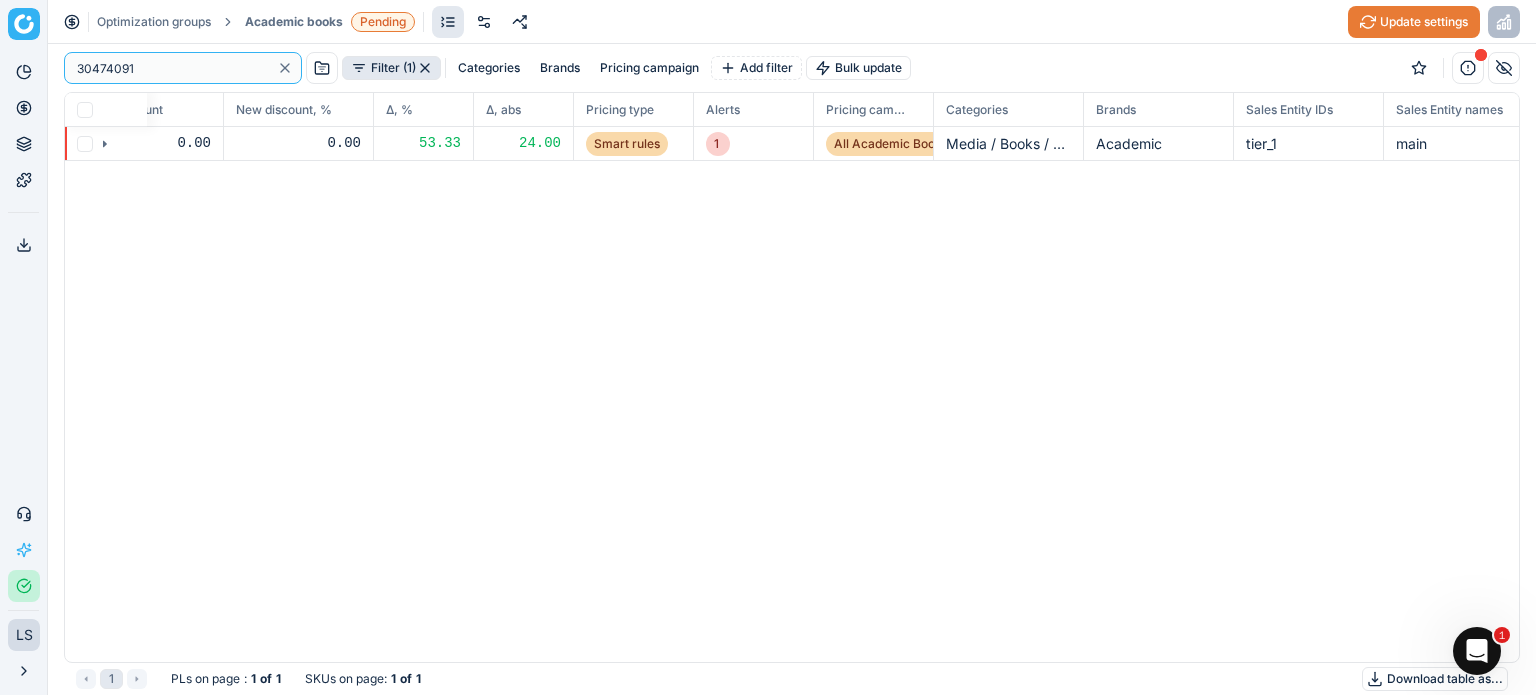 scroll, scrollTop: 0, scrollLeft: 1913, axis: horizontal 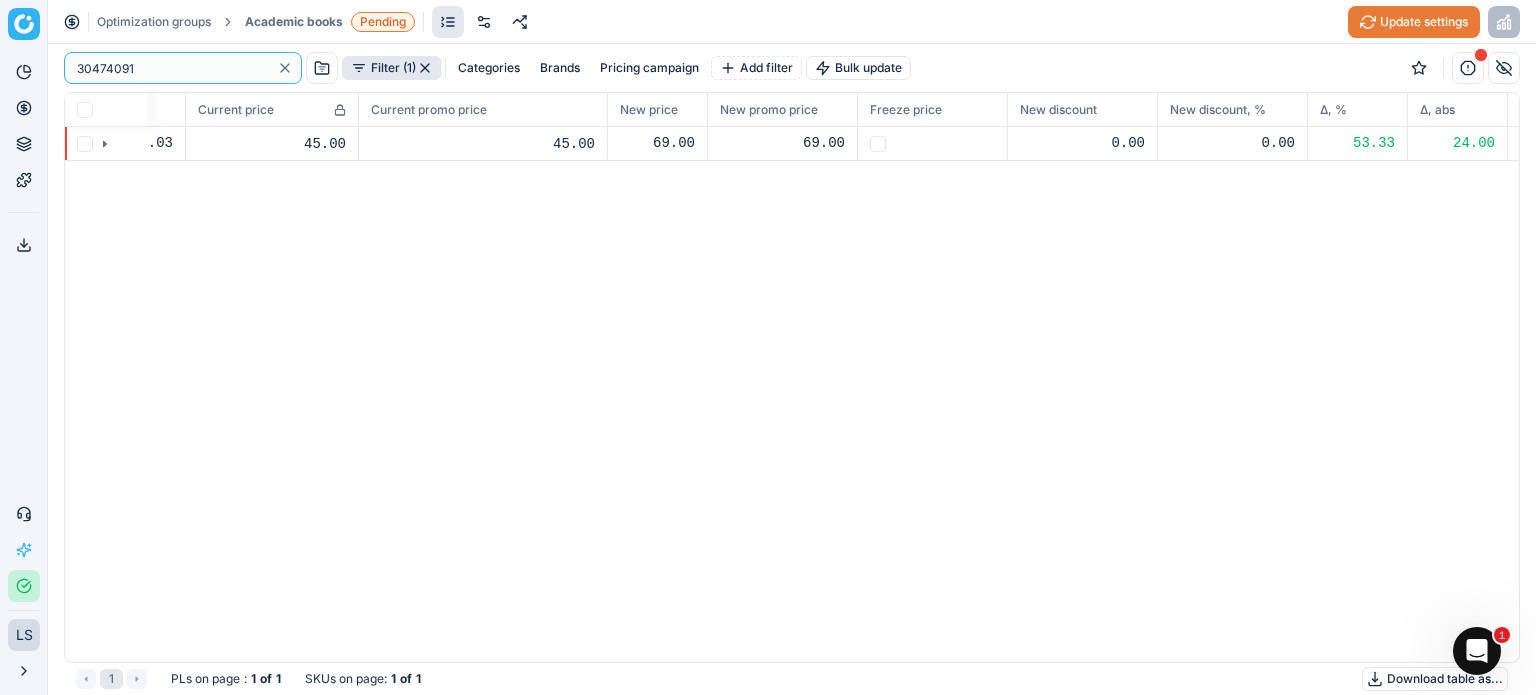 drag, startPoint x: 284, startPoint y: 103, endPoint x: 357, endPoint y: 103, distance: 73 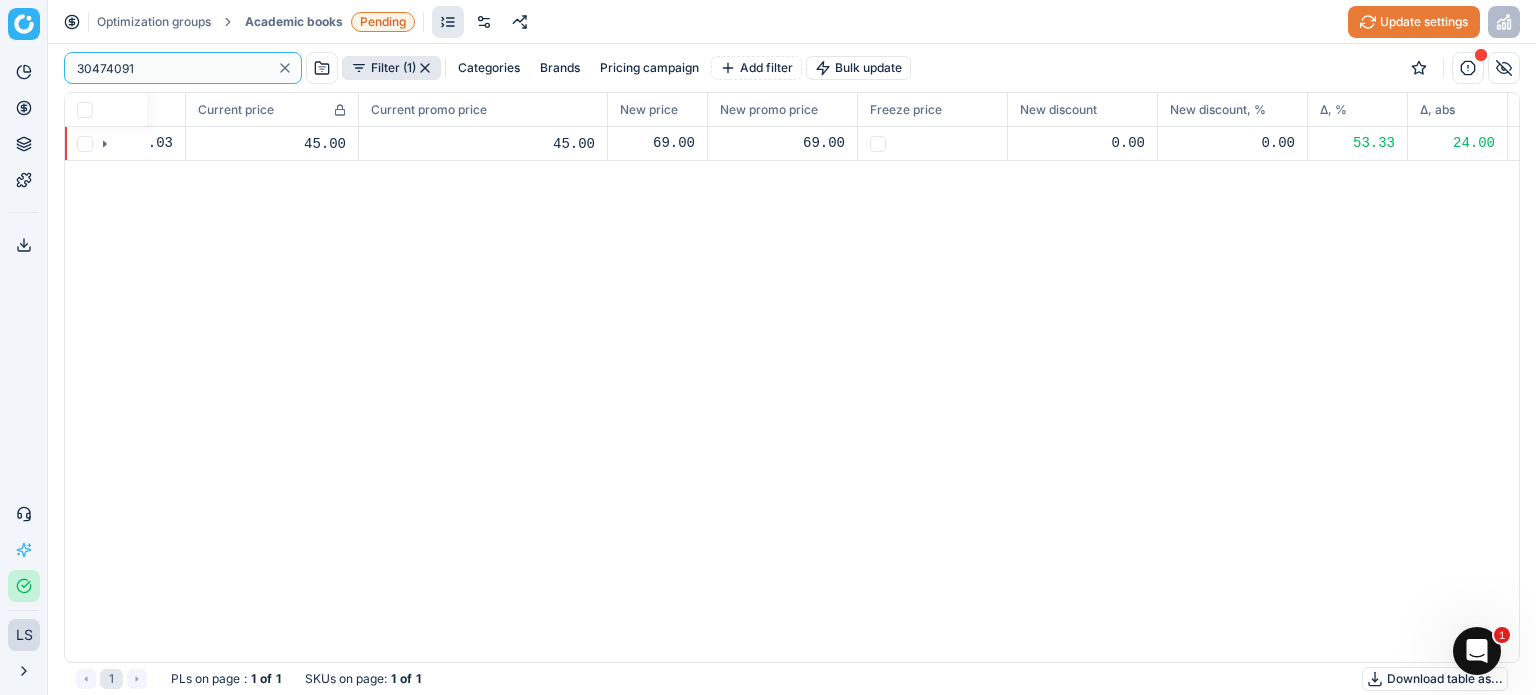 click on "🔒 Cost without VAT Current price Current promo price New price New promo price Freeze price New discount New discount, % Δ, % Δ, abs Pricing type Alerts" at bounding box center [4675, 110] 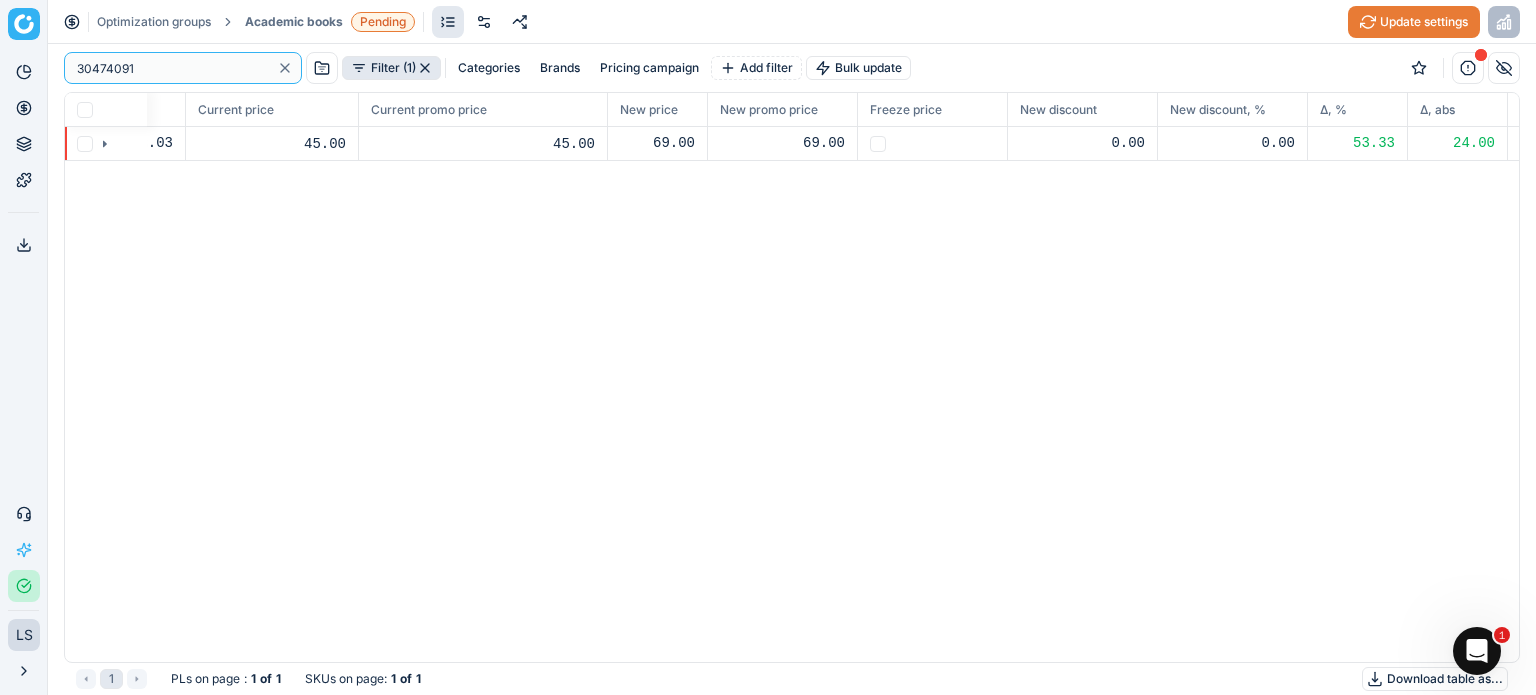 scroll, scrollTop: 0, scrollLeft: 1027, axis: horizontal 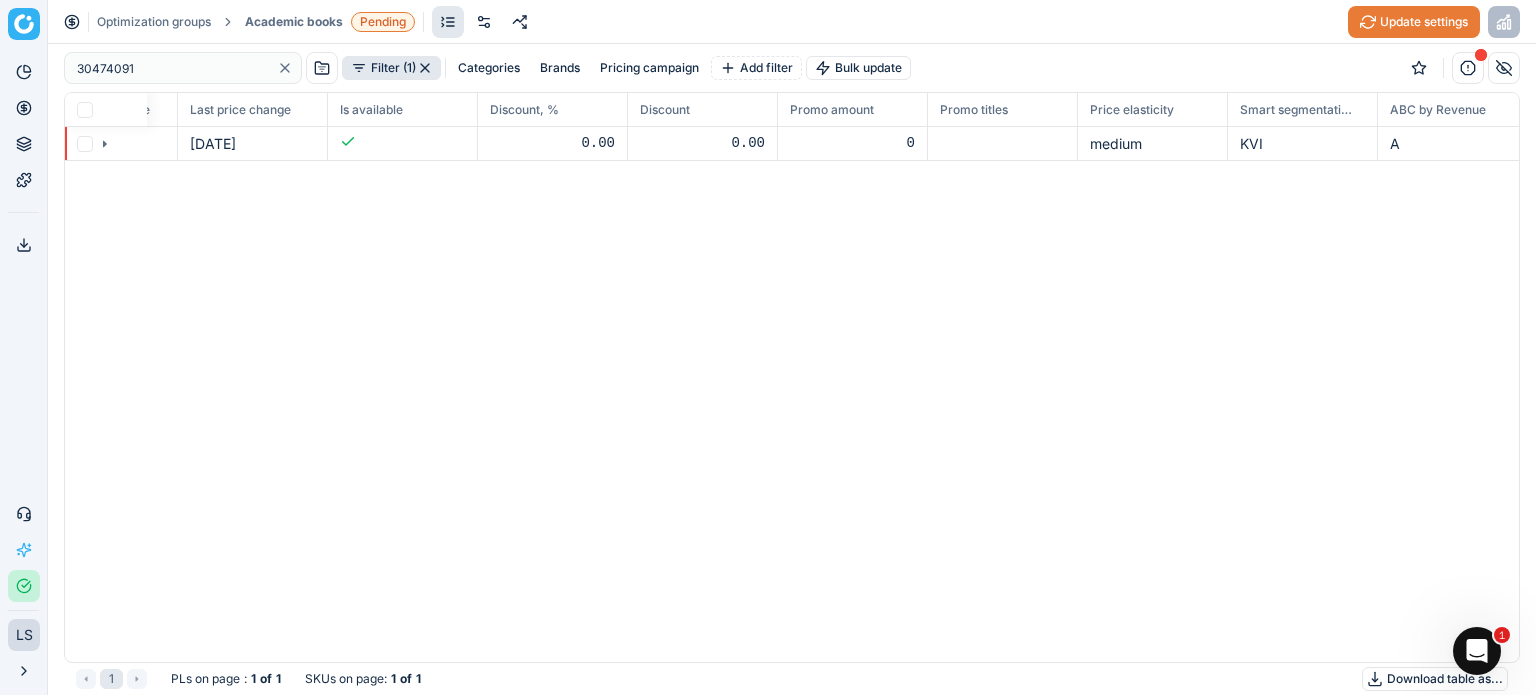 click on "Optimization groups Academic books Pending Update settings" at bounding box center (792, 22) 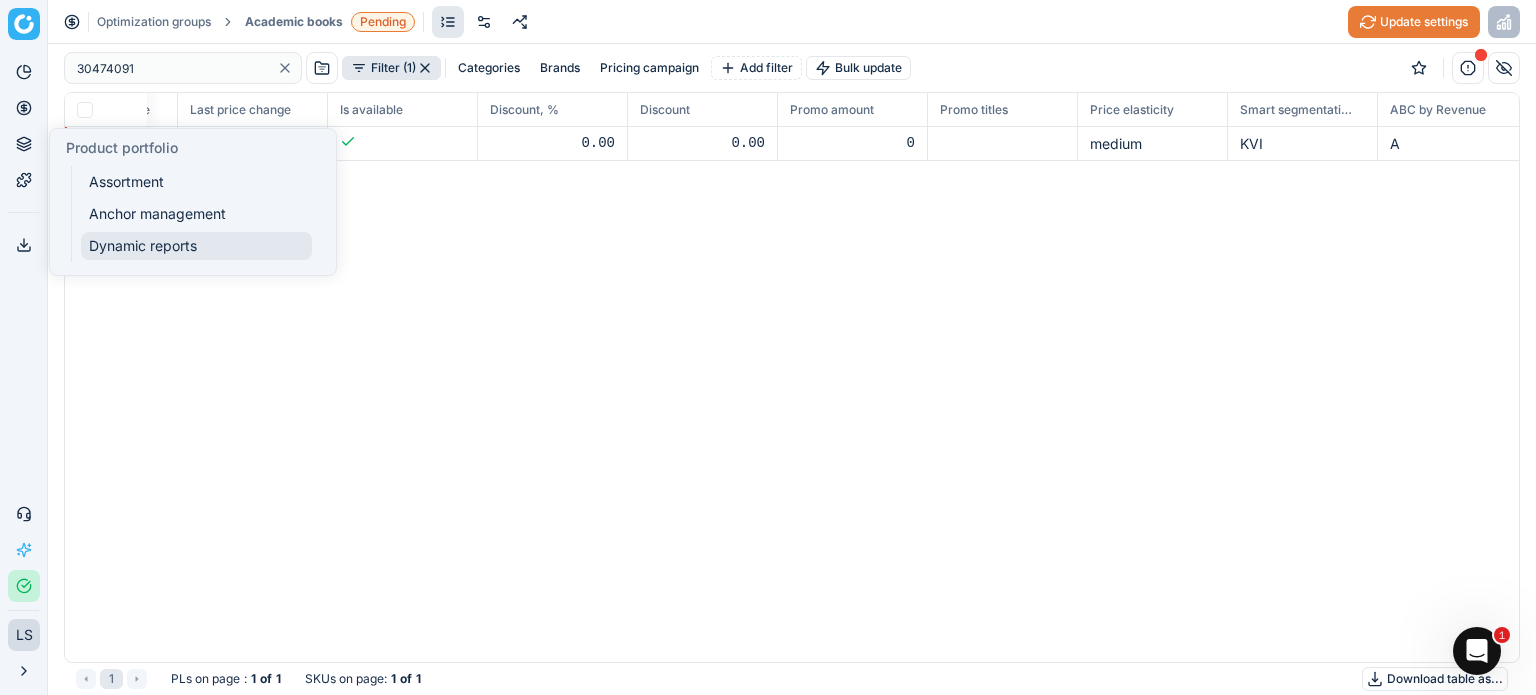 click on "Dynamic reports" at bounding box center [196, 246] 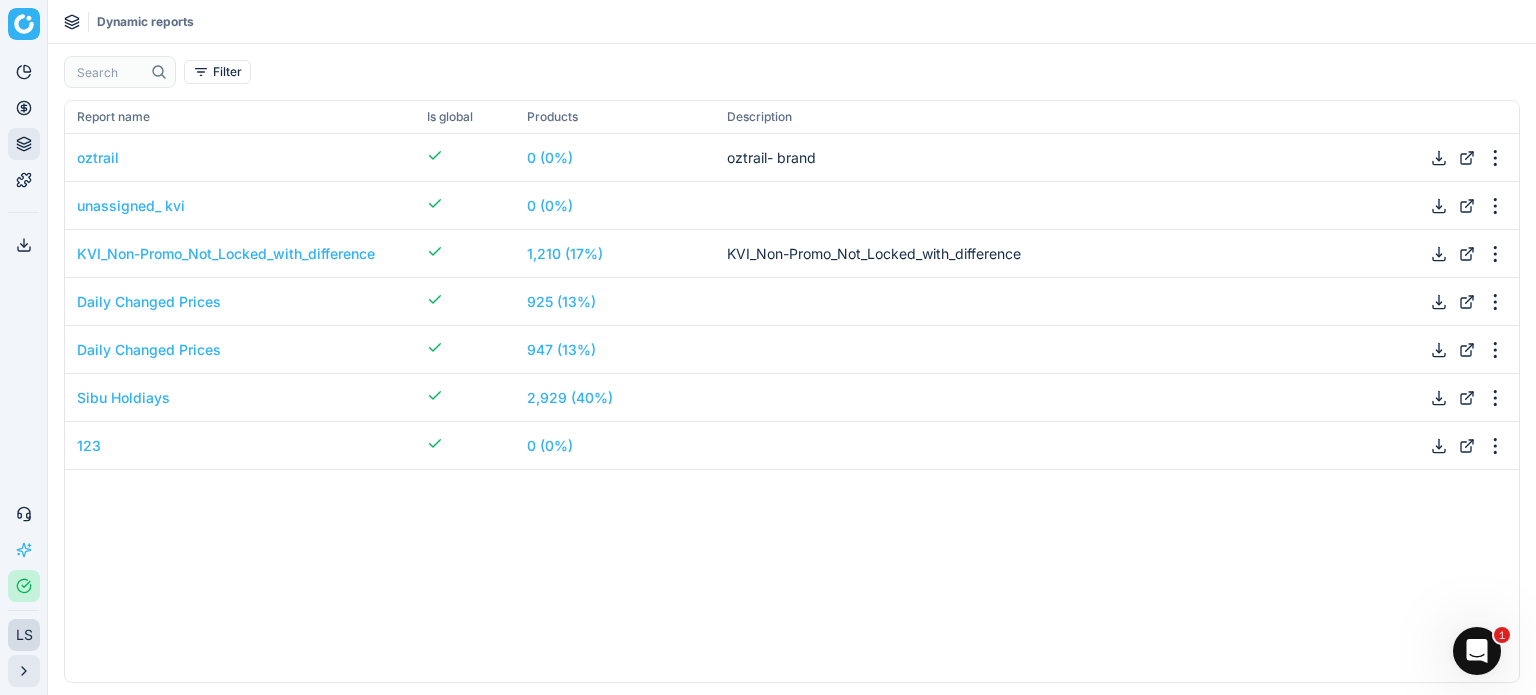 click 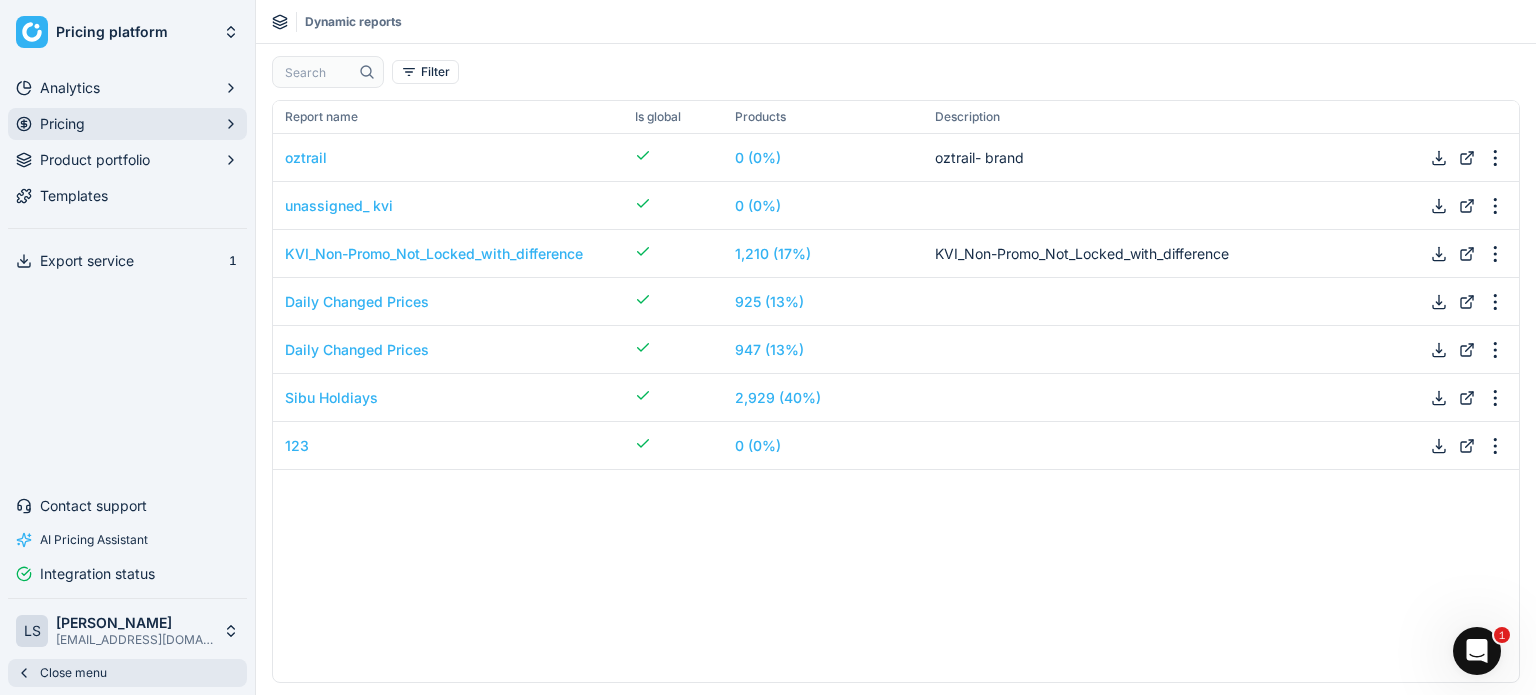 click on "Pricing" at bounding box center [127, 124] 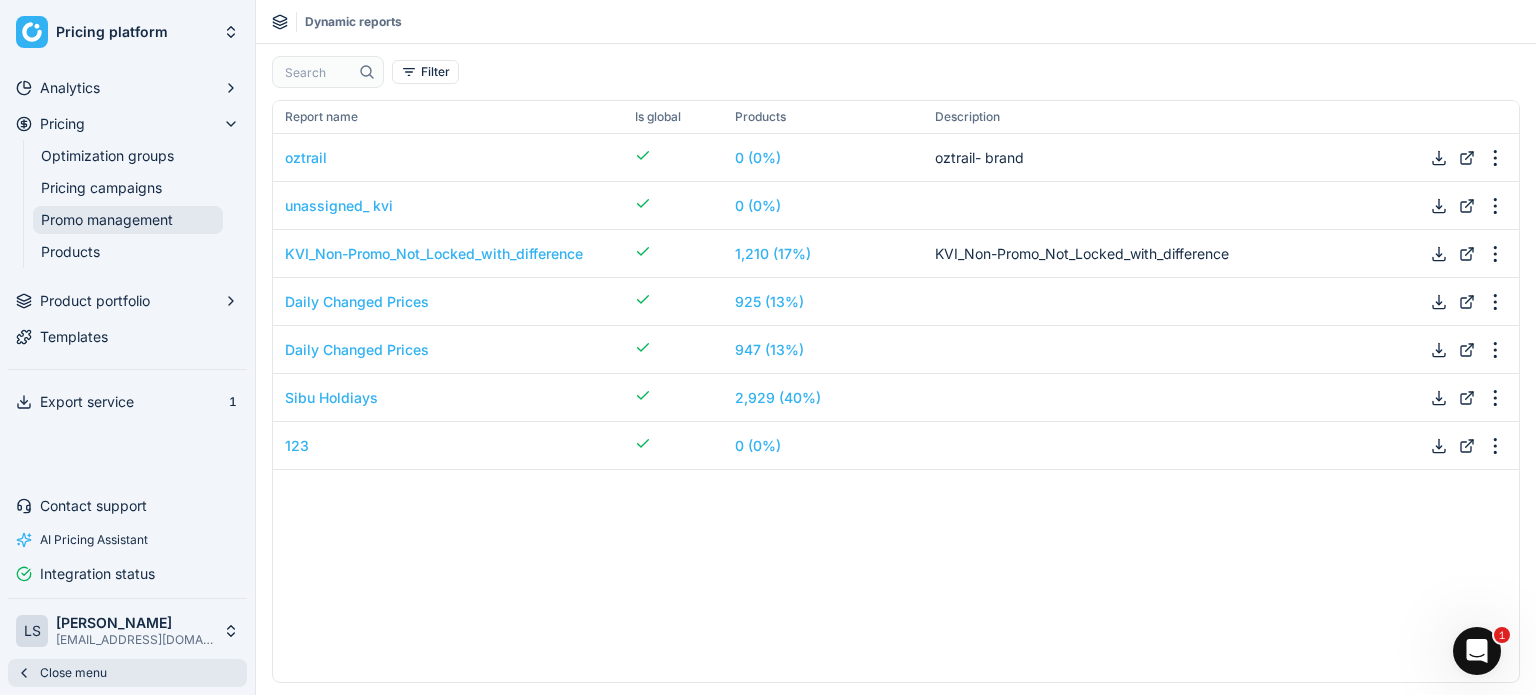 click on "Promo management" at bounding box center [128, 220] 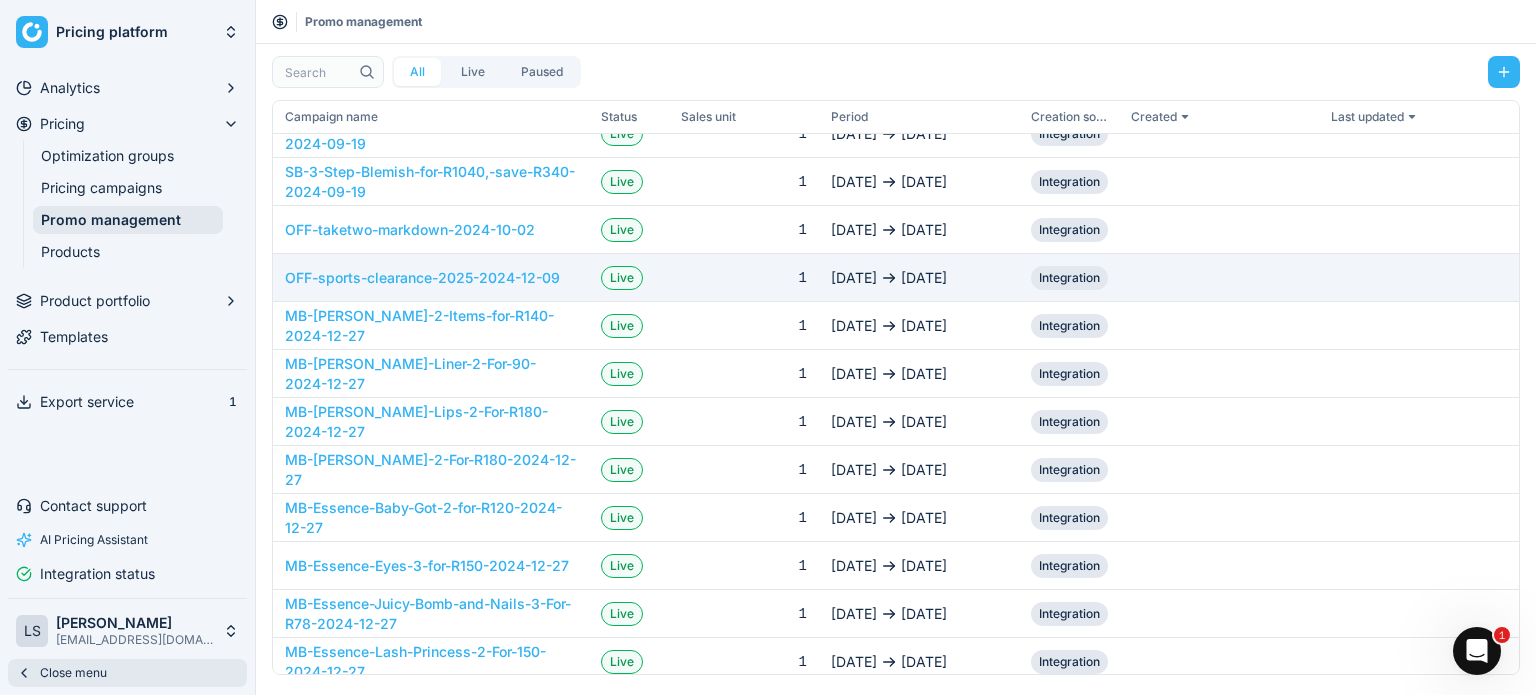 scroll, scrollTop: 0, scrollLeft: 0, axis: both 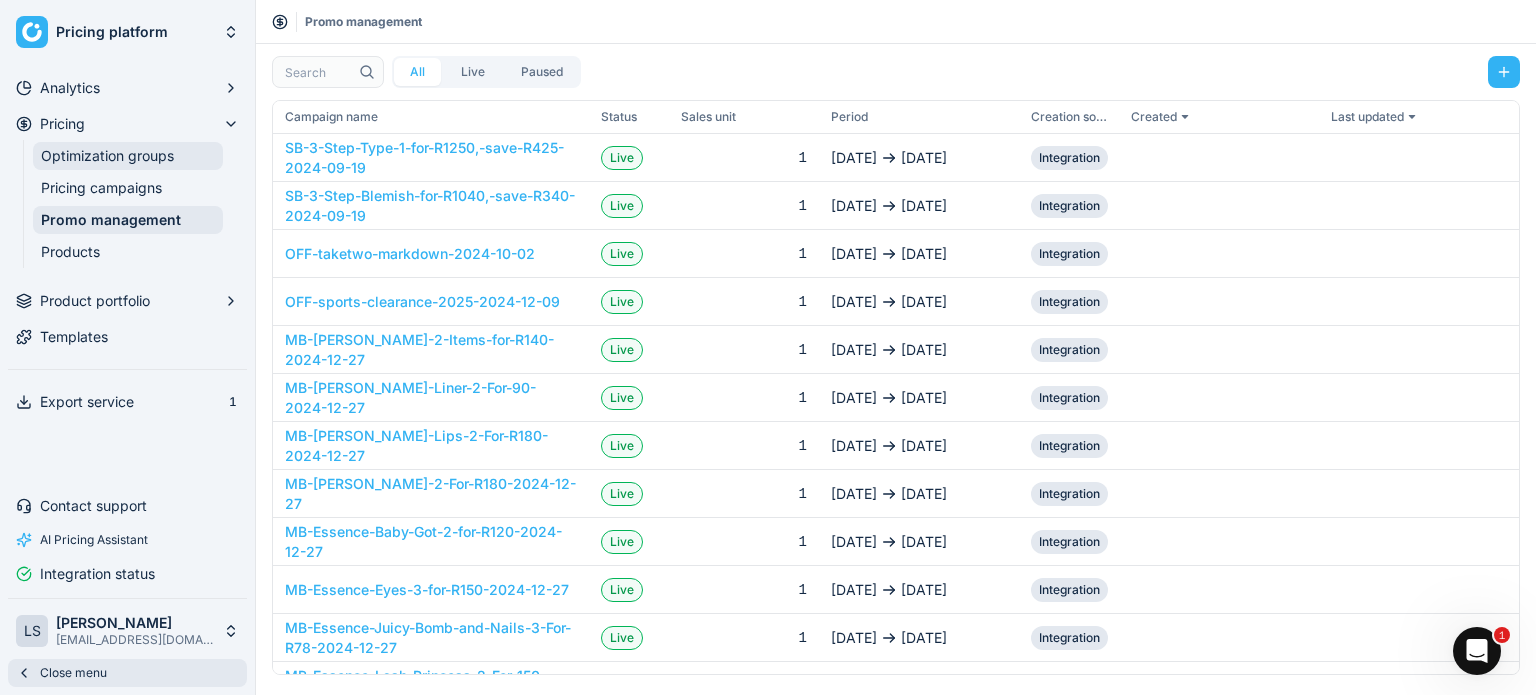 click on "Optimization groups" at bounding box center [128, 156] 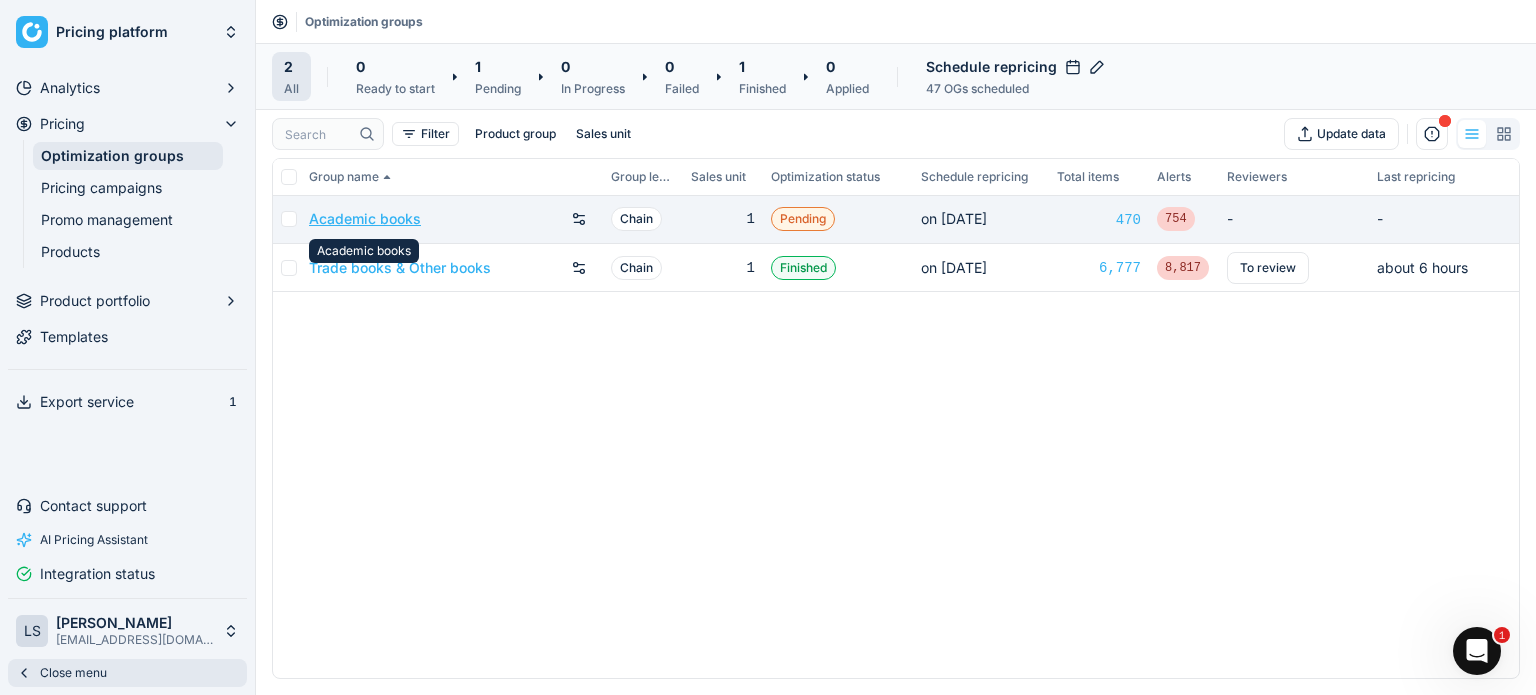 click on "Academic books" at bounding box center [365, 219] 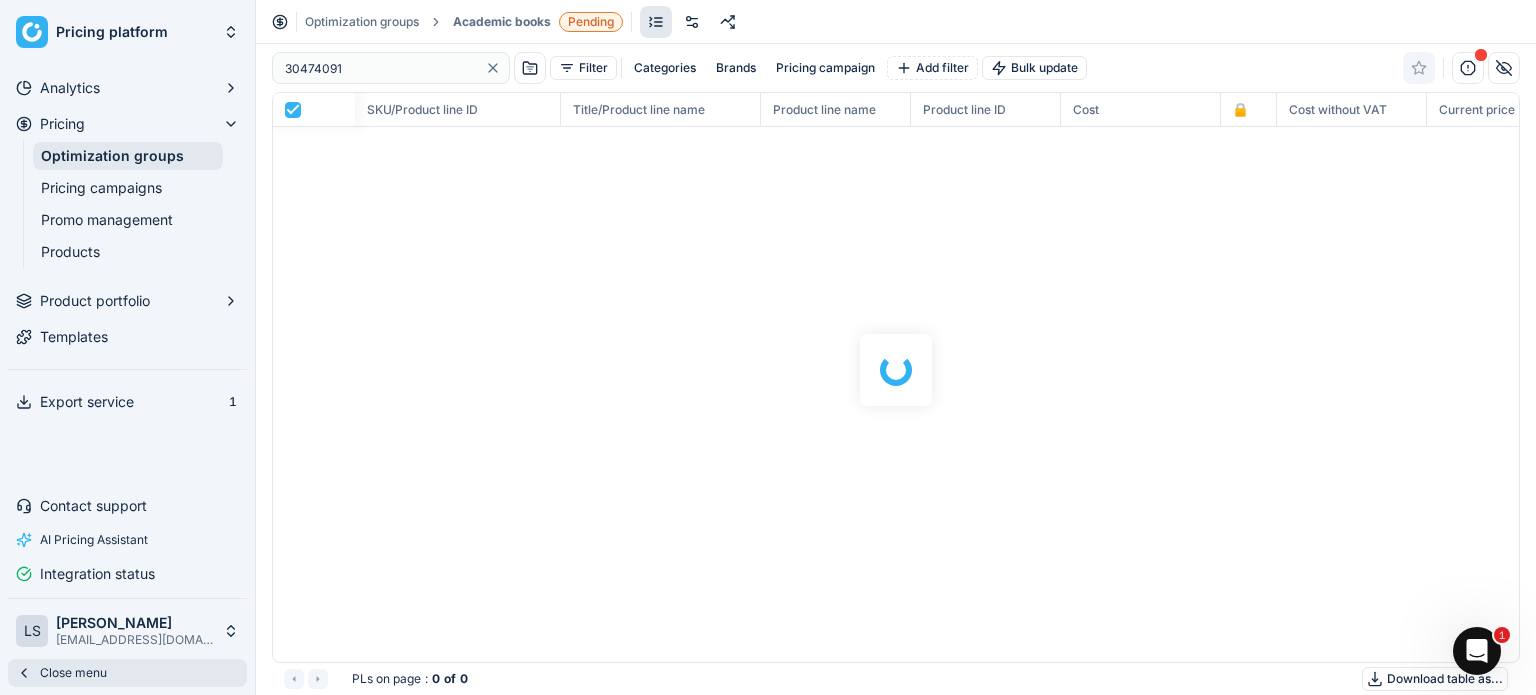 scroll, scrollTop: 2, scrollLeft: 2, axis: both 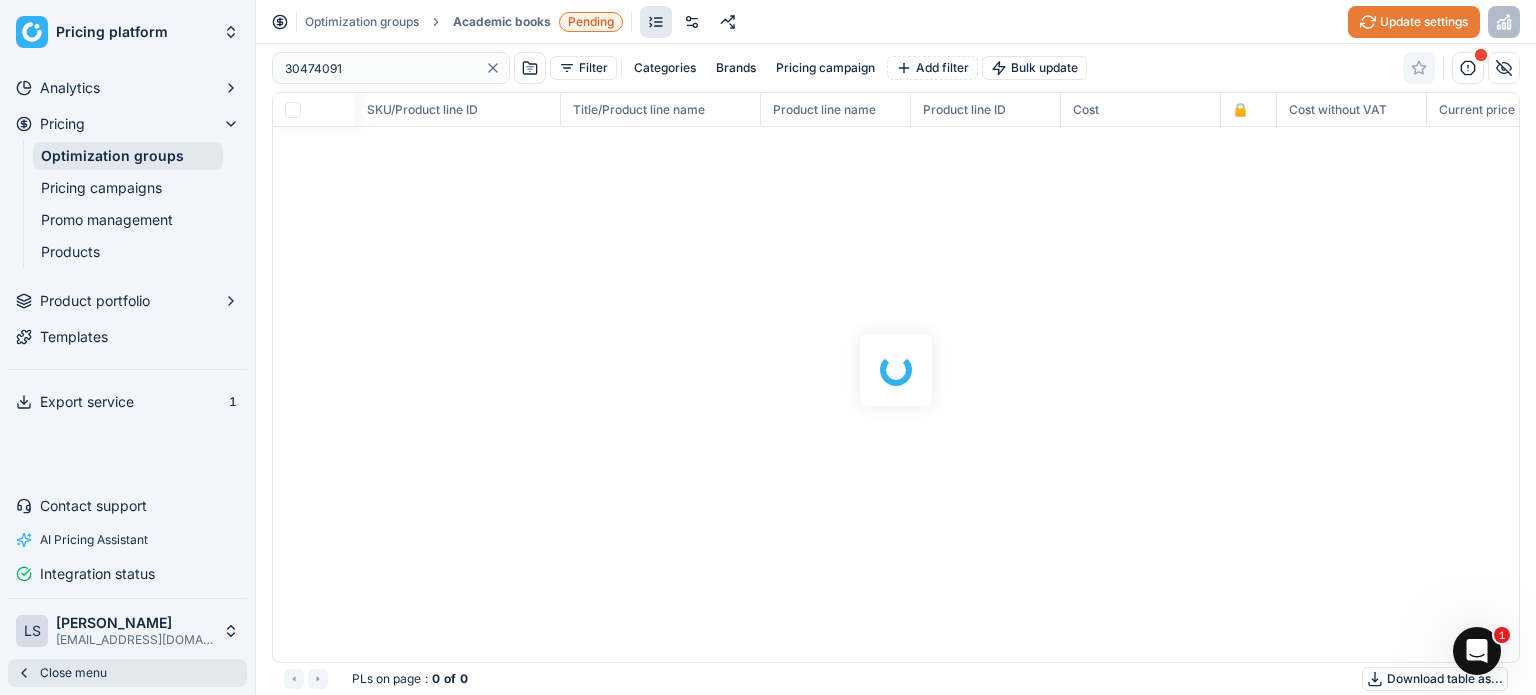 checkbox on "false" 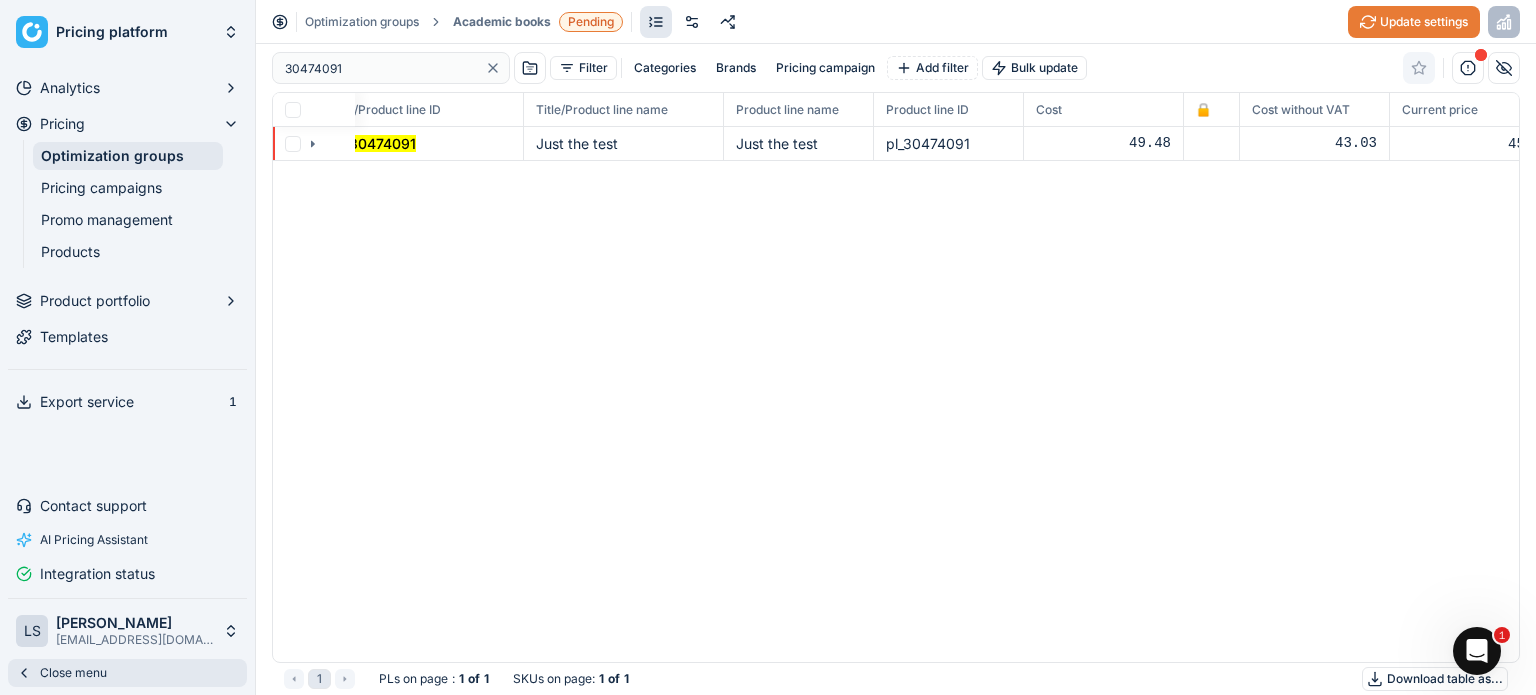 scroll, scrollTop: 0, scrollLeft: 0, axis: both 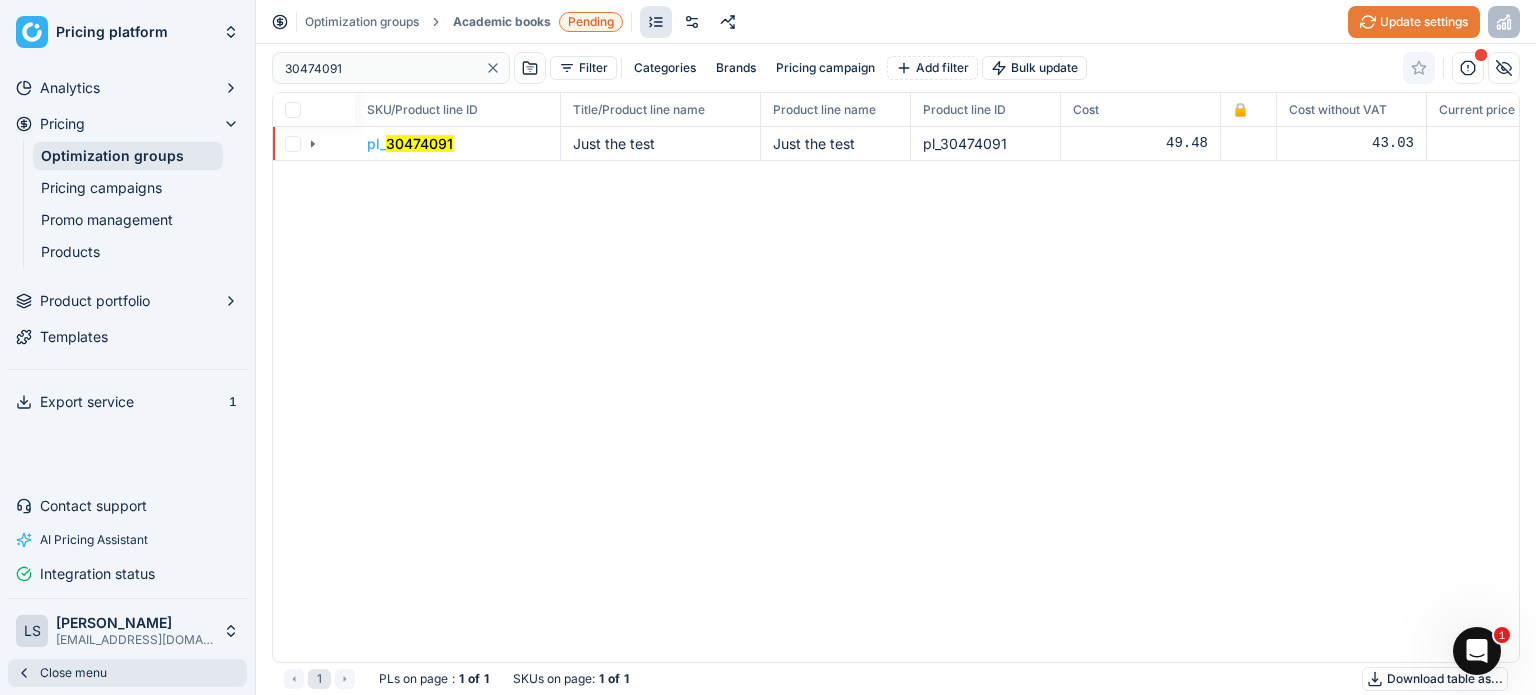 drag, startPoint x: 455, startPoint y: 63, endPoint x: 468, endPoint y: 61, distance: 13.152946 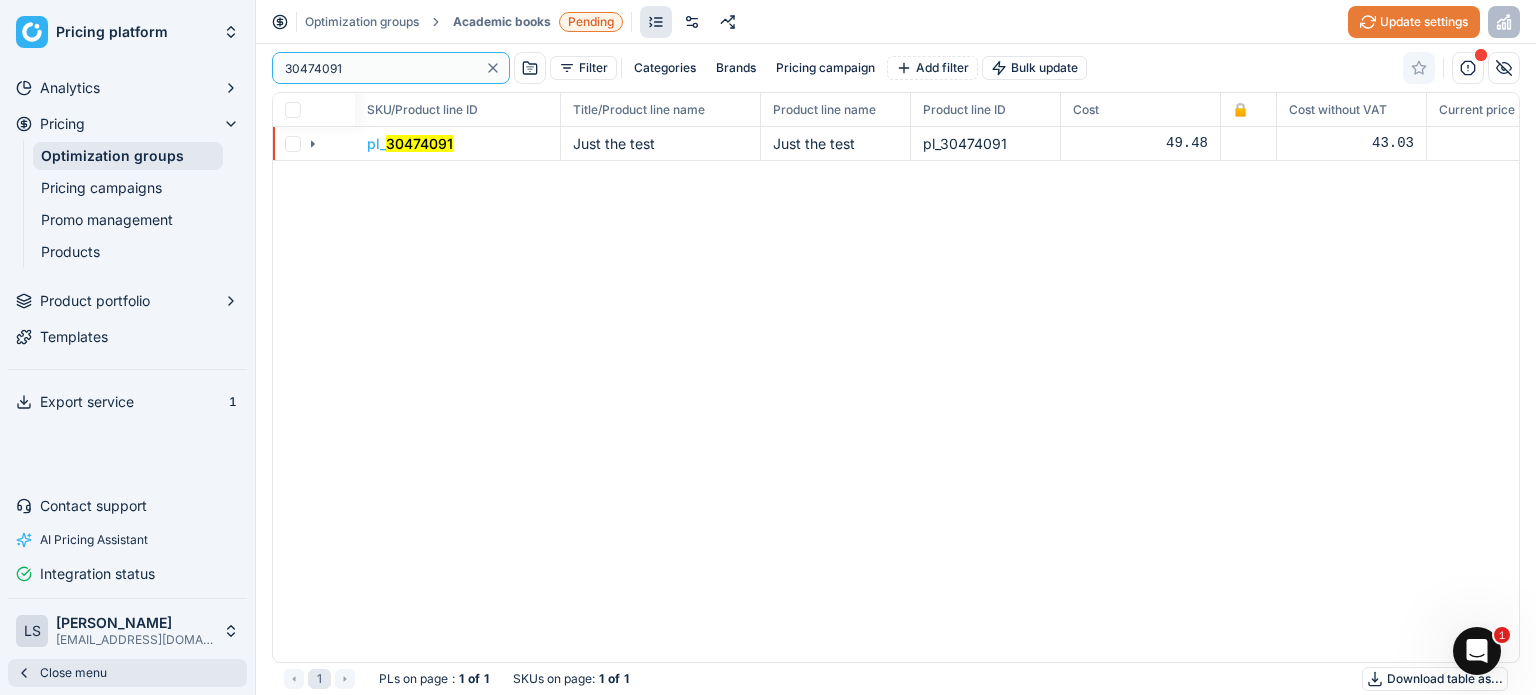 click 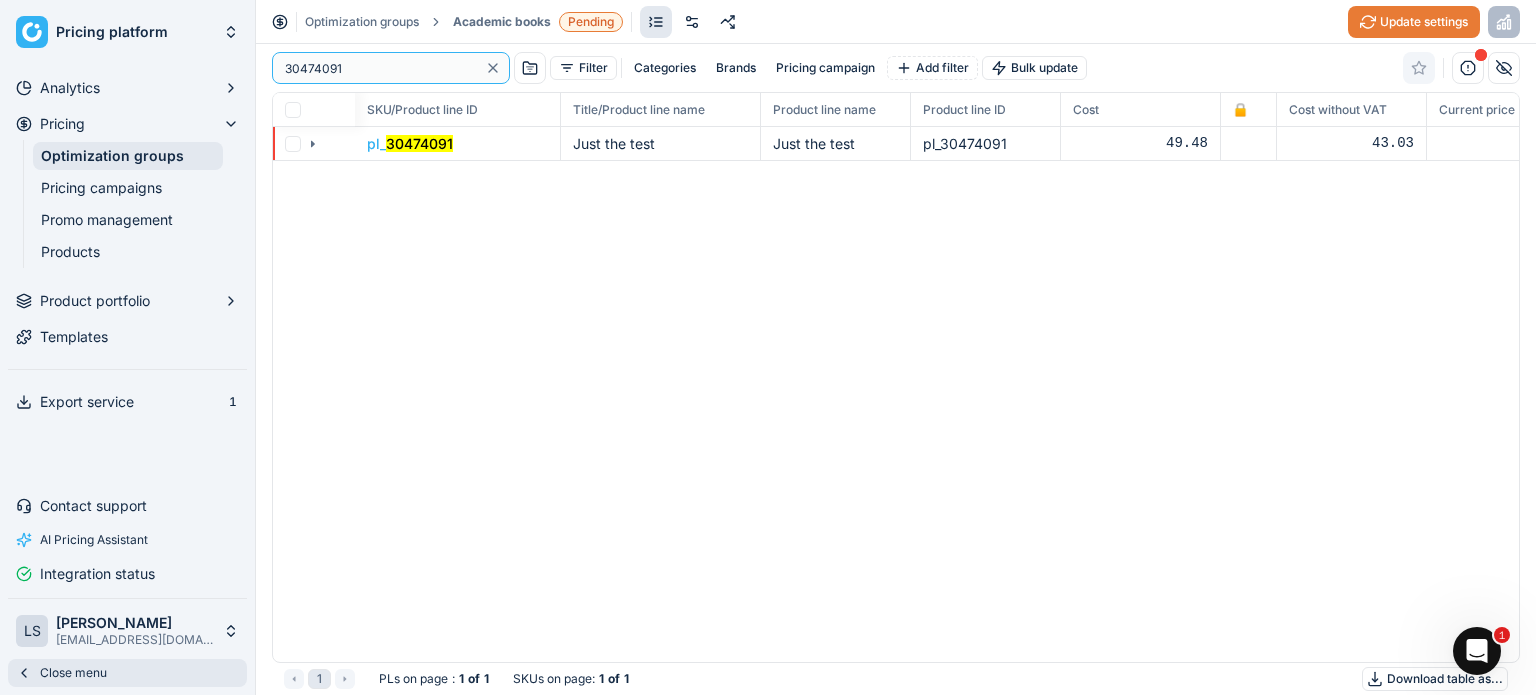 type 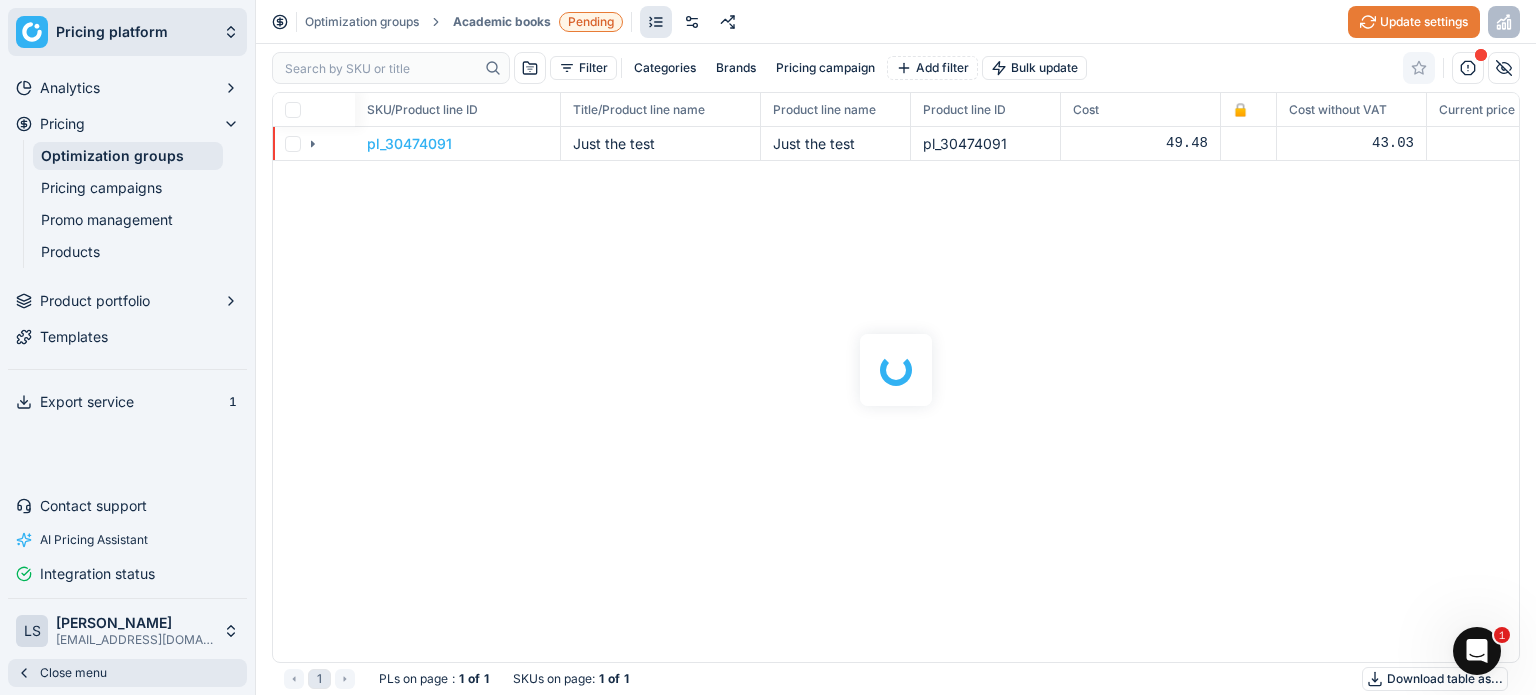 click on "Pricing platform" at bounding box center [135, 32] 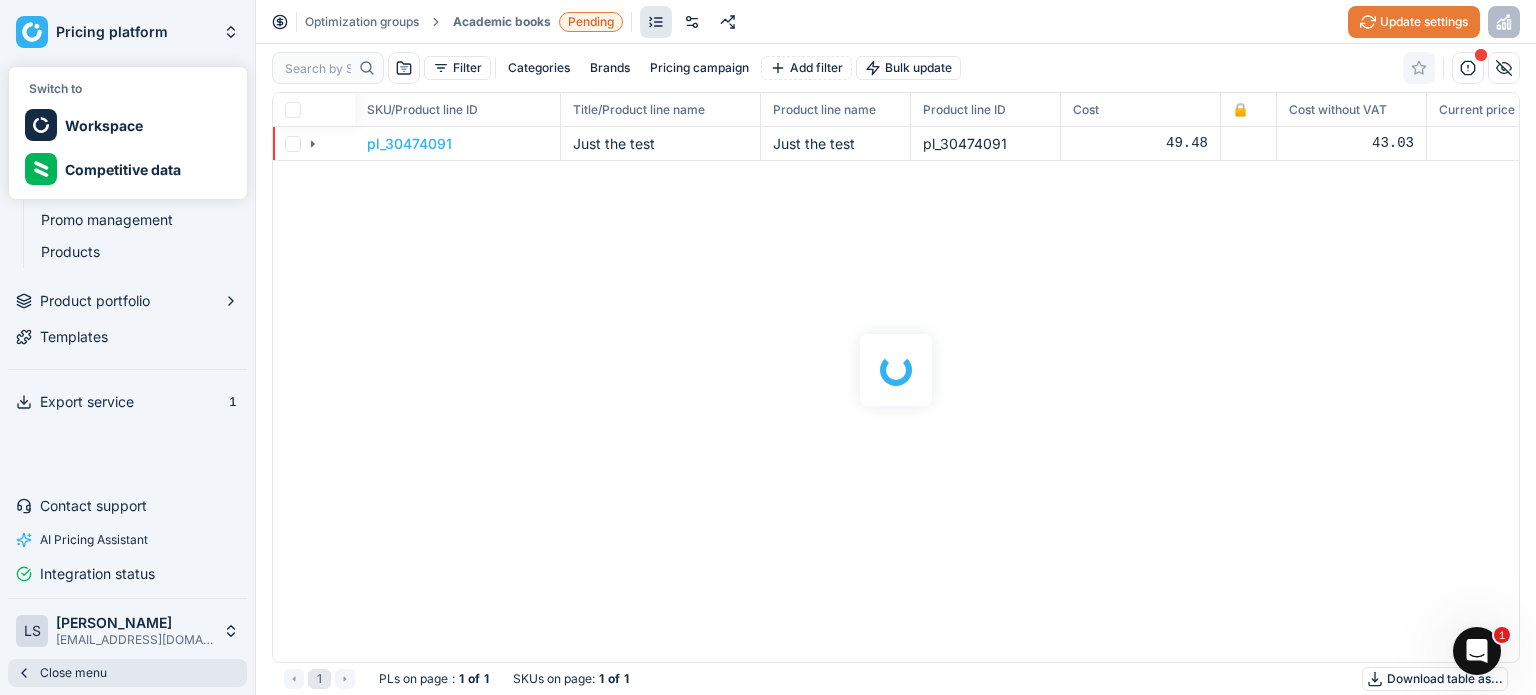 scroll, scrollTop: 539, scrollLeft: 1216, axis: both 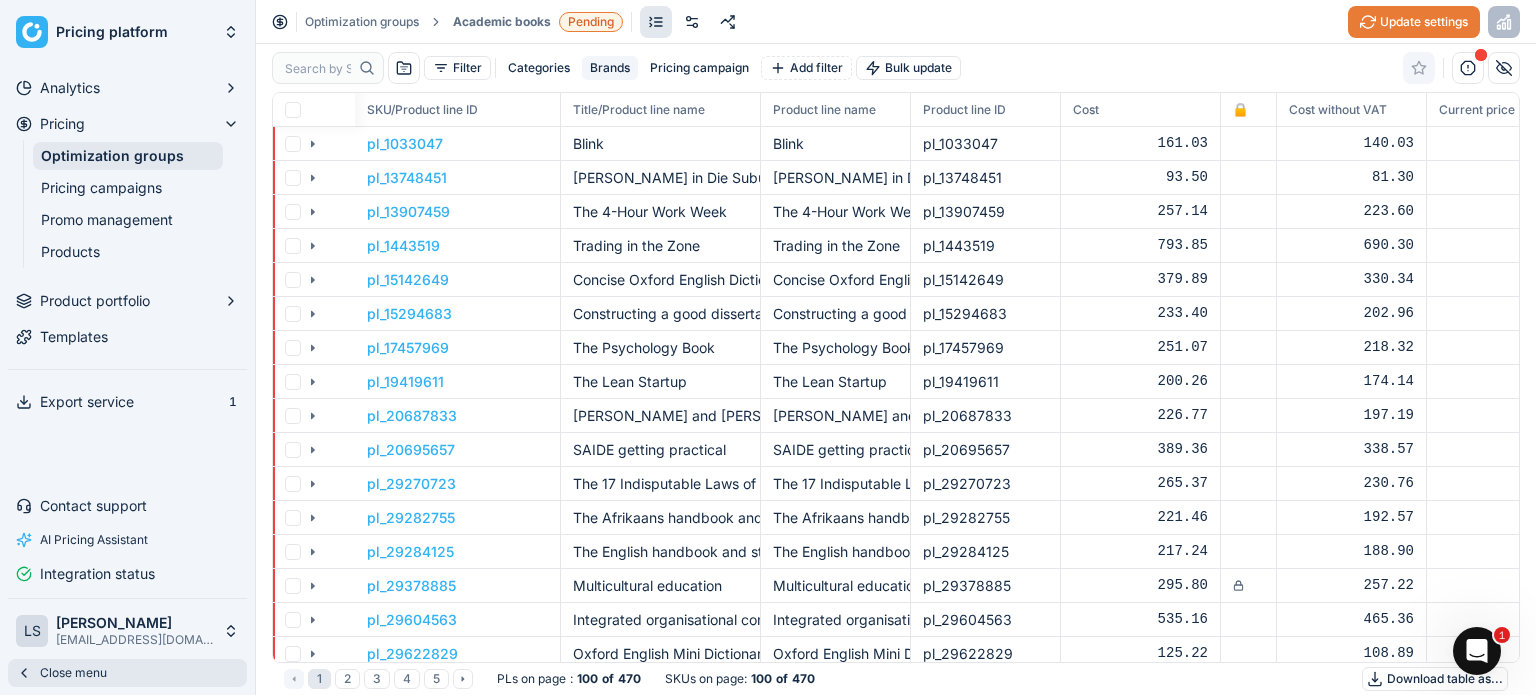 drag, startPoint x: 788, startPoint y: 12, endPoint x: 609, endPoint y: 73, distance: 189.10843 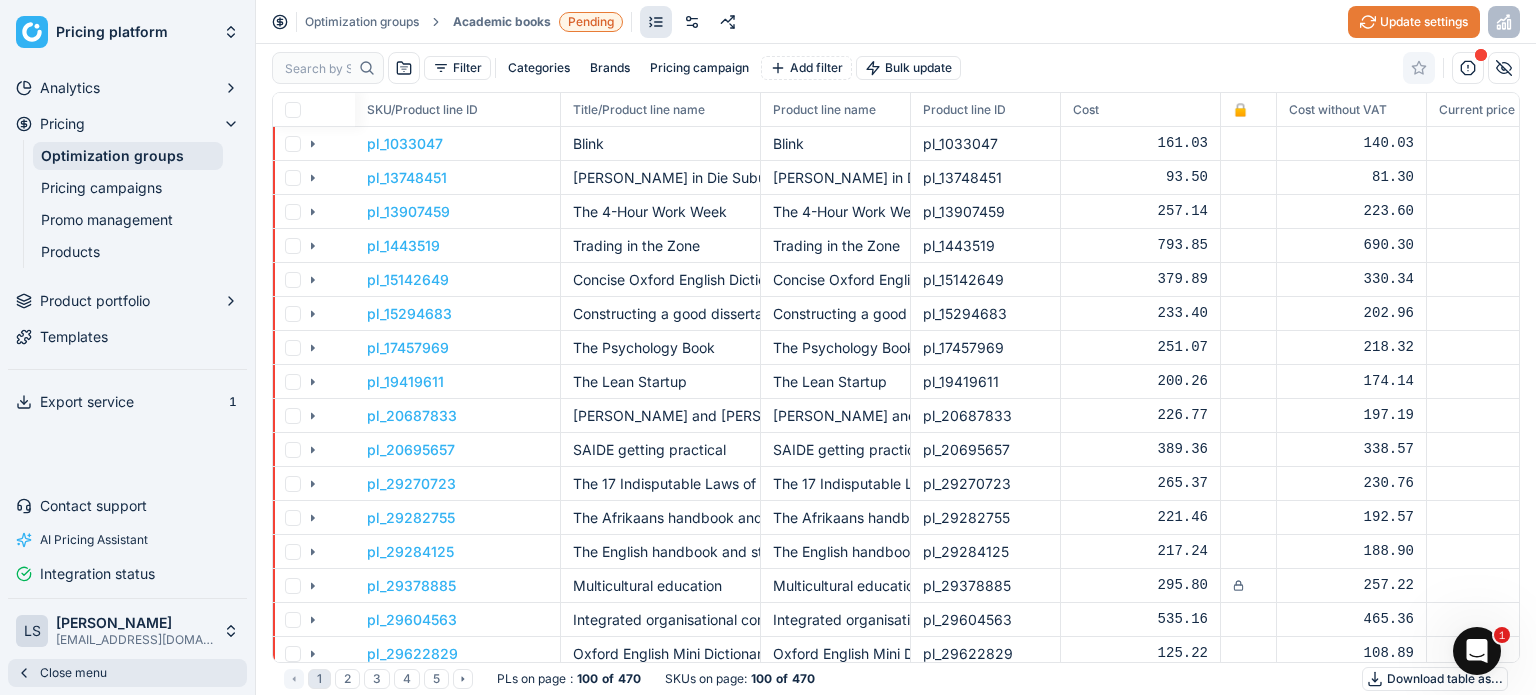 click on "Optimization groups" at bounding box center [128, 156] 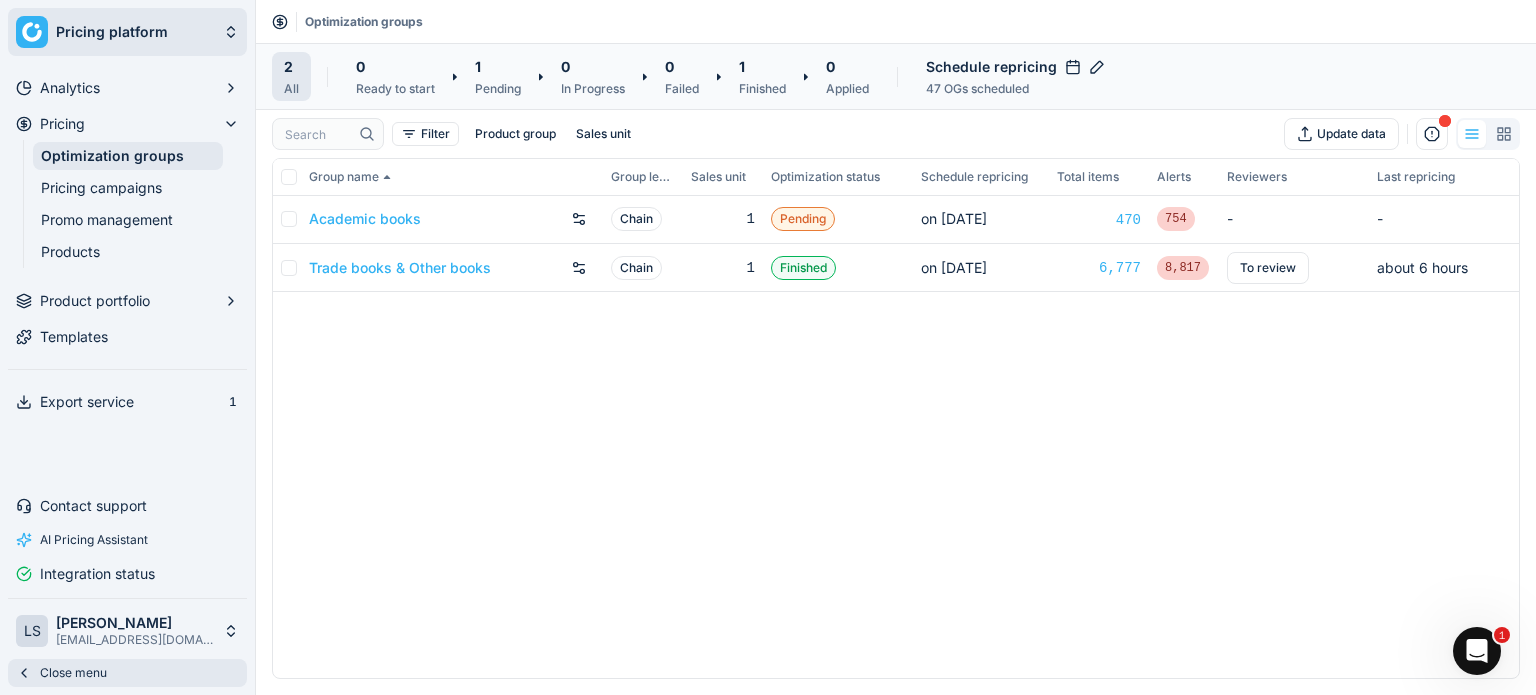 click on "Pricing platform" at bounding box center (135, 32) 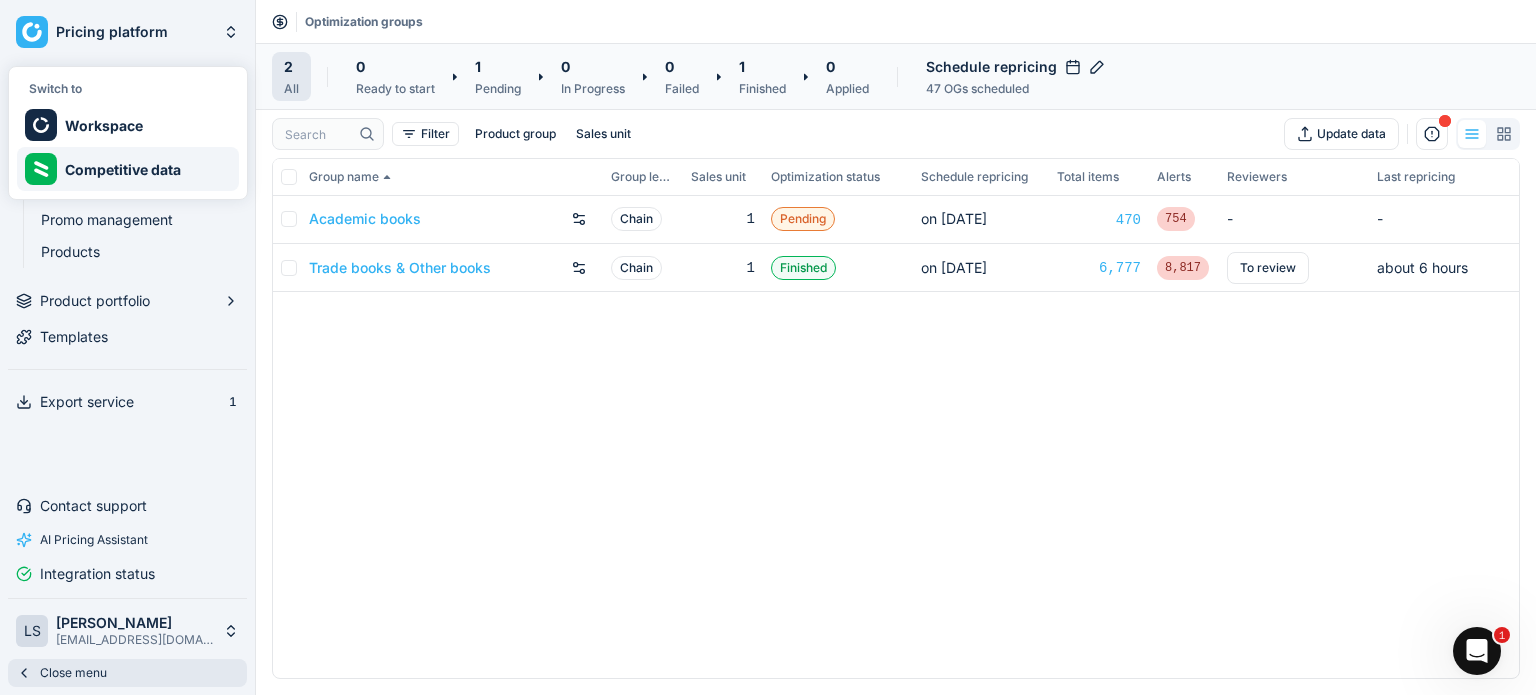 click on "Competitive data" at bounding box center (128, 169) 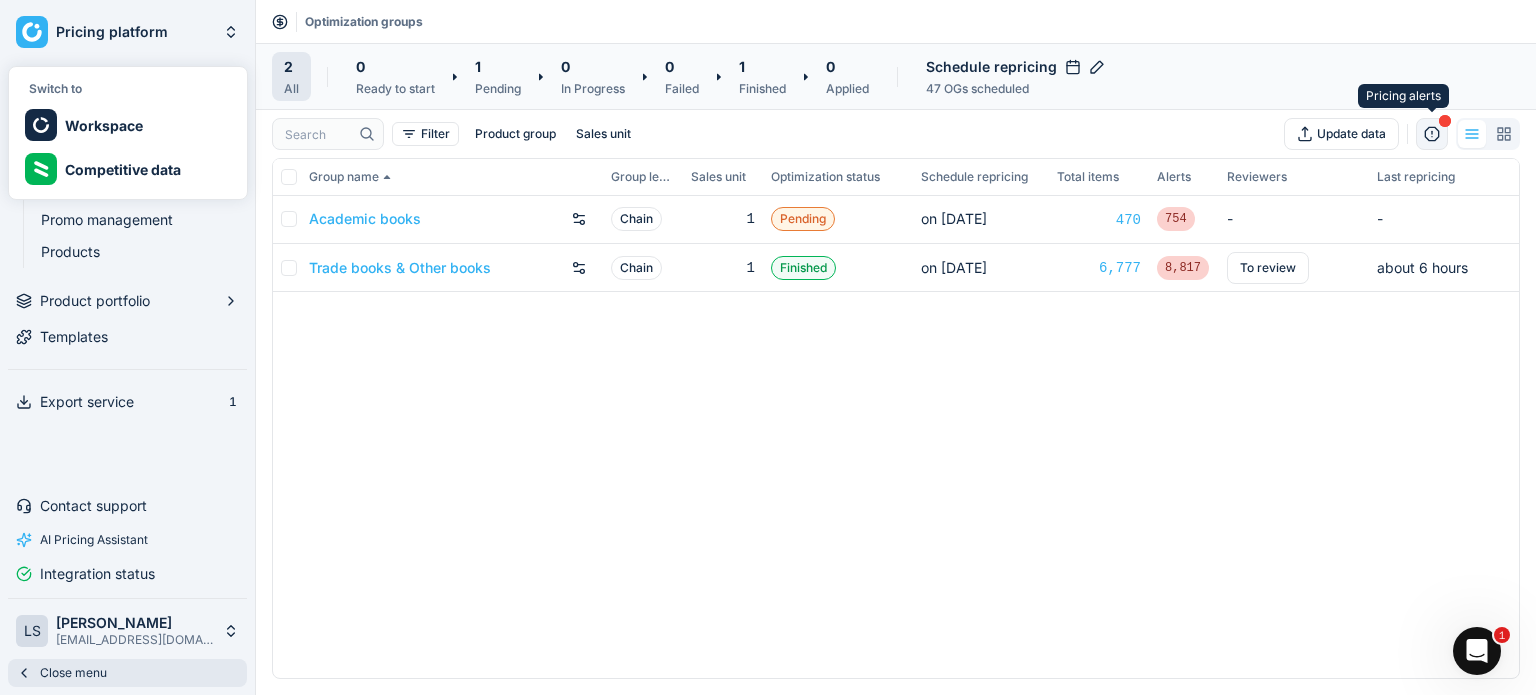 click 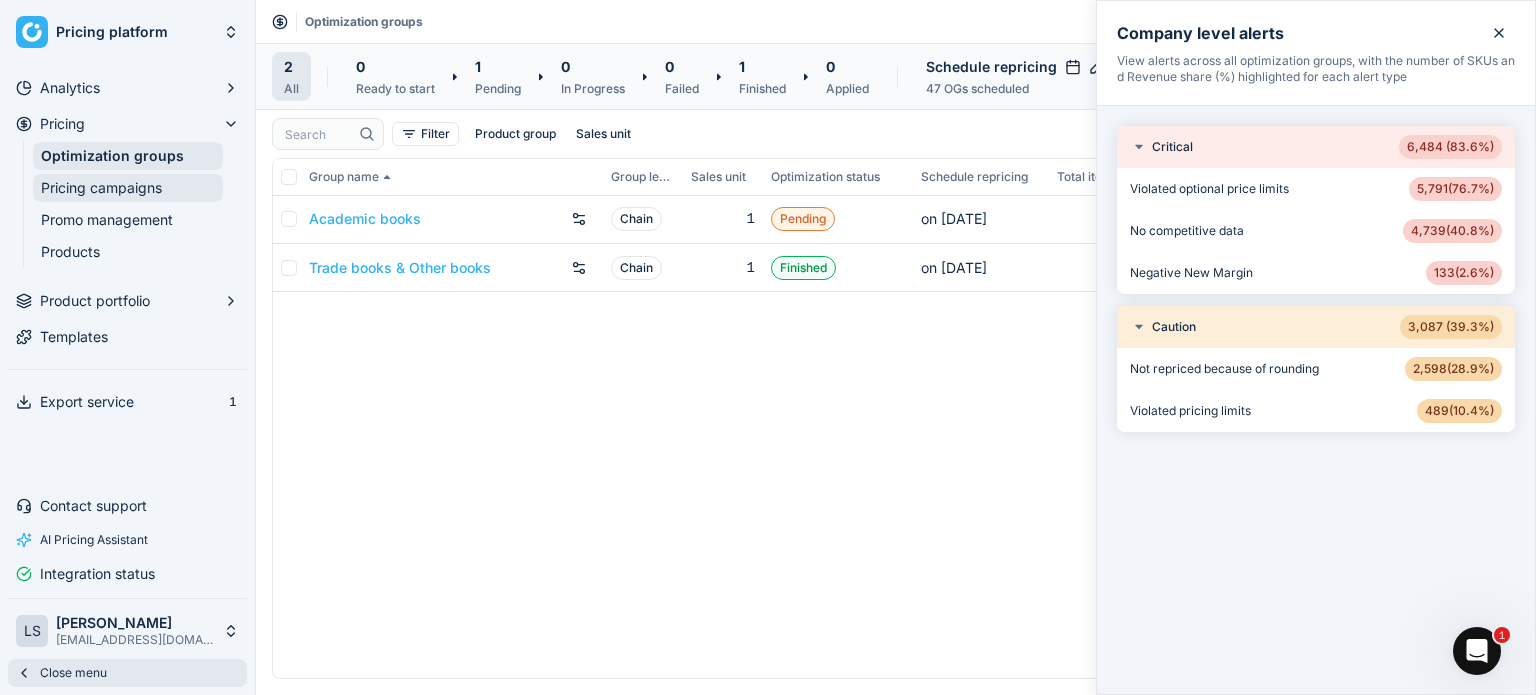 click on "Pricing campaigns" at bounding box center [128, 188] 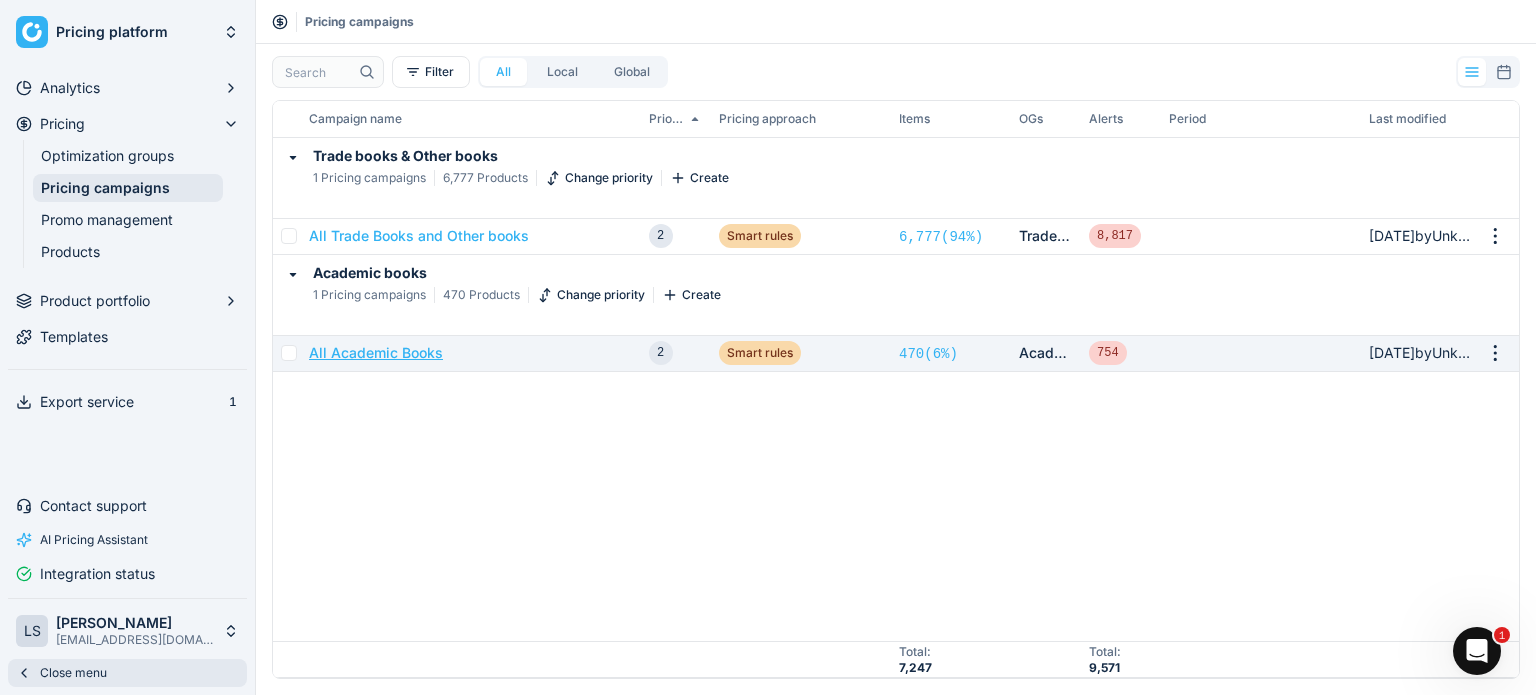 click on "All Academic Books" at bounding box center (376, 353) 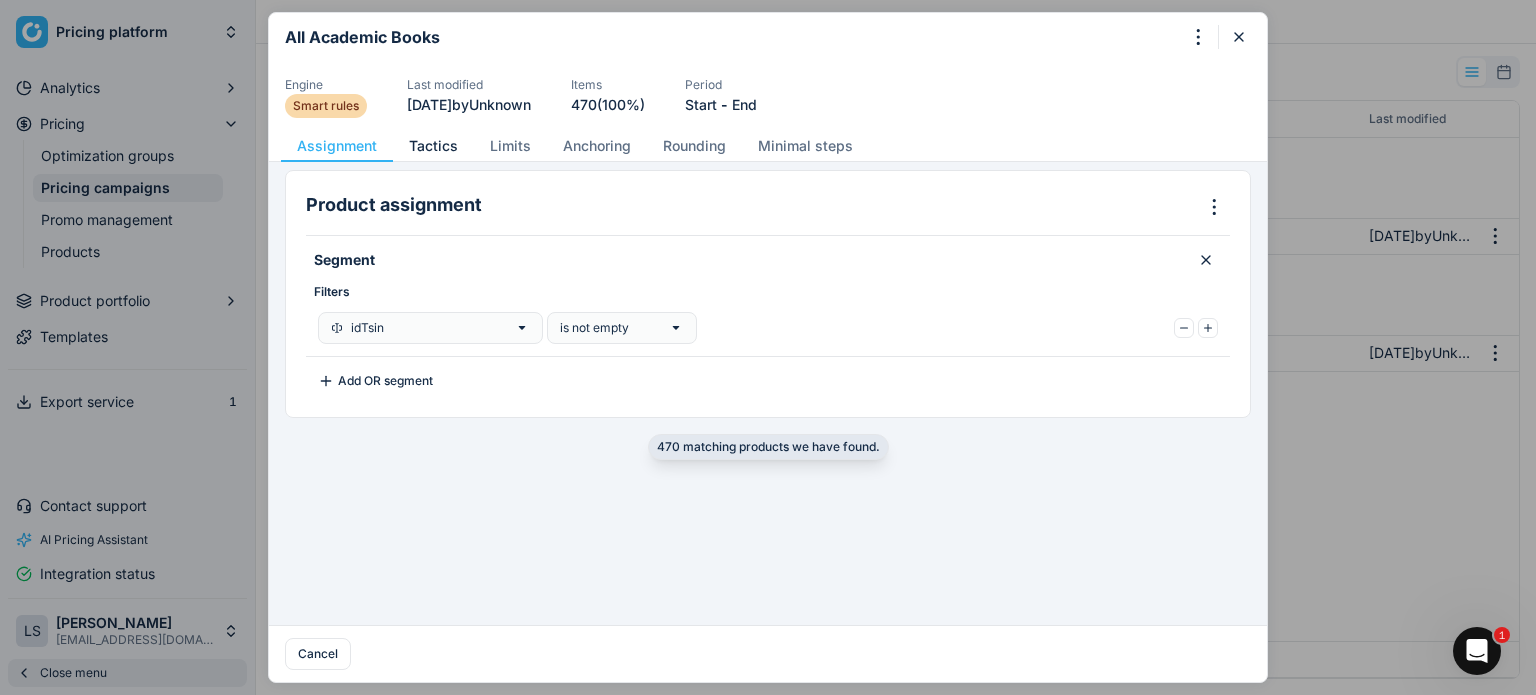 click on "Tactics" at bounding box center [433, 146] 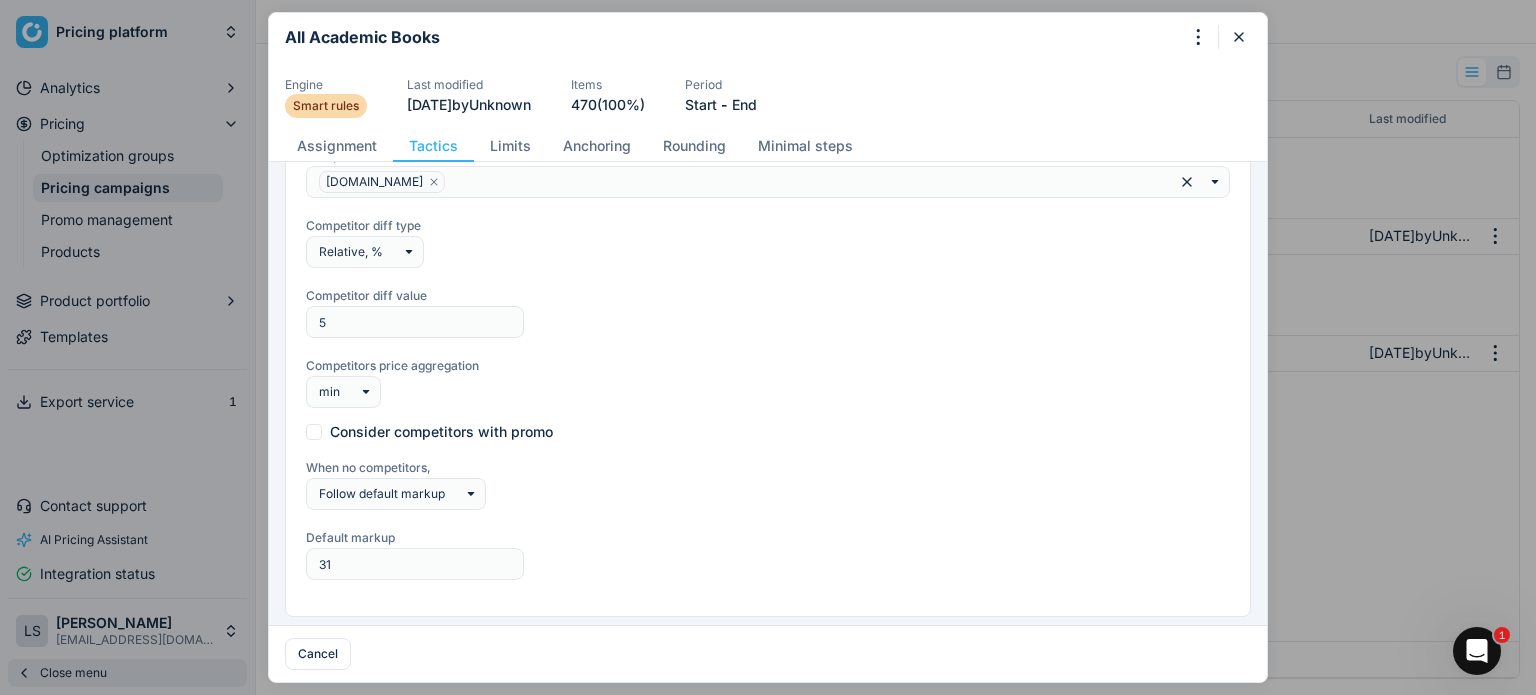 scroll, scrollTop: 0, scrollLeft: 0, axis: both 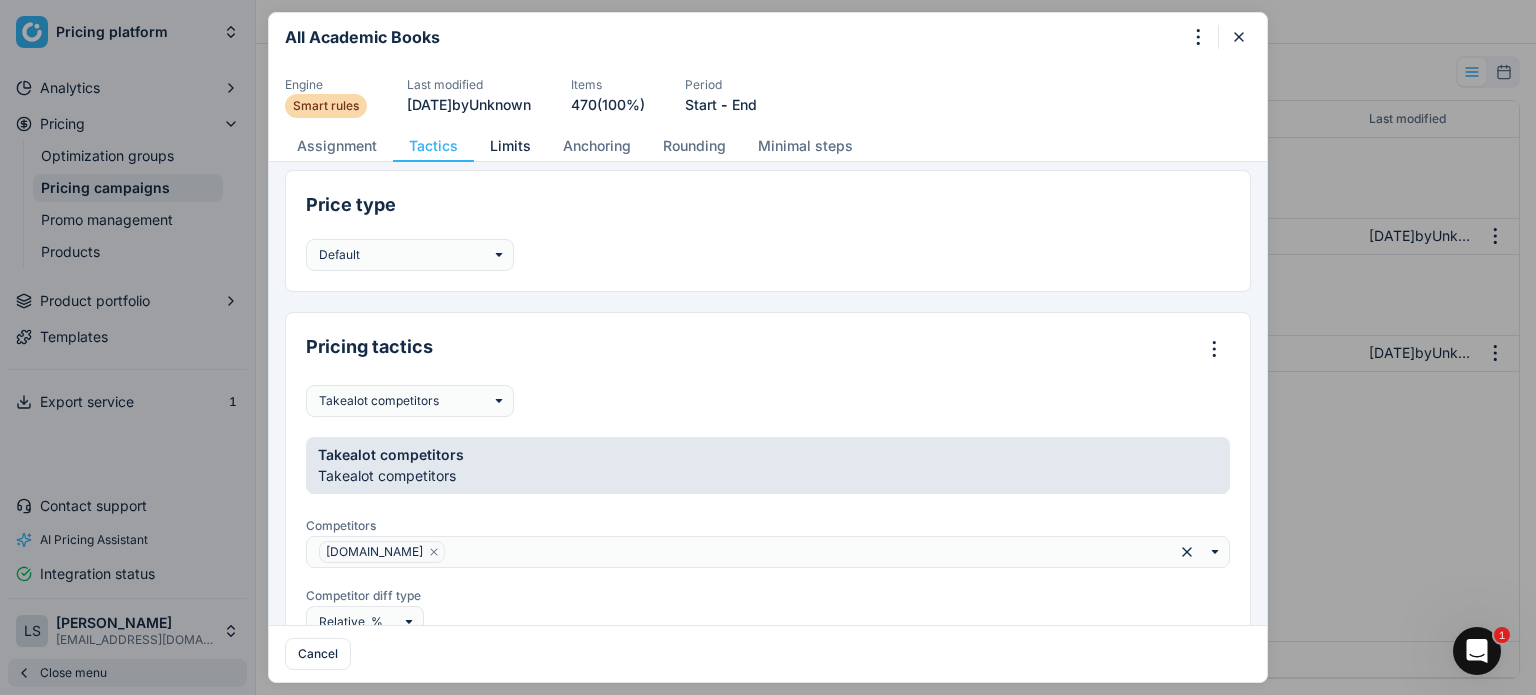 click on "Limits" at bounding box center [510, 146] 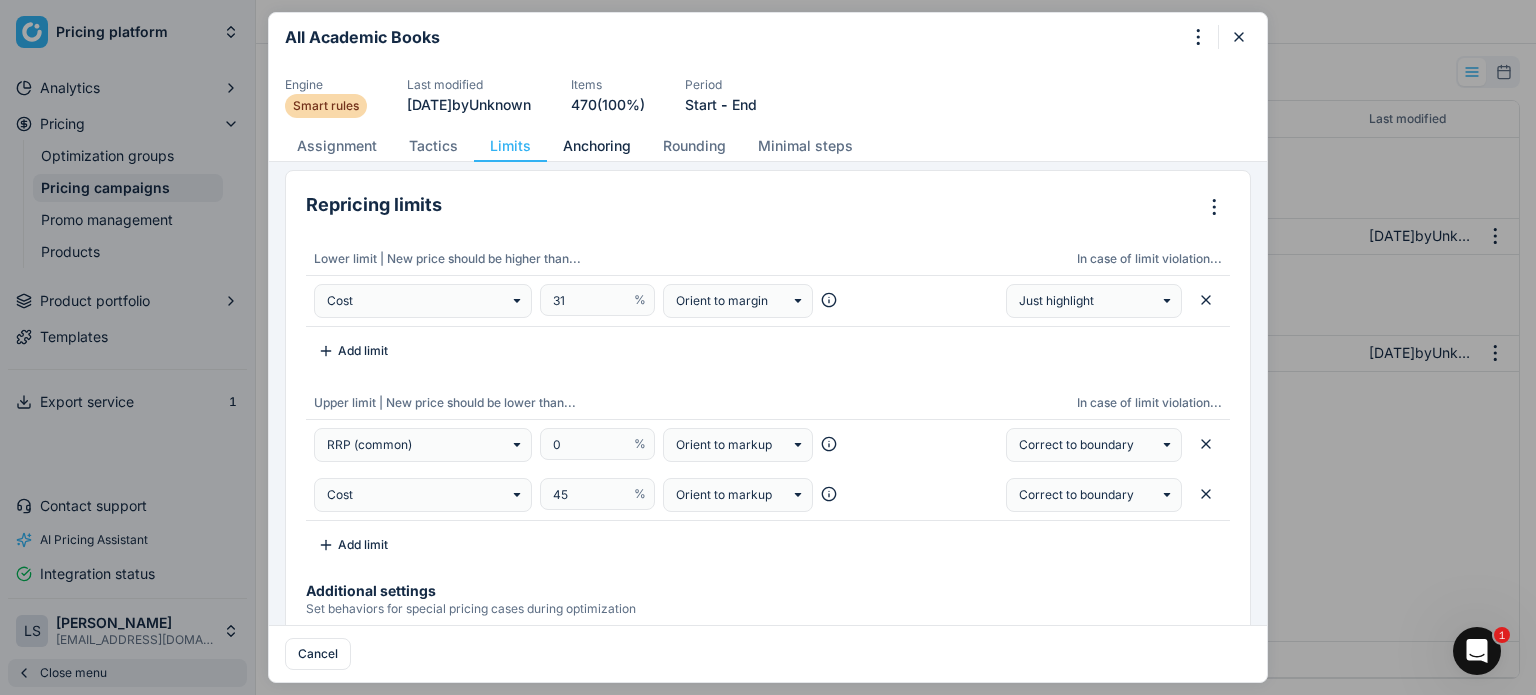 click on "Anchoring" at bounding box center [597, 146] 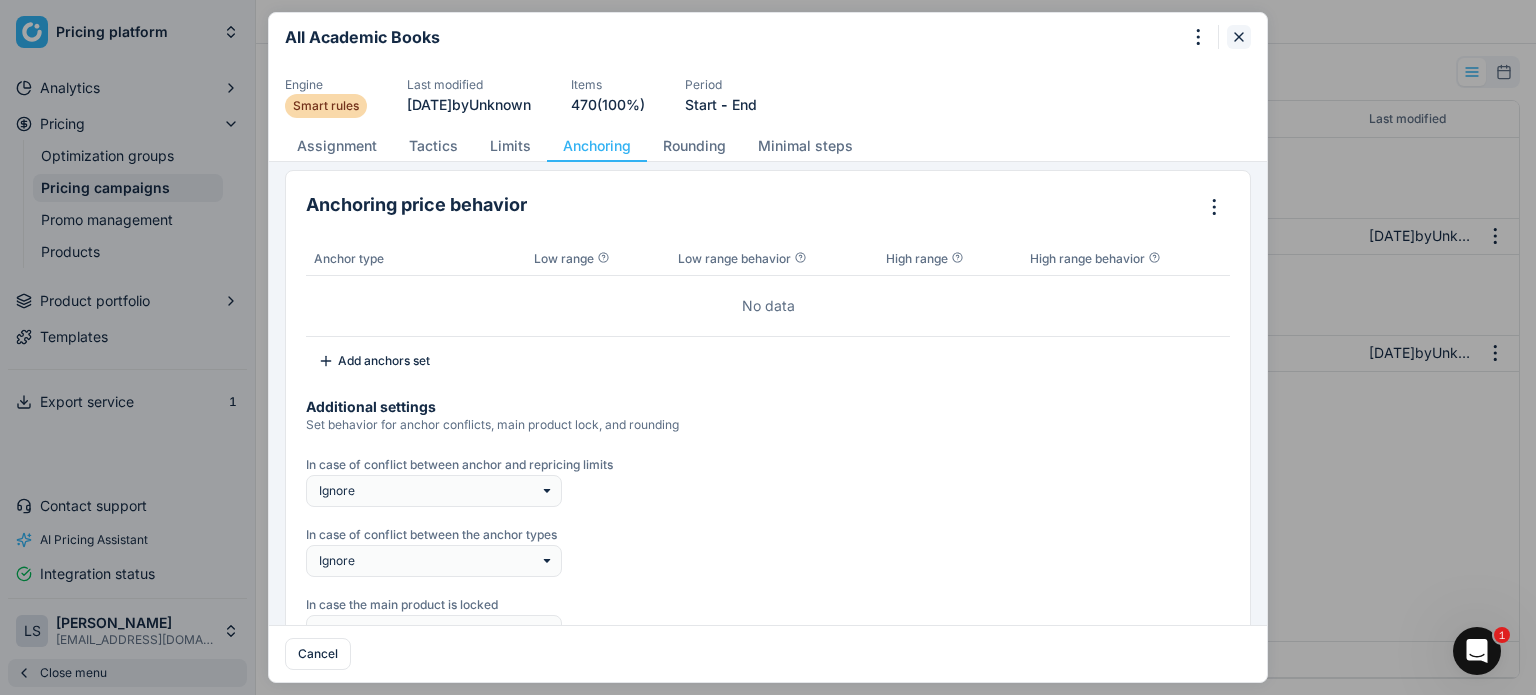 click at bounding box center [1239, 37] 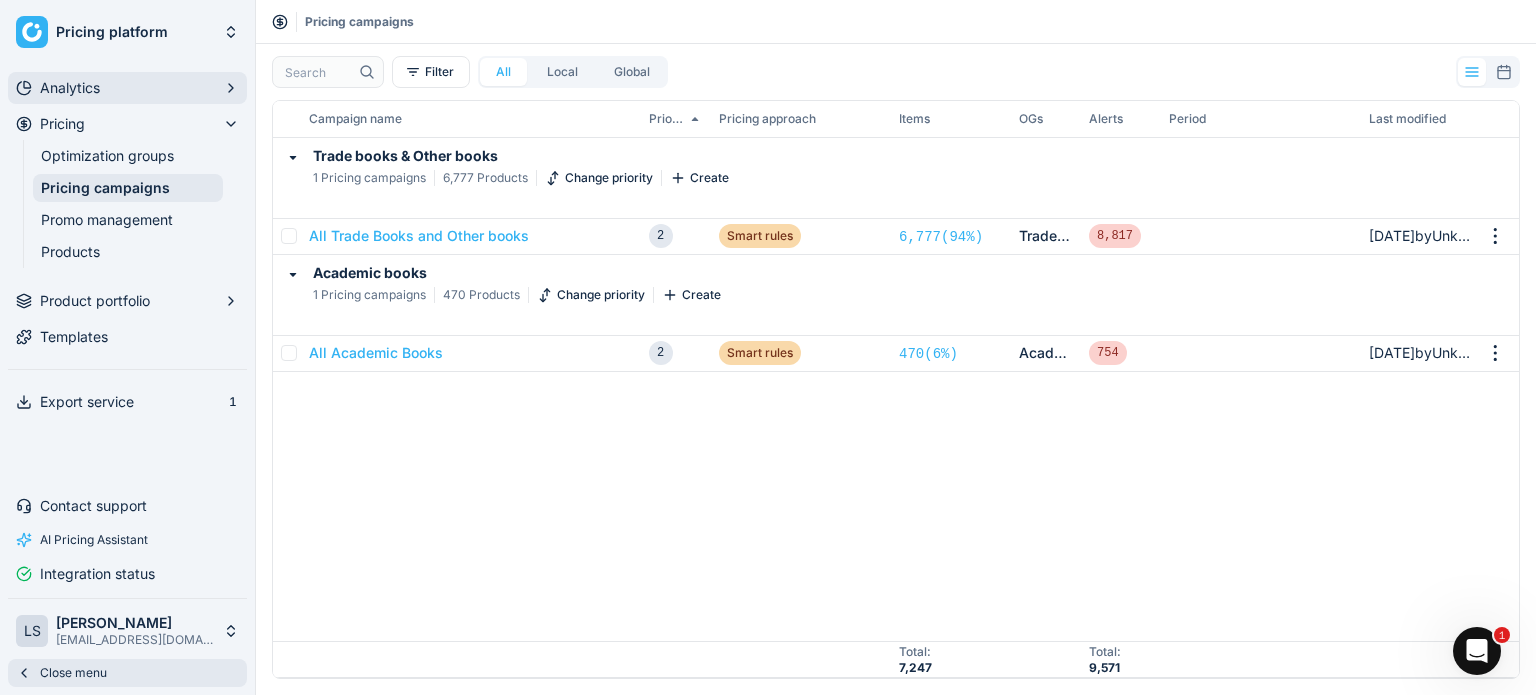 click on "Analytics" at bounding box center [70, 88] 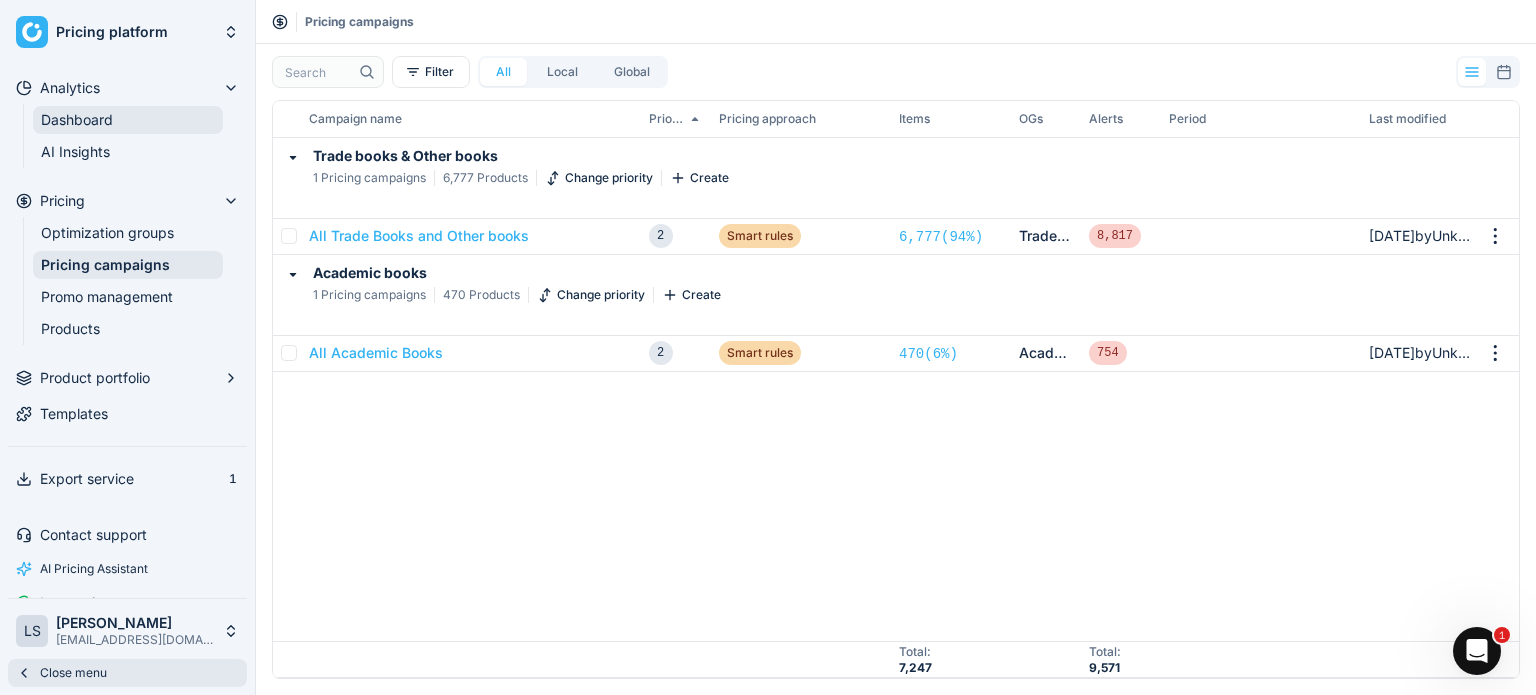 click on "Dashboard" at bounding box center (128, 120) 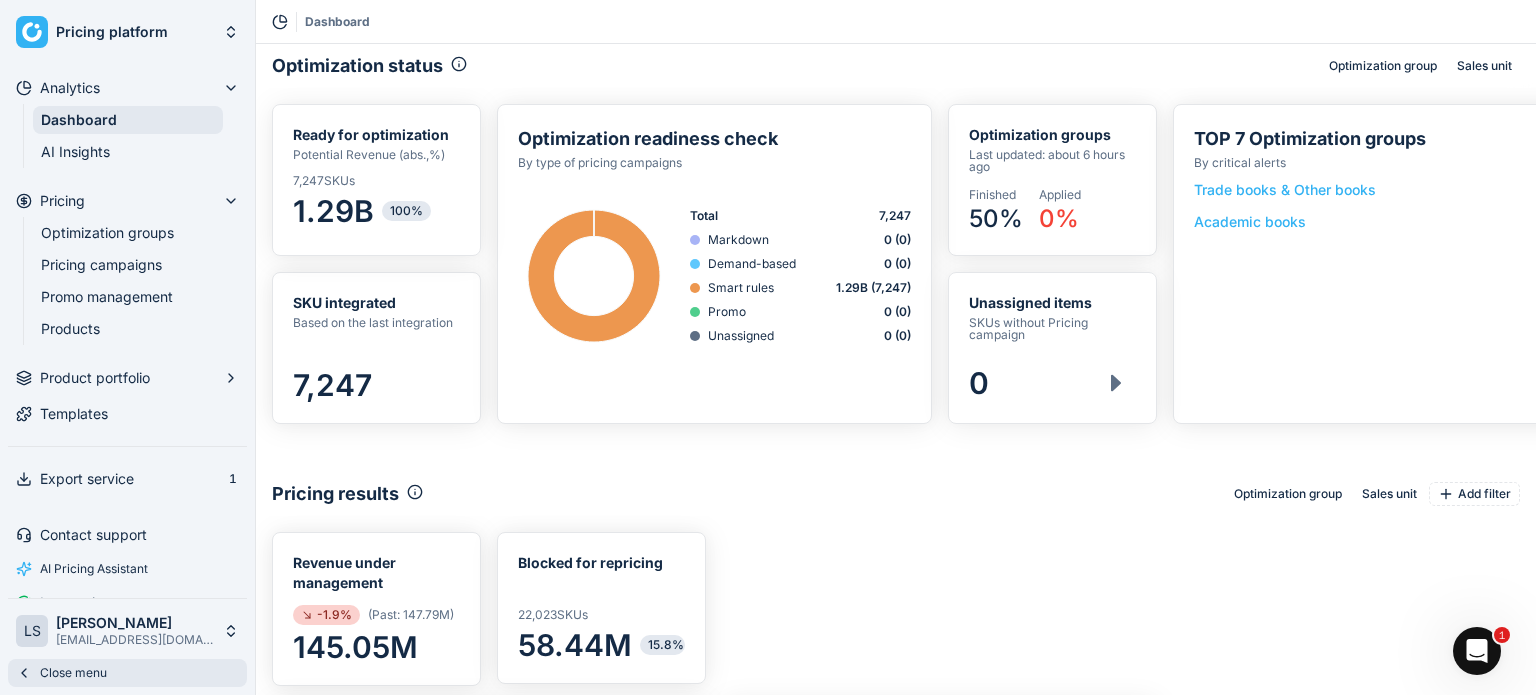 scroll, scrollTop: 2, scrollLeft: 2, axis: both 